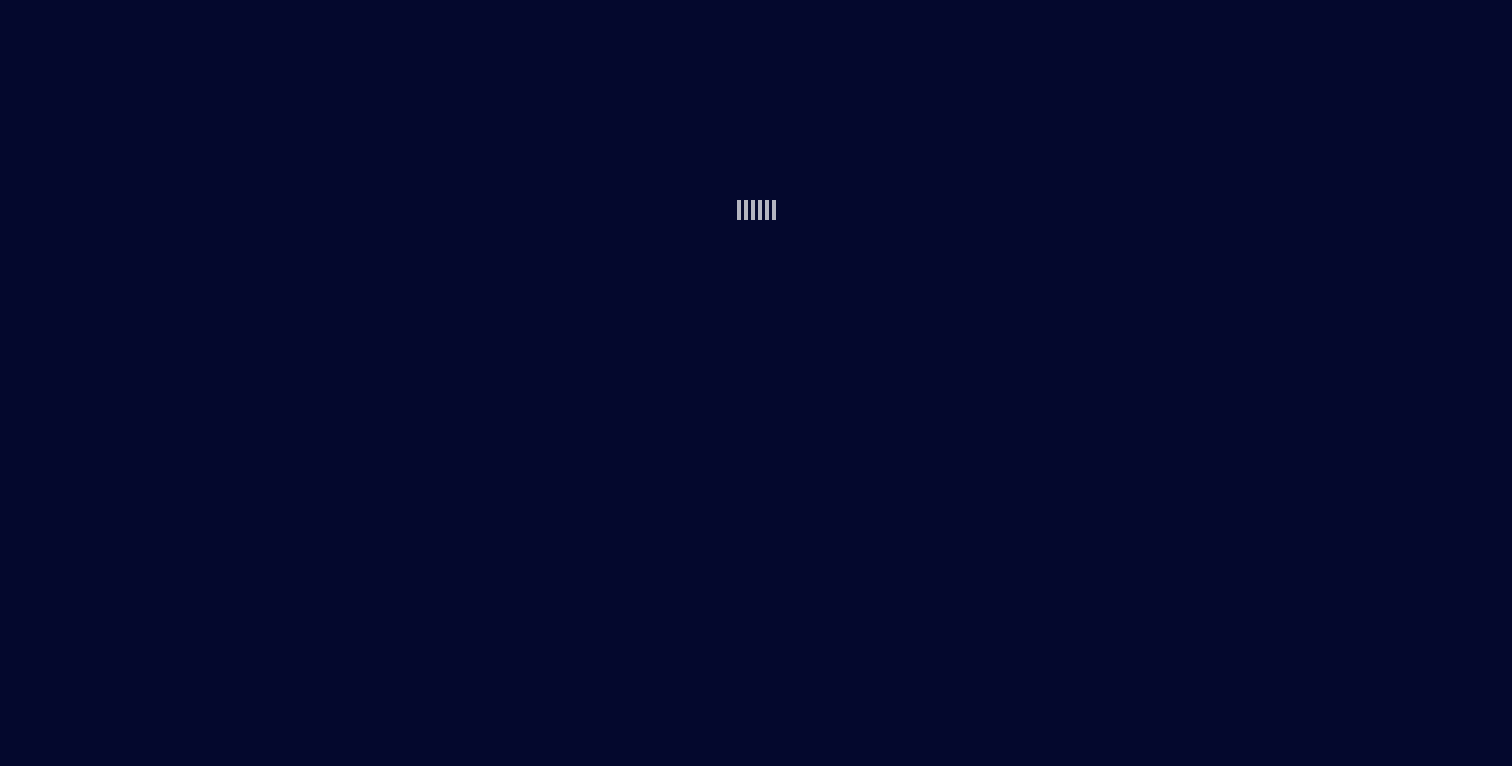 scroll, scrollTop: 0, scrollLeft: 0, axis: both 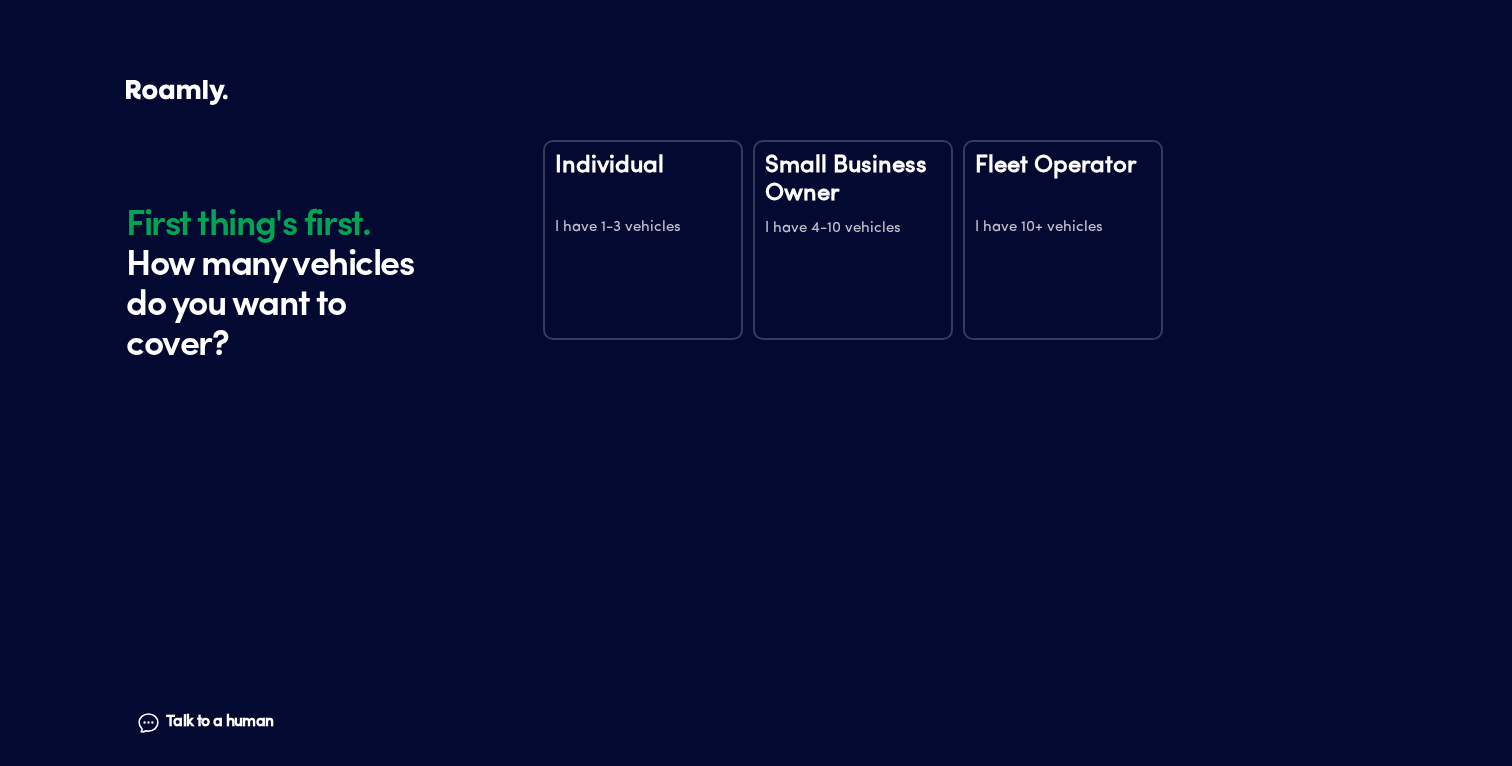 click on "Small Business Owner I have 4-10 vehicles" at bounding box center (853, 240) 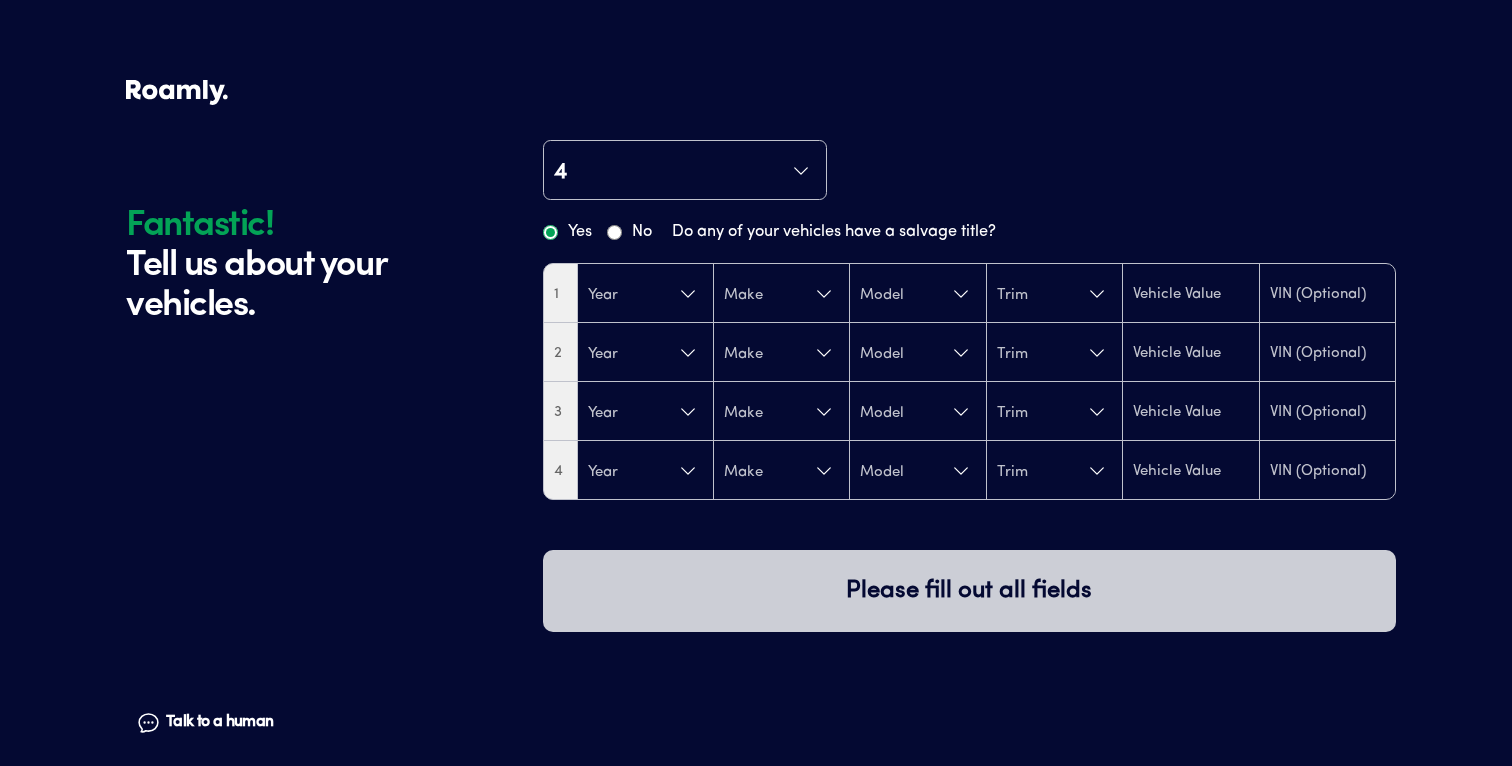 click on "4" at bounding box center [685, 171] 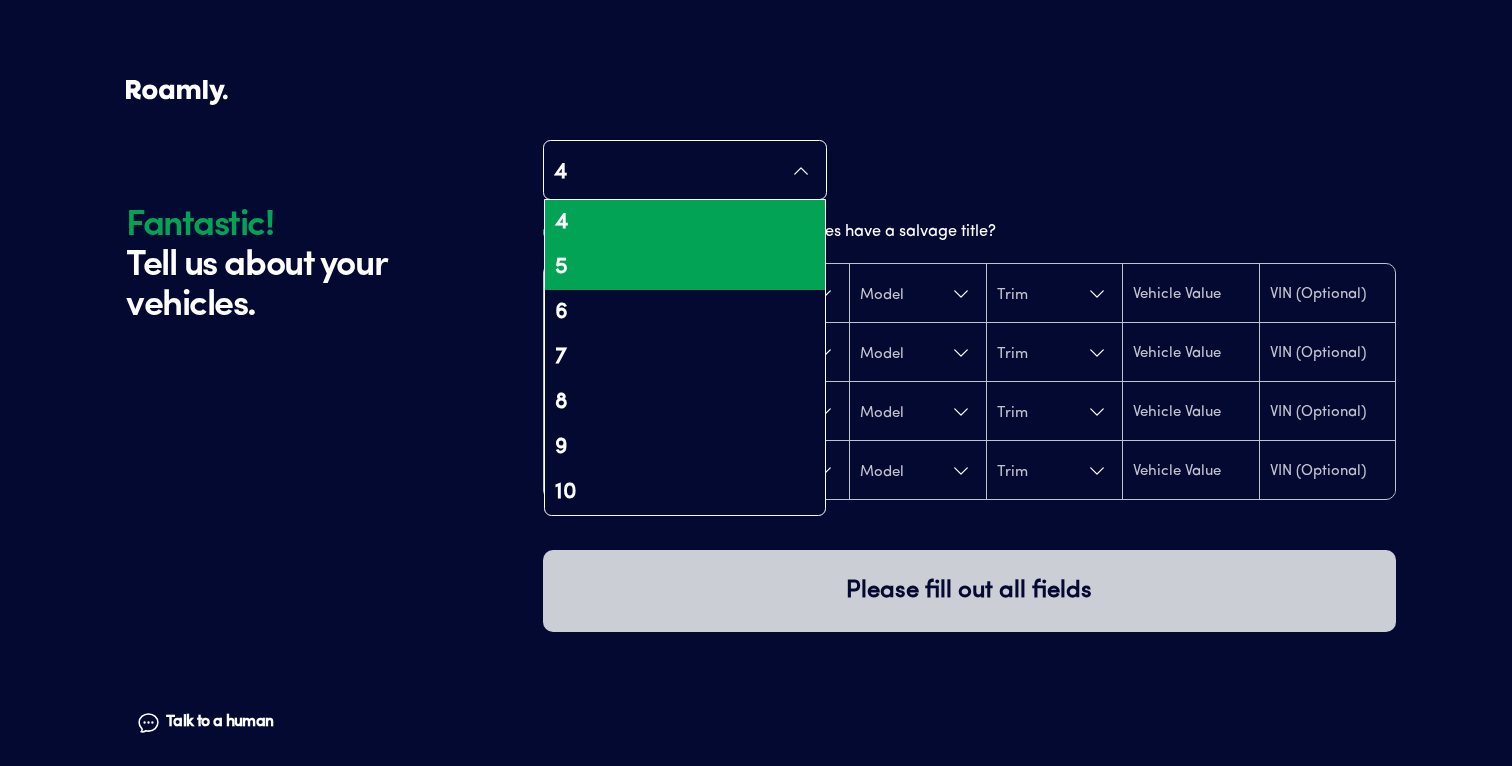 click on "5" at bounding box center [685, 267] 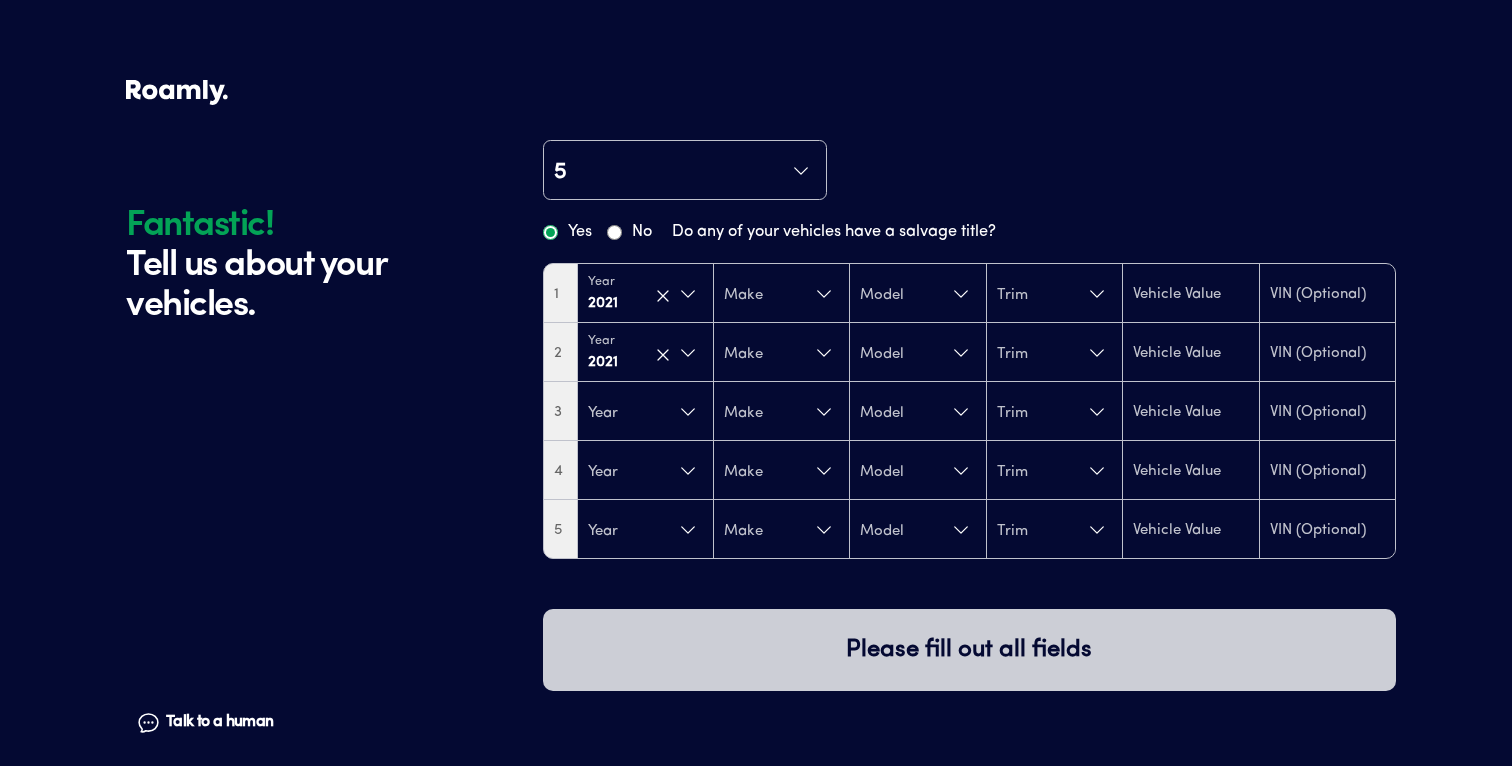 click on "1 Year [DATE] Make Model Trim 2 Year [DATE] Make Model Trim 3 Year Make Model Trim 4 Year Make Model Trim 5 Year Make Model Trim" at bounding box center (969, 411) 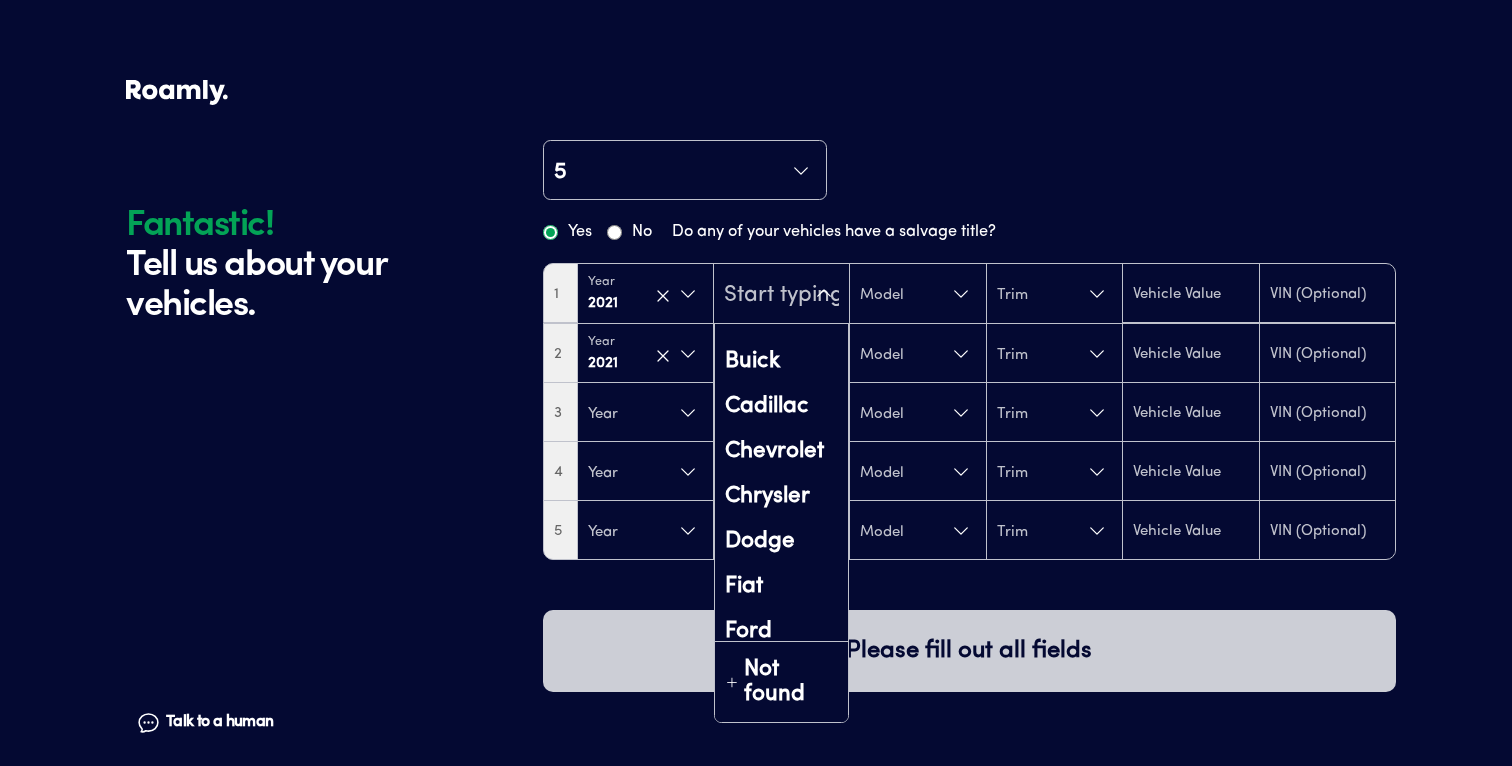 scroll, scrollTop: 211, scrollLeft: 0, axis: vertical 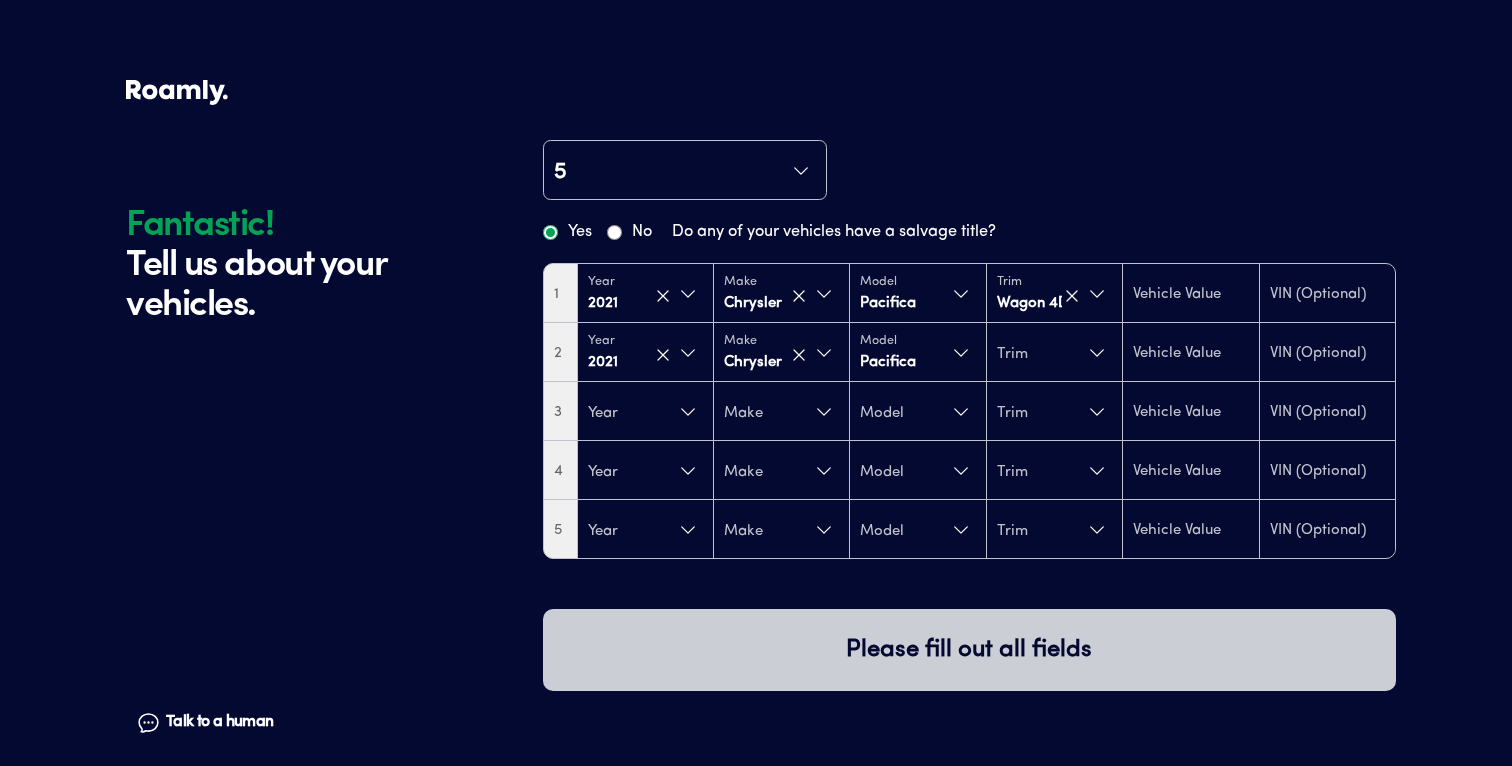 type on "23050" 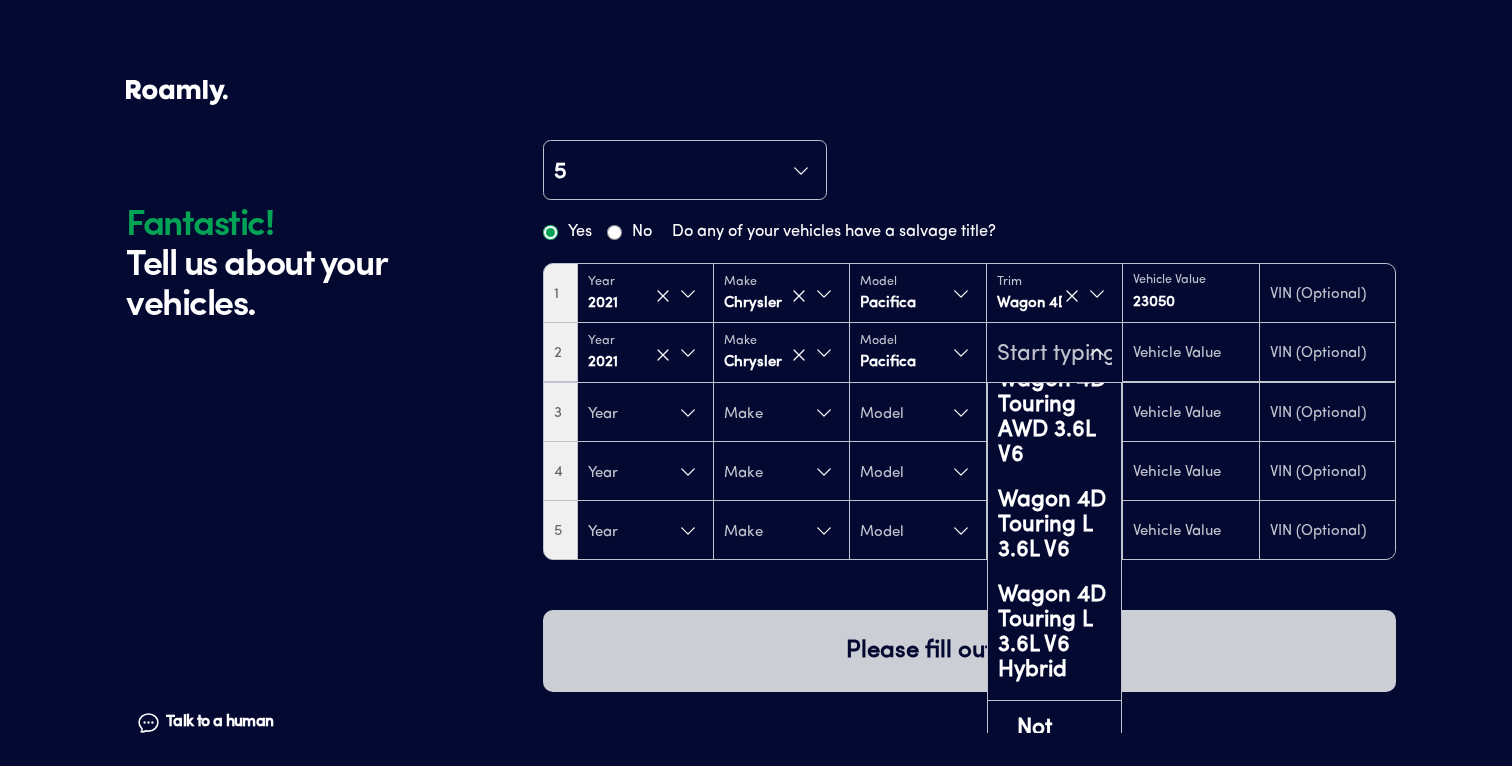 scroll, scrollTop: 908, scrollLeft: 0, axis: vertical 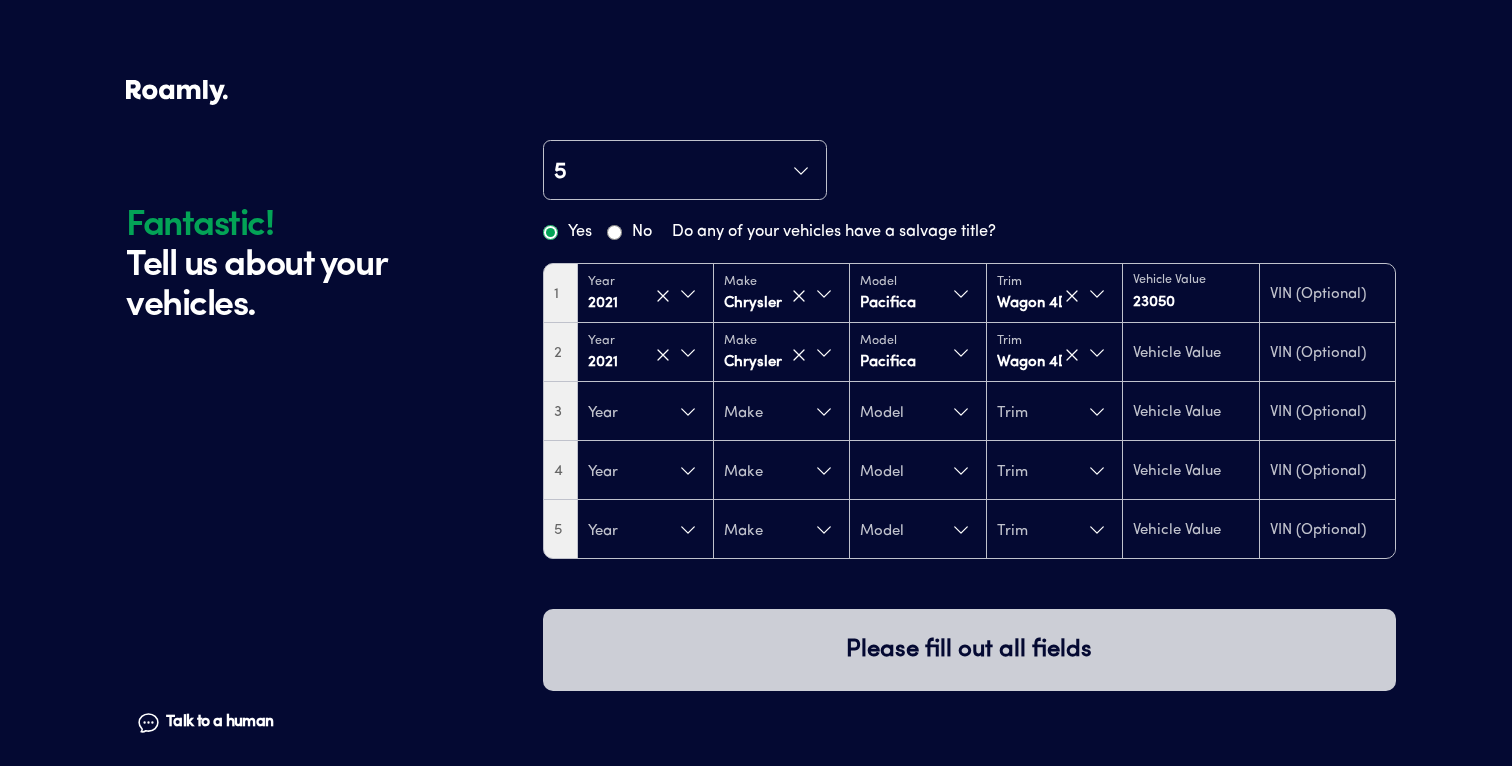 type on "23050" 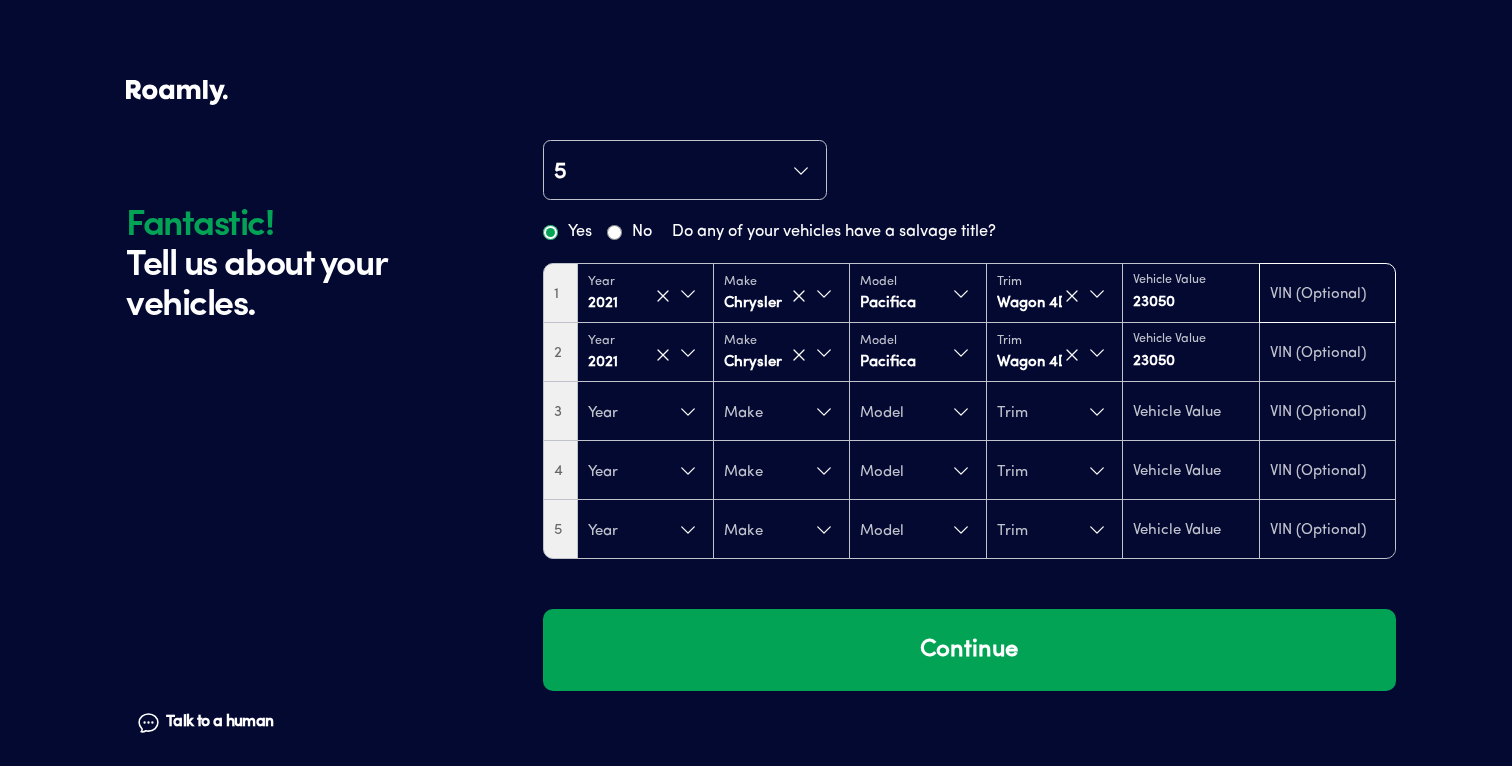 click at bounding box center [1327, 295] 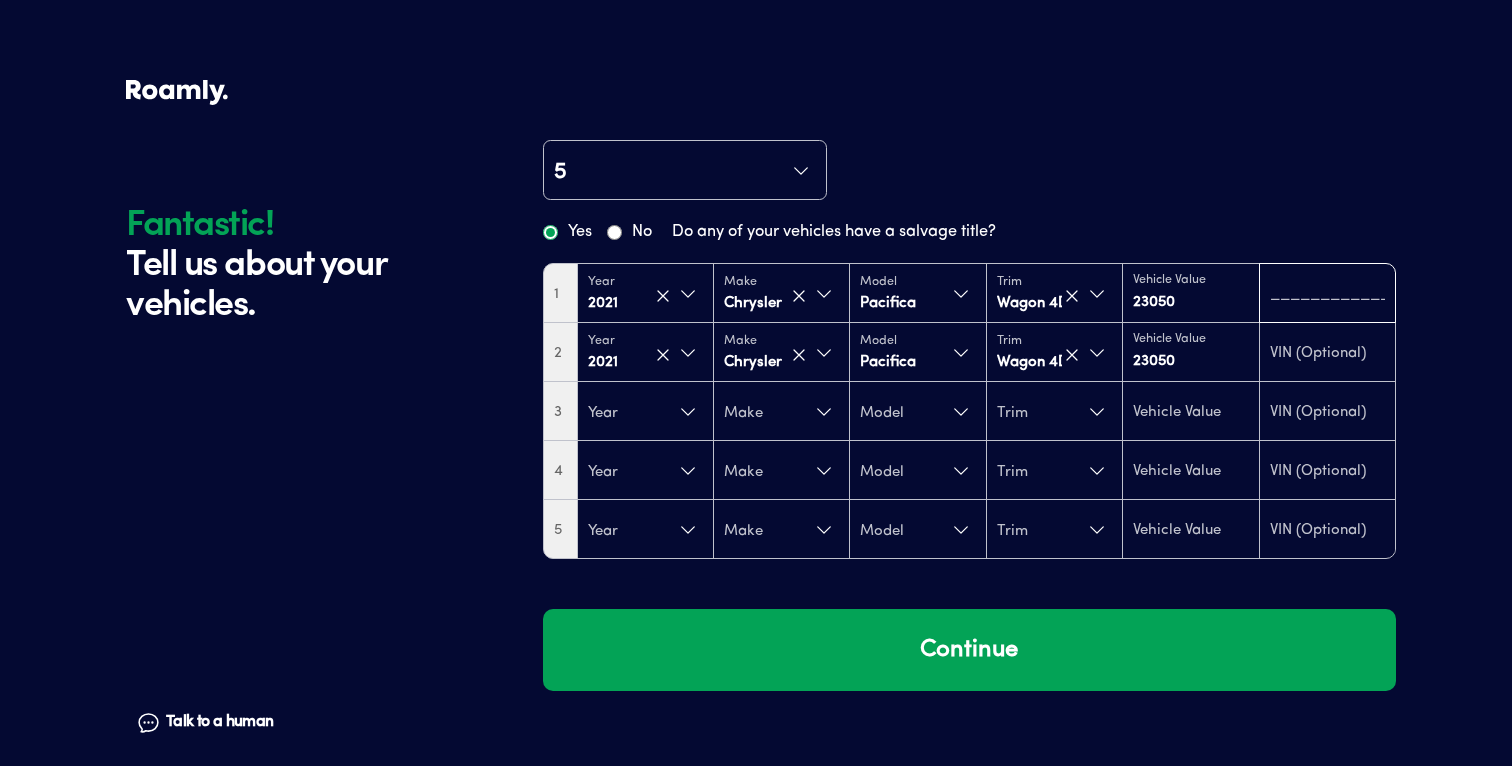paste on "[US_VEHICLE_IDENTIFICATION_NUMBER]" 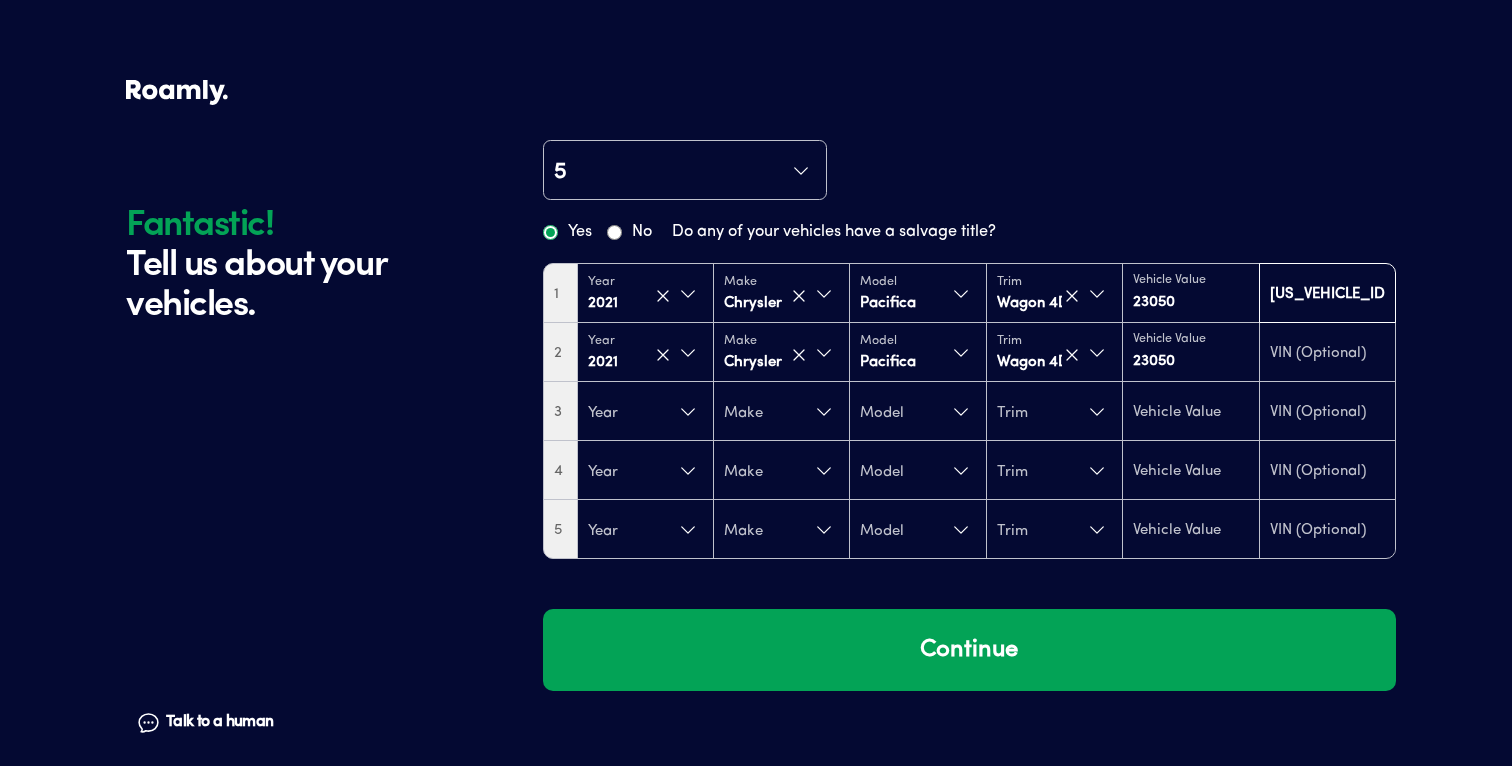 scroll, scrollTop: 0, scrollLeft: 38, axis: horizontal 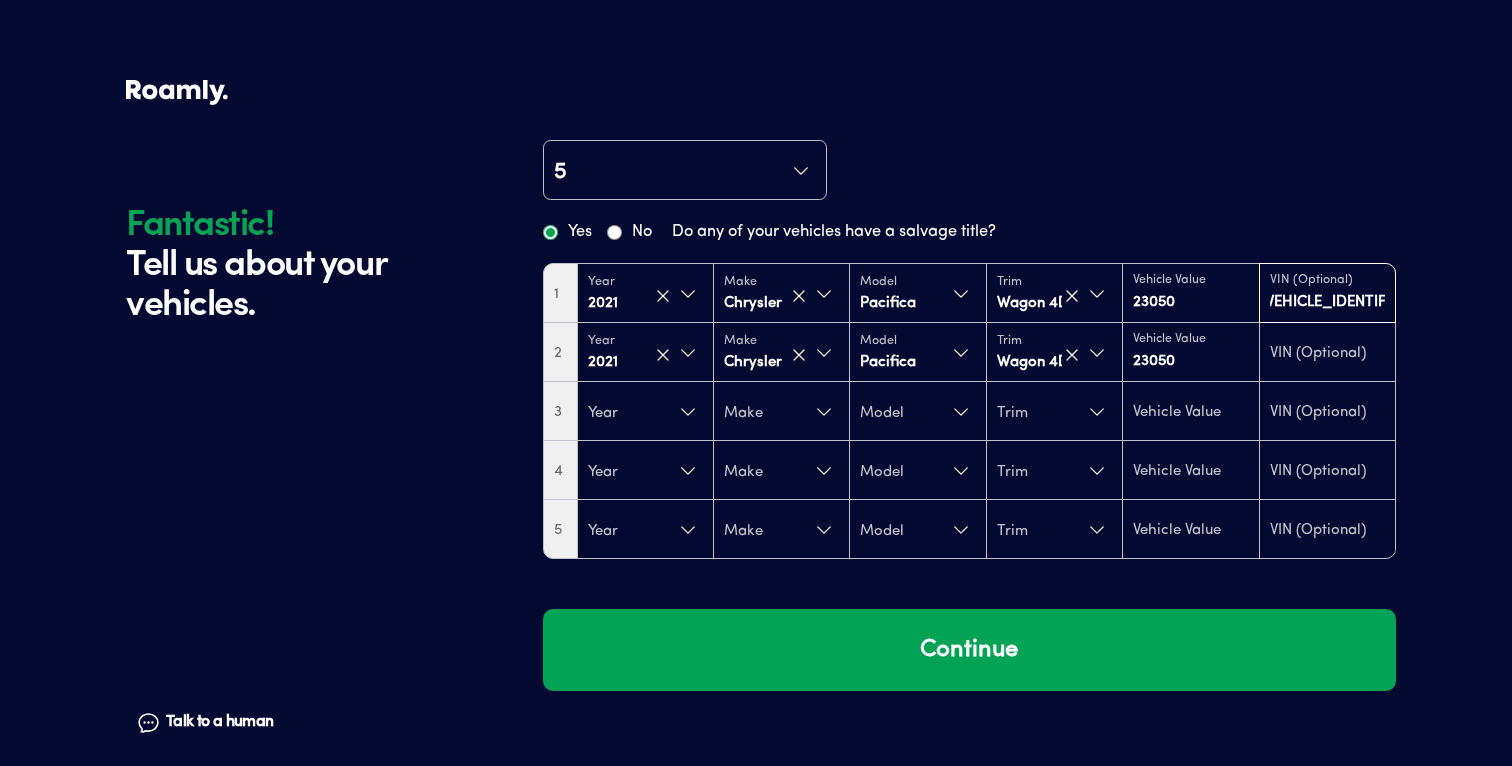 type on "[US_VEHICLE_IDENTIFICATION_NUMBER]" 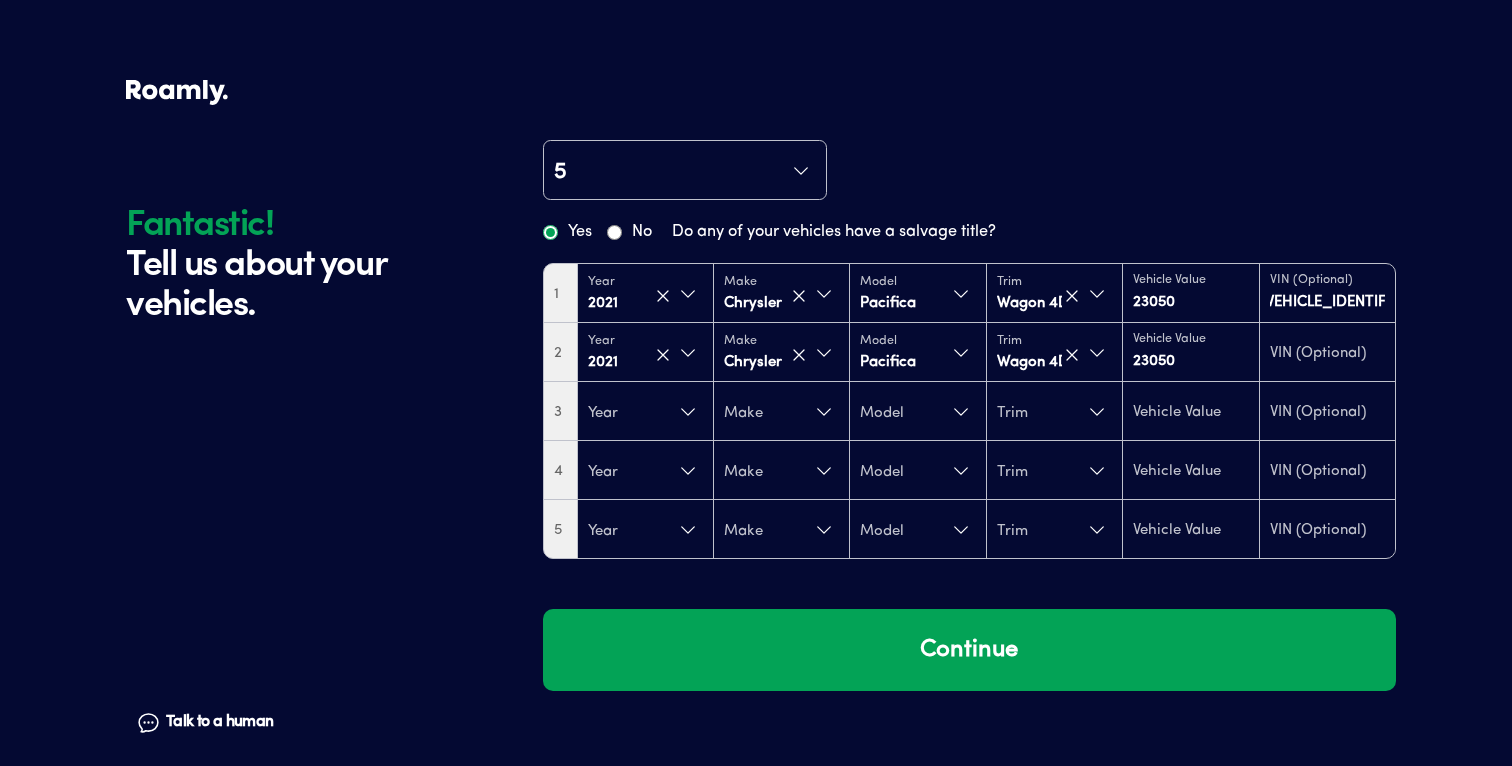 scroll, scrollTop: 0, scrollLeft: 0, axis: both 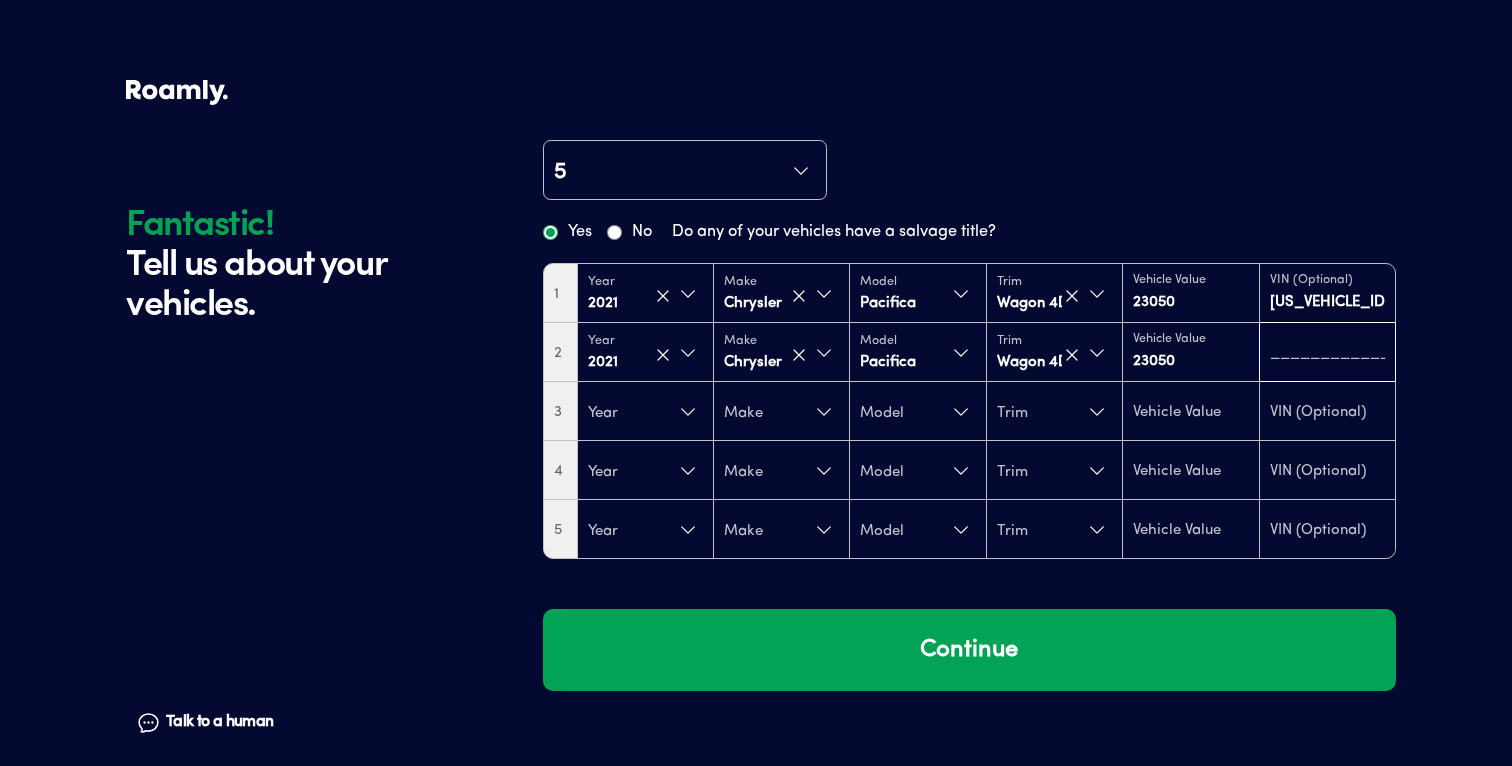 click at bounding box center [1327, 354] 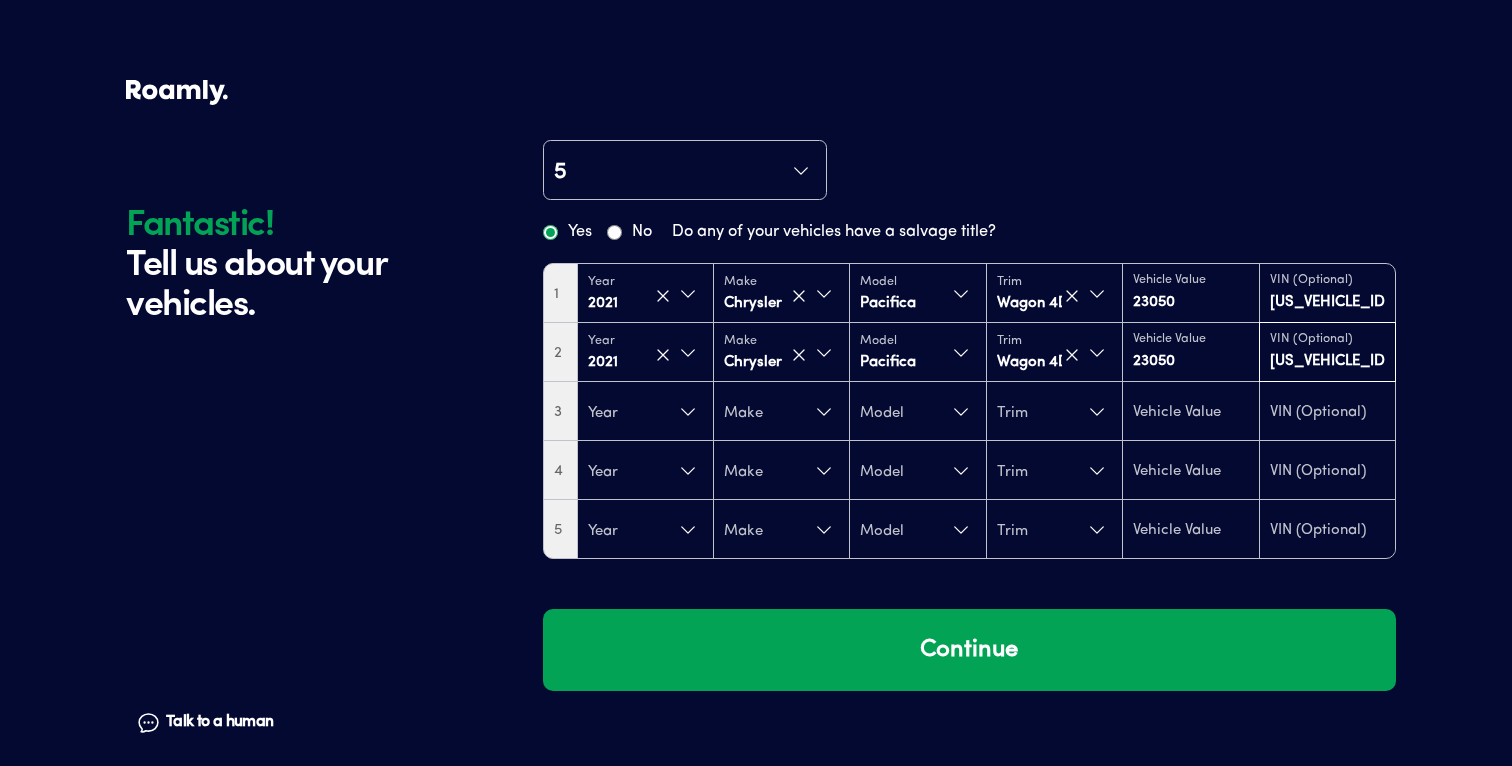 scroll, scrollTop: 0, scrollLeft: 36, axis: horizontal 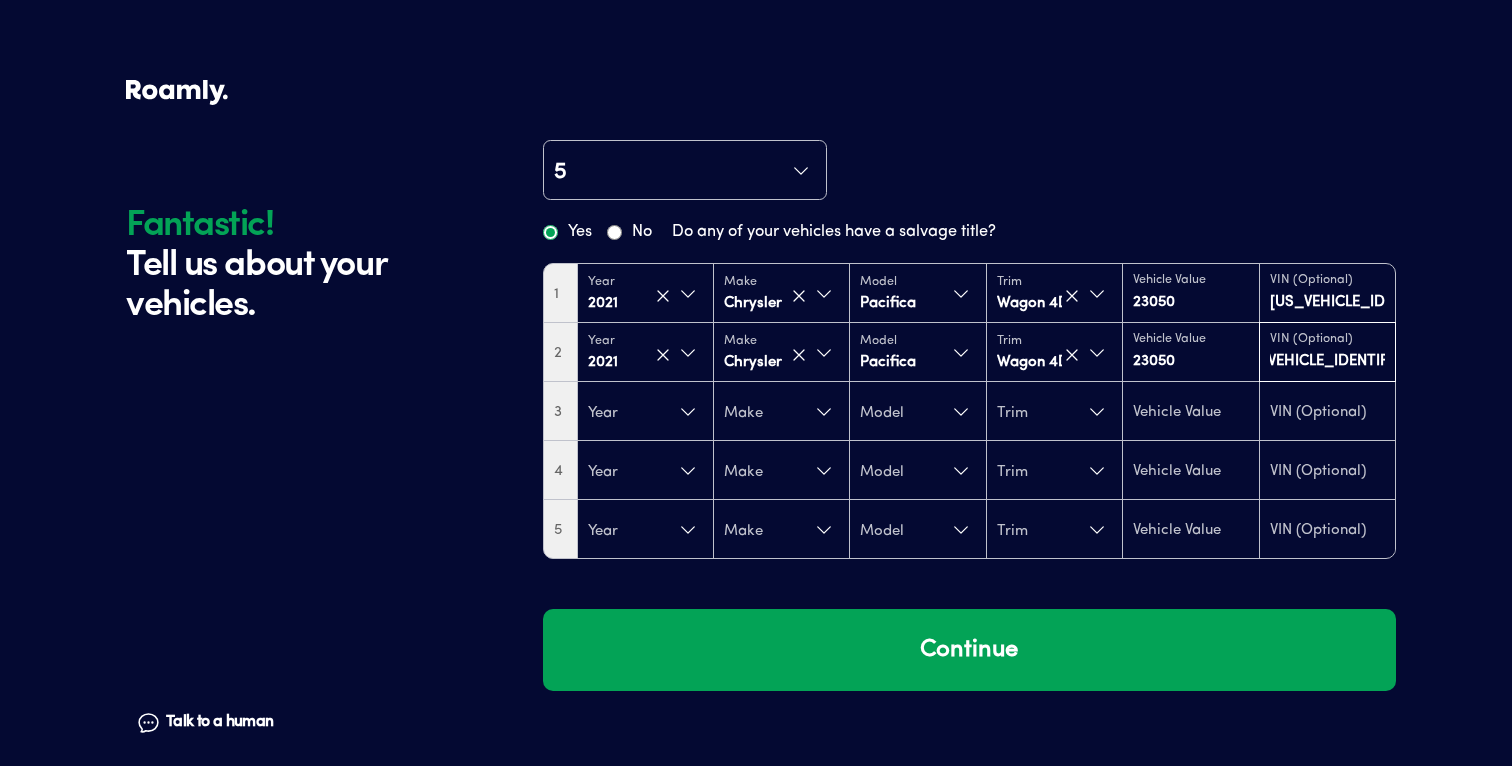 type on "[US_VEHICLE_IDENTIFICATION_NUMBER]" 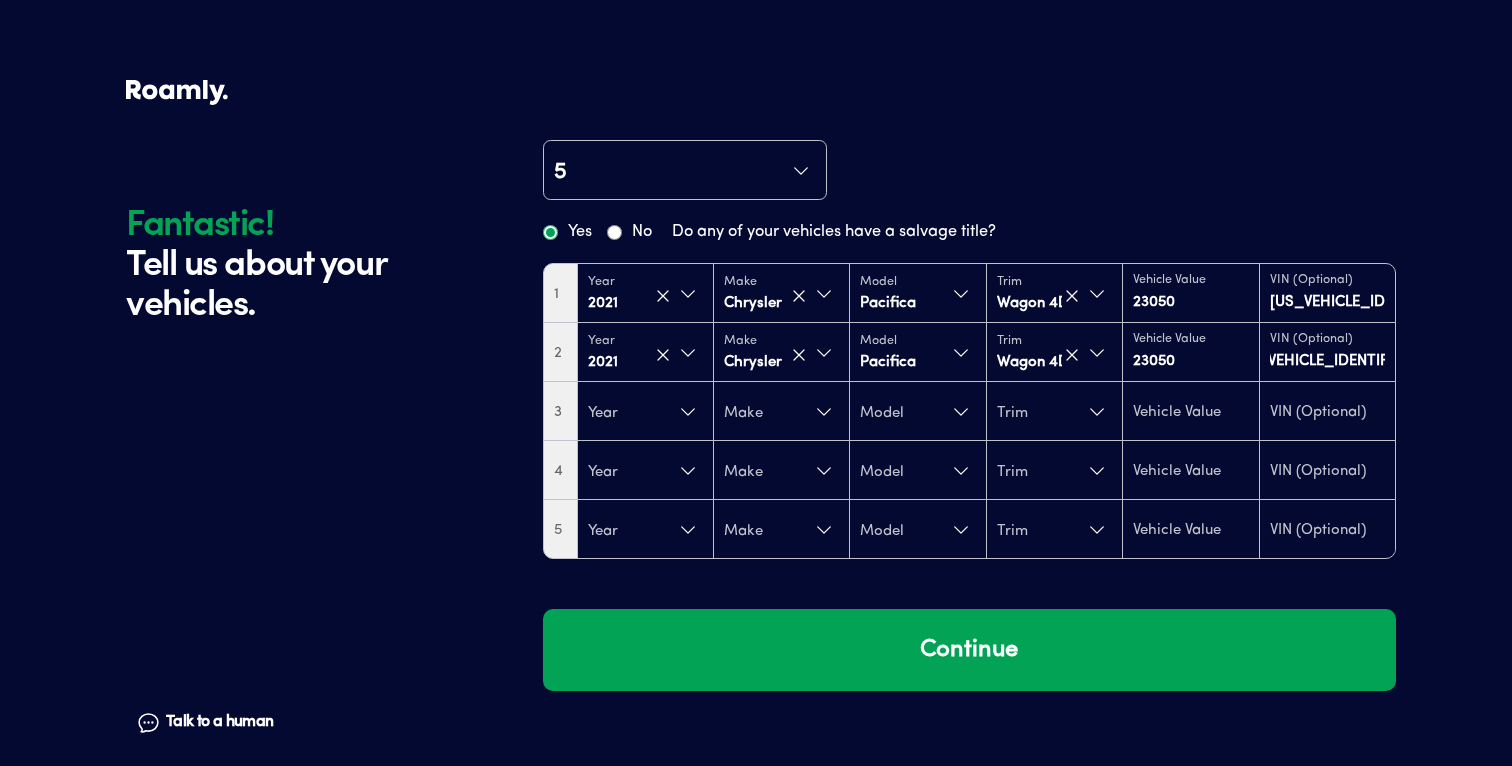 scroll, scrollTop: 0, scrollLeft: 0, axis: both 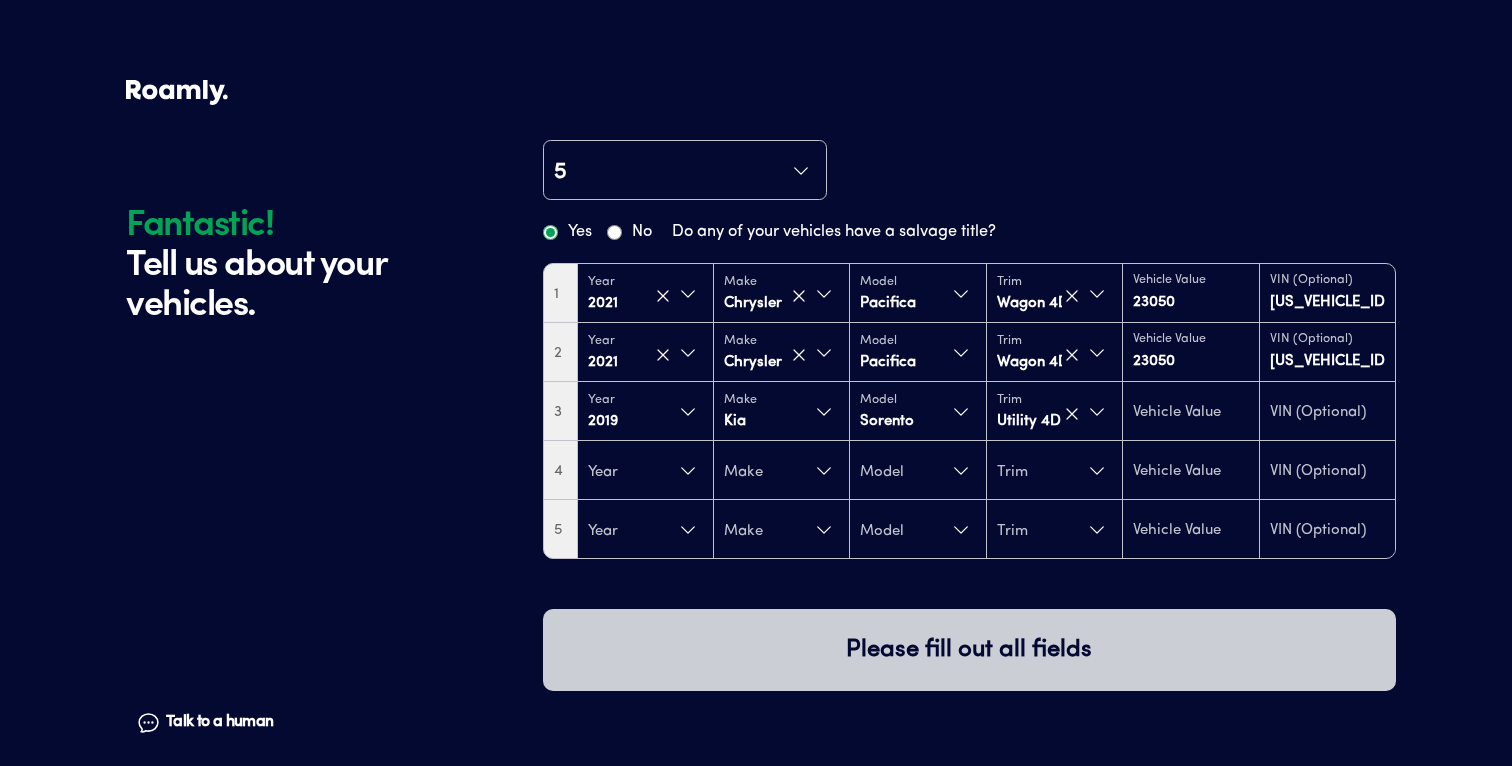 type on "16700" 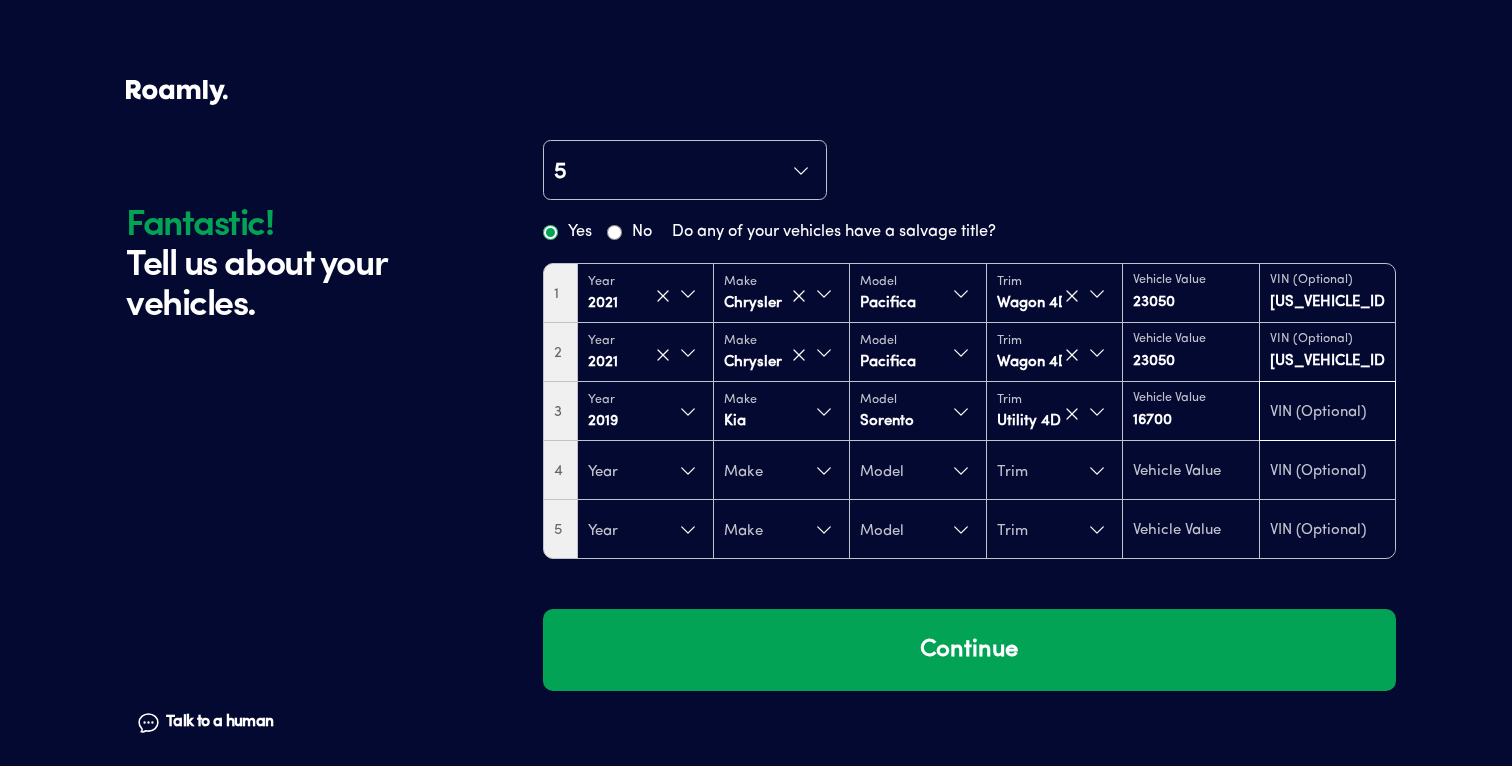 click at bounding box center [1327, 413] 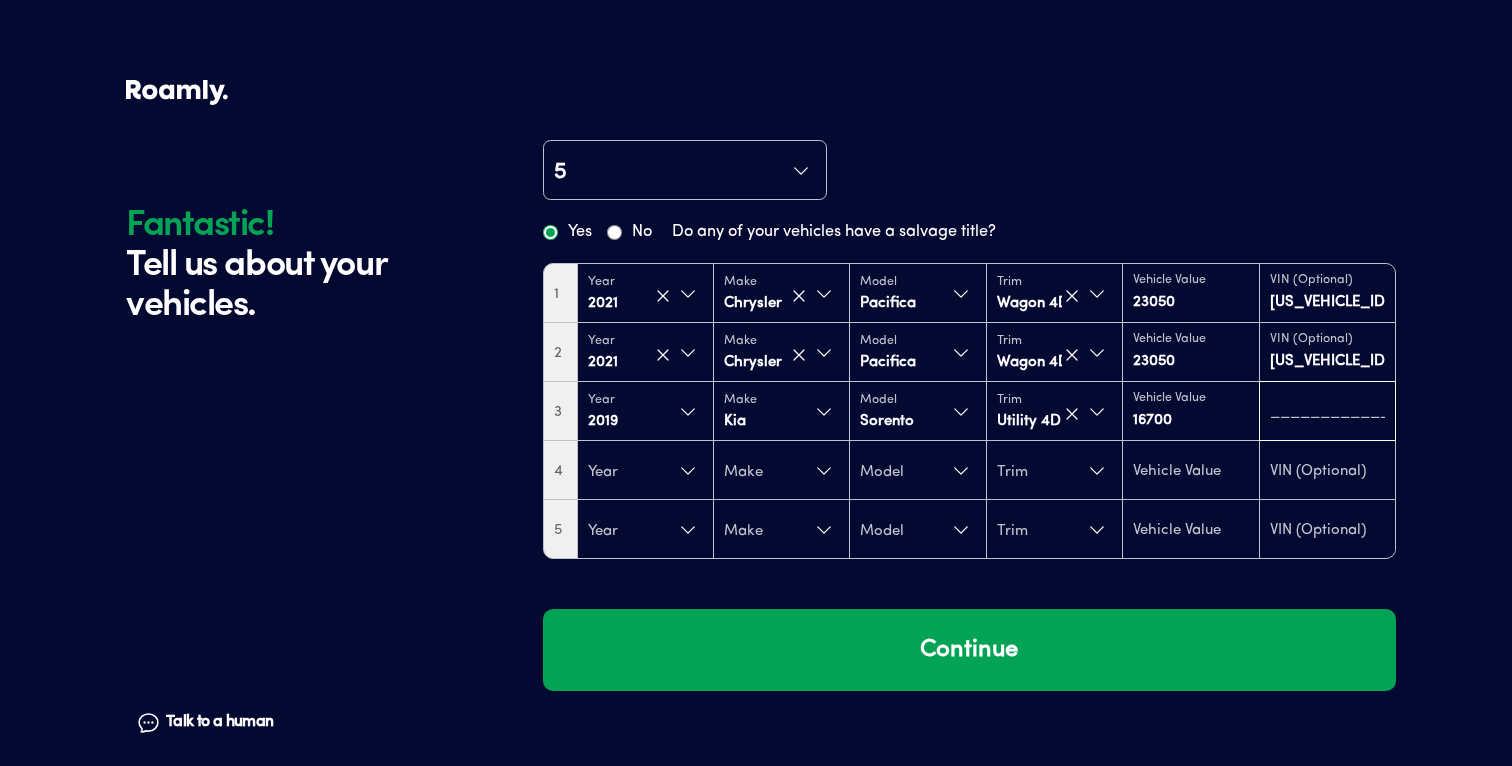 paste on "[US_VEHICLE_IDENTIFICATION_NUMBER]" 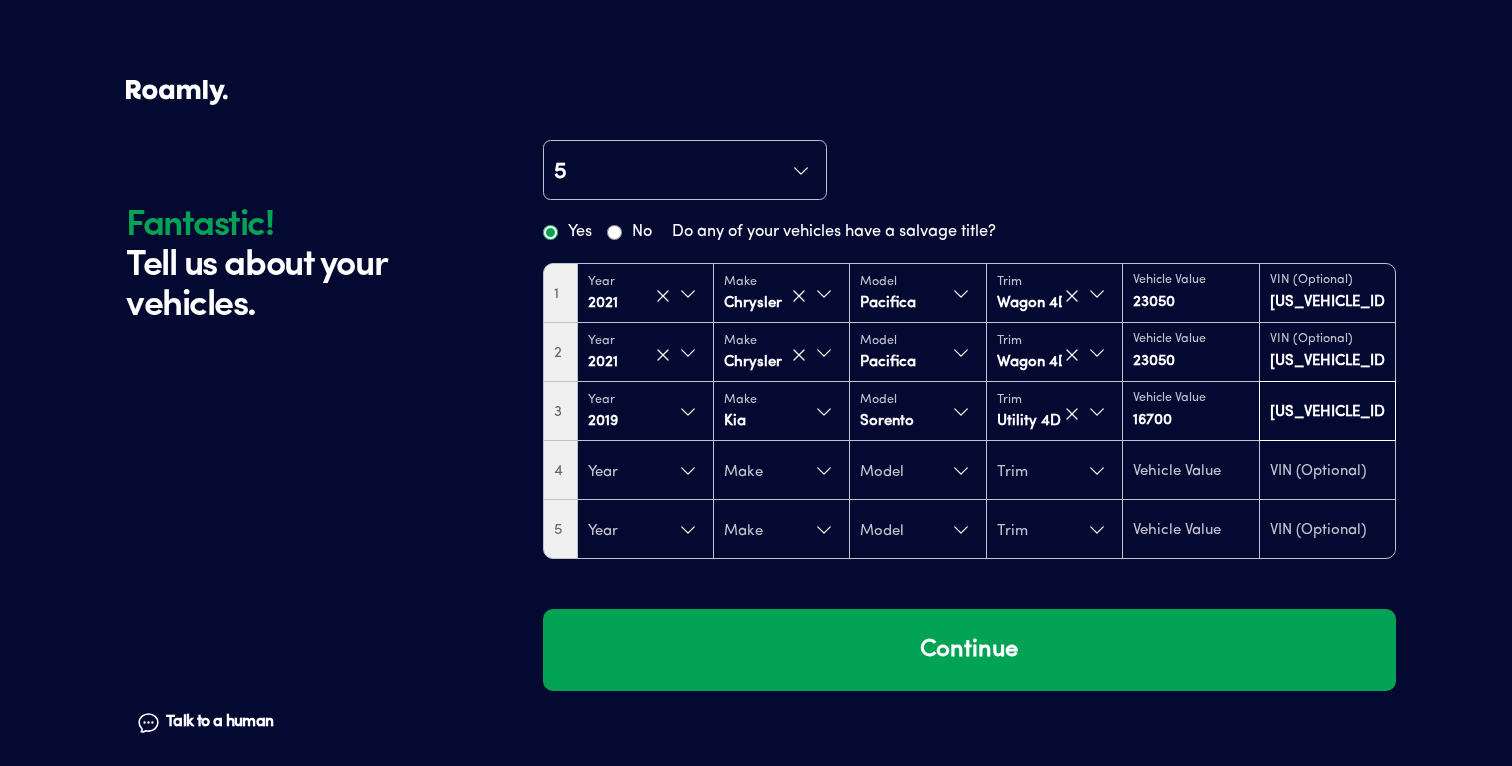 scroll, scrollTop: 0, scrollLeft: 37, axis: horizontal 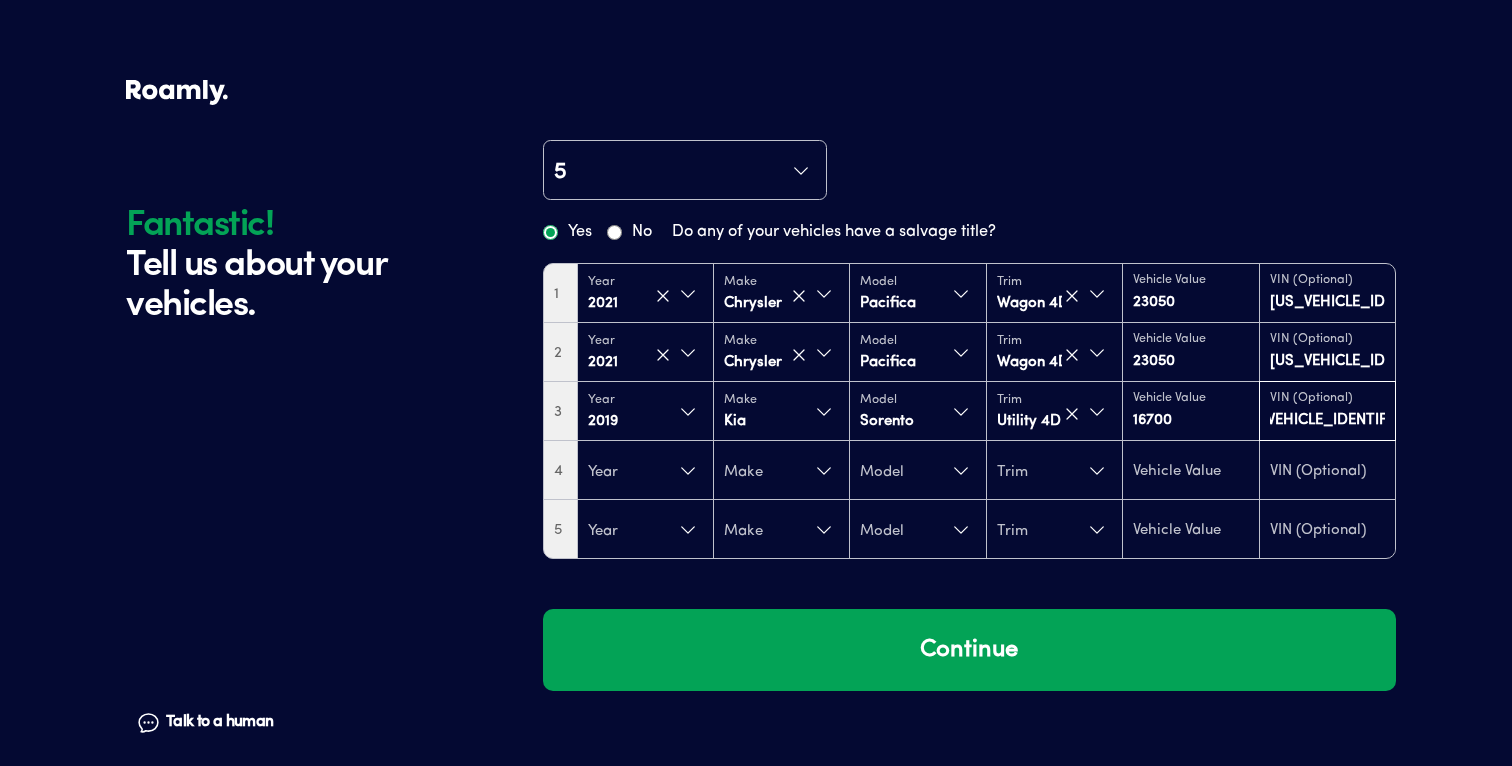 type on "[US_VEHICLE_IDENTIFICATION_NUMBER]" 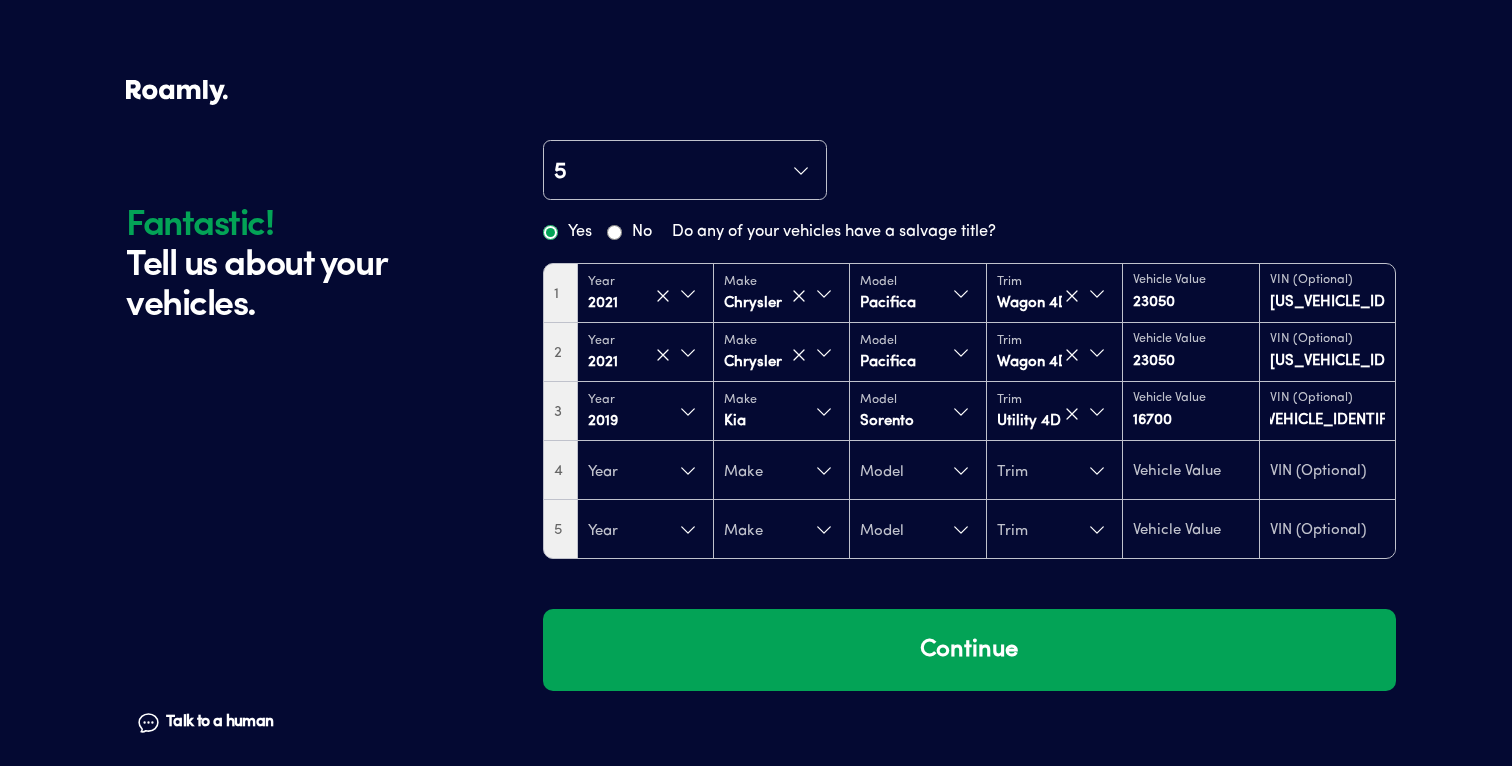 scroll, scrollTop: 0, scrollLeft: 0, axis: both 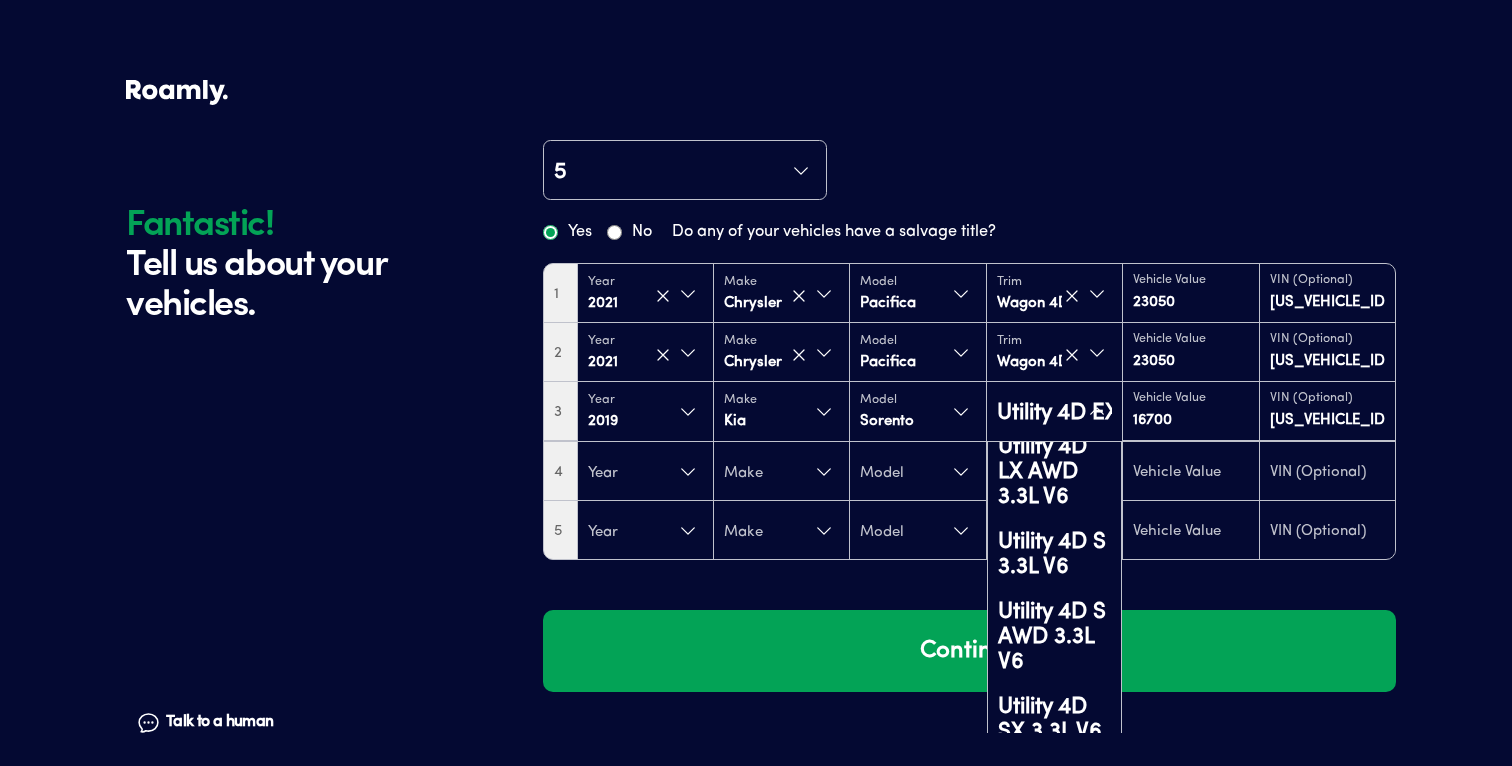 click on "Fantastic! Tell us about your vehicles. Talk to a human Chat Fantastic! Tell us about your vehicles. Talk to a human Chat 5 Yes No Do any of your vehicles have a salvage title? 1 Year [DATE] Make Chrysler Model Pacifica Trim Wagon 4D Touring L 3.6L V6 Vehicle Value 23050 VIN (Optional) [US_VEHICLE_IDENTIFICATION_NUMBER] 2 Year [DATE] Make Chrysler Model Pacifica Trim Wagon 4D Touring L 3.6L V6 Vehicle Value 23050 VIN (Optional) [US_VEHICLE_IDENTIFICATION_NUMBER] 3 Year [DATE] Make Kia Model Sorento Utility 4D EX 3.3L V6 Utility 4D EX 3.3L V6 Utility 4D EX AWD 3.3L V6 Utility 4D EX Sport 3.3L V6 Utility 4D EX Sport AWD 3.3L V6 Utility 4D L 2.4L I4 Utility 4D LX 2.4L I4 Utility 4D LX 3.3L V6 Utility 4D LX AWD 2.4L I4 Utility 4D LX AWD 3.3L V6 Utility 4D S 3.3L V6 Utility 4D S AWD 3.3L V6 Utility 4D SX 3.3L V6 Utility 4D SX AWD 3.3L V6 Utility 4D SX Limited 3.3L V6 Utility 4D SX Limited AWD 3.3L V6 Not found Vehicle Value 16700 VIN (Optional) [US_VEHICLE_IDENTIFICATION_NUMBER] 4 Year Make Model Trim 5 Year Make Model Trim Continue" at bounding box center [756, 383] 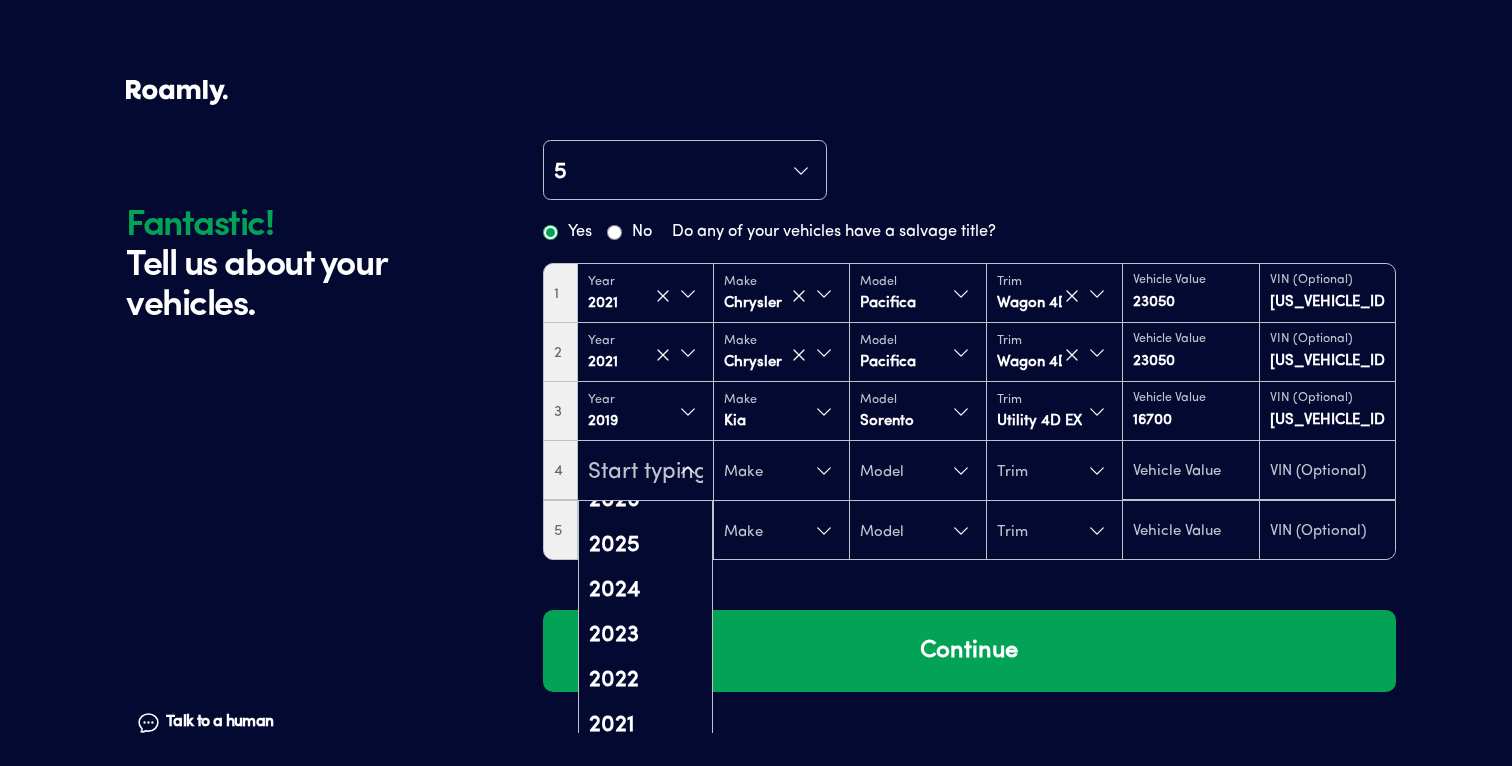 scroll, scrollTop: 70, scrollLeft: 0, axis: vertical 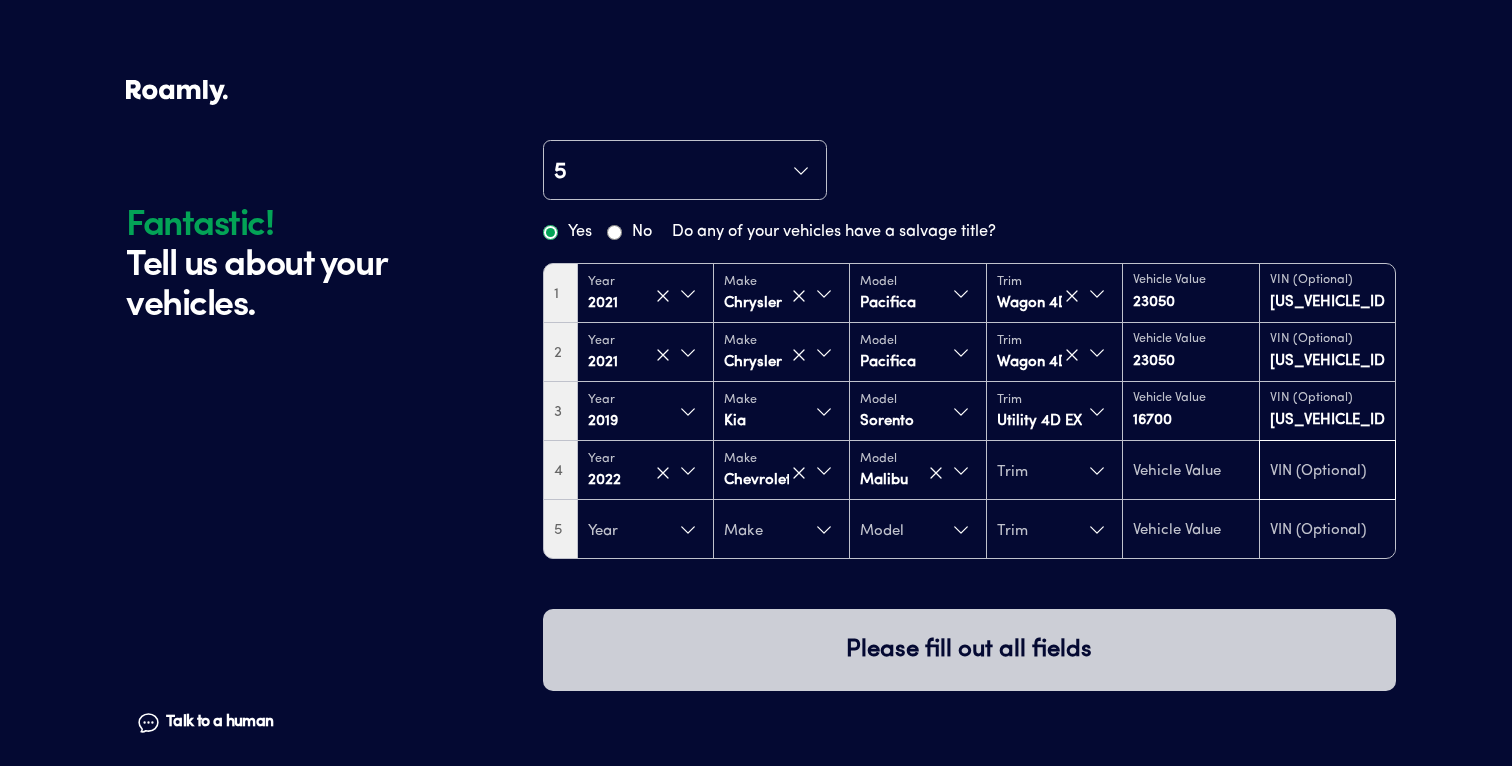 click at bounding box center (1327, 472) 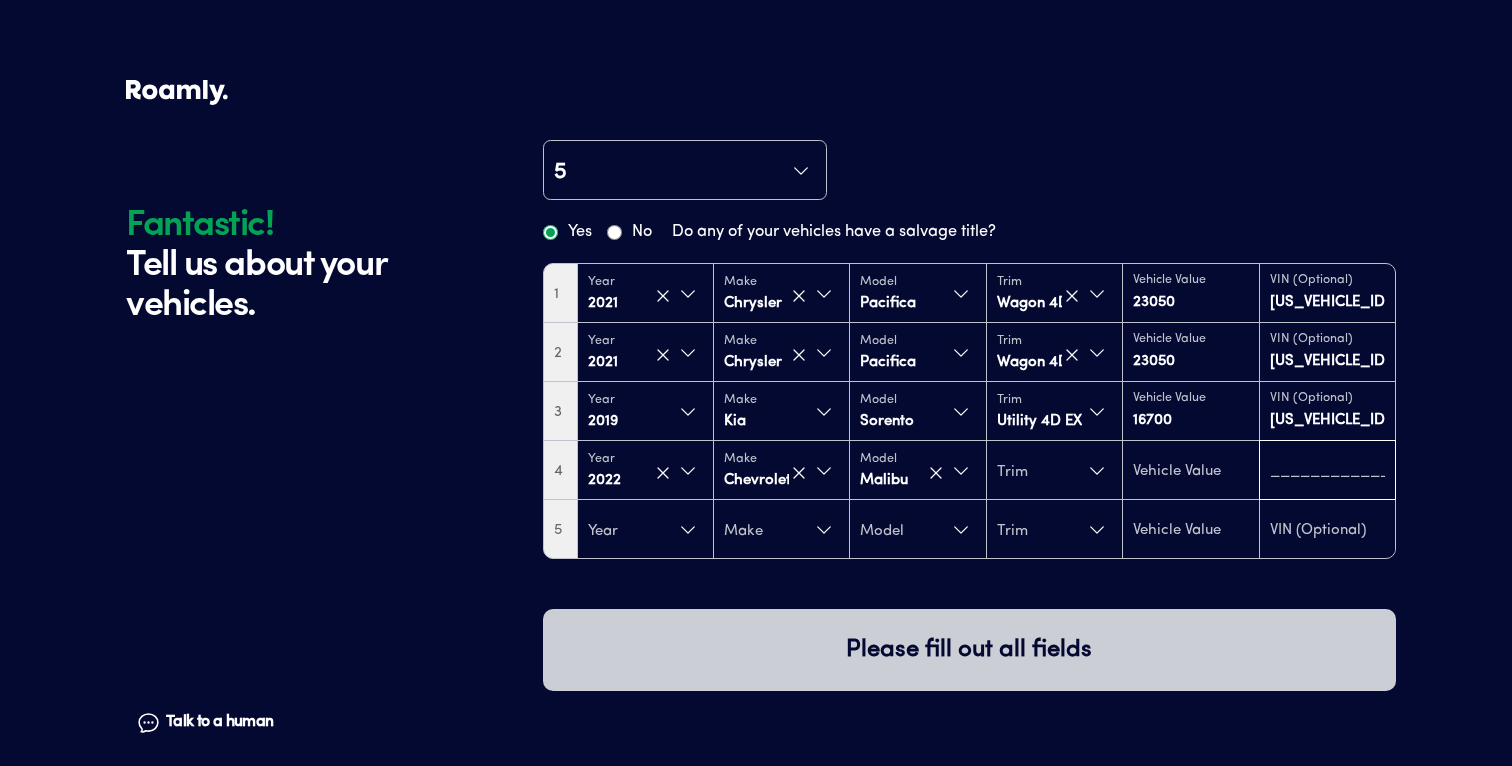 paste on "[US_VEHICLE_IDENTIFICATION_NUMBER]" 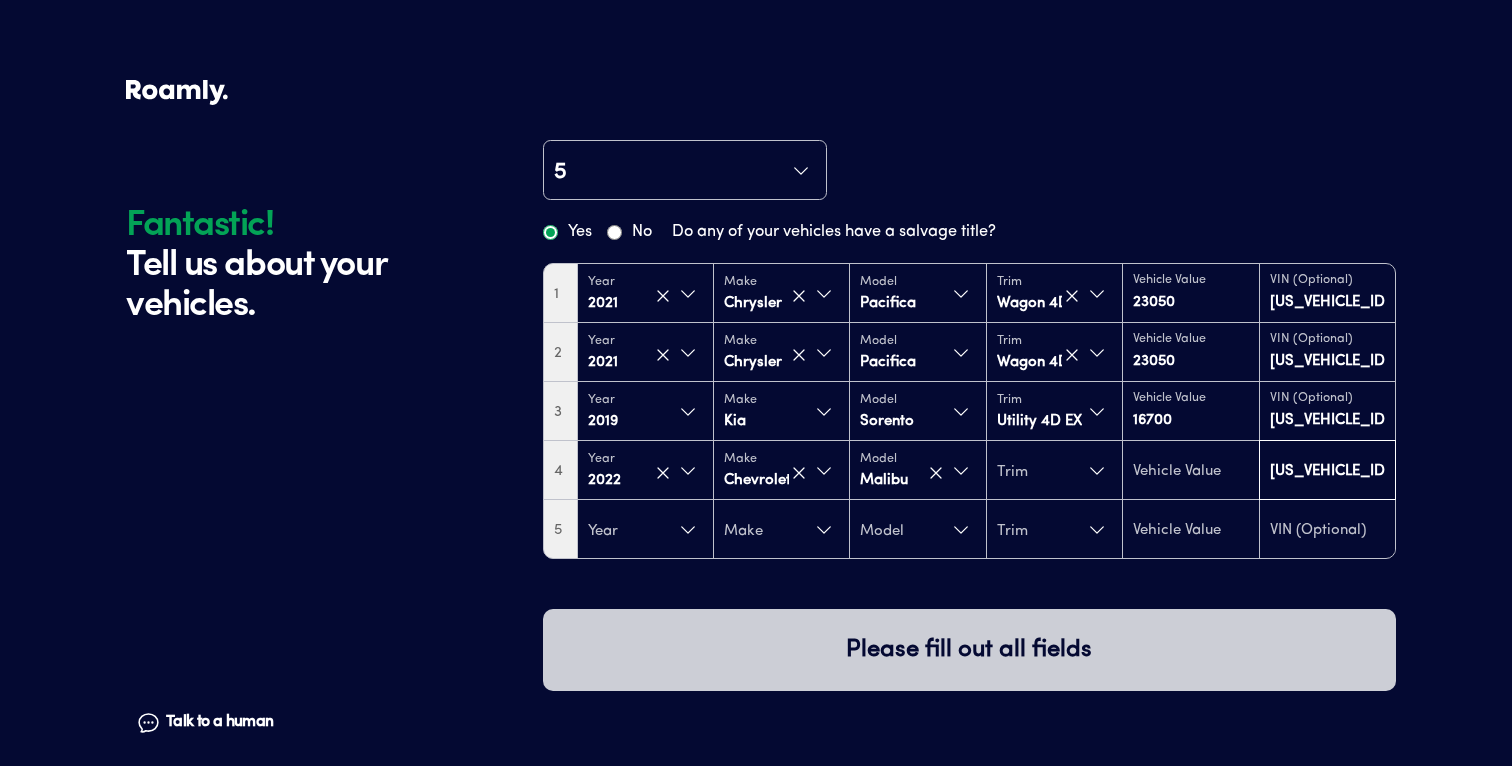 scroll, scrollTop: 0, scrollLeft: 23, axis: horizontal 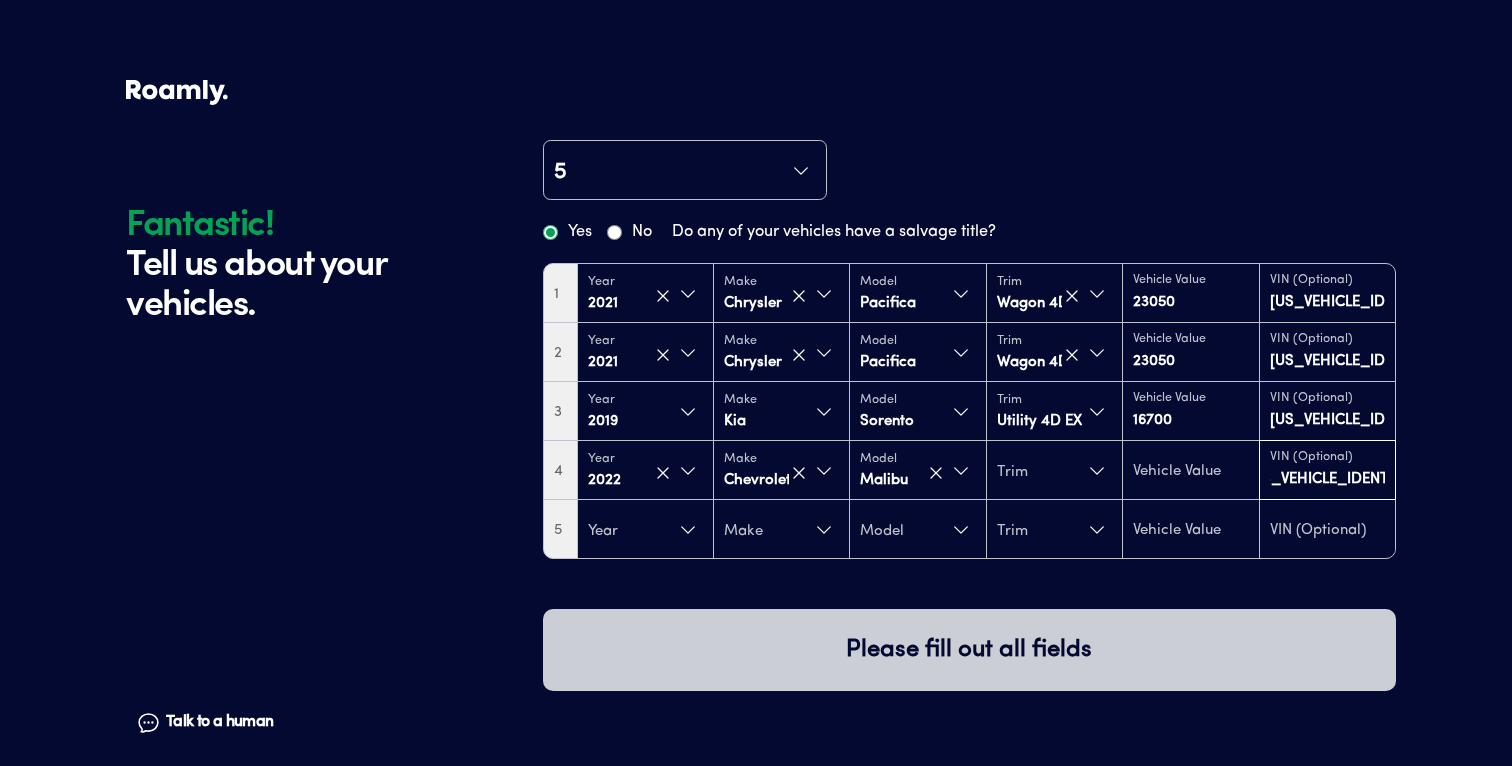 type on "[US_VEHICLE_IDENTIFICATION_NUMBER]" 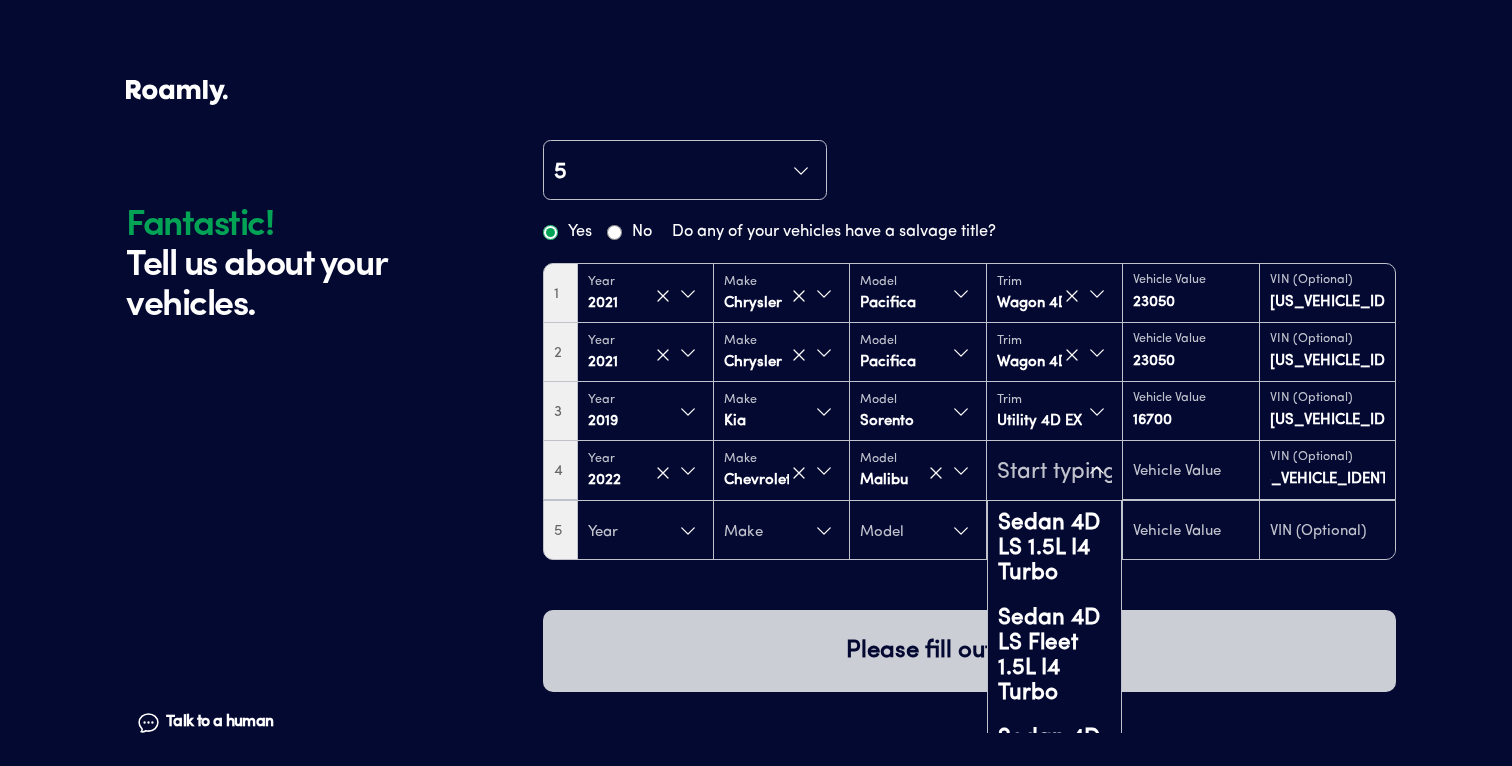 scroll, scrollTop: 0, scrollLeft: 0, axis: both 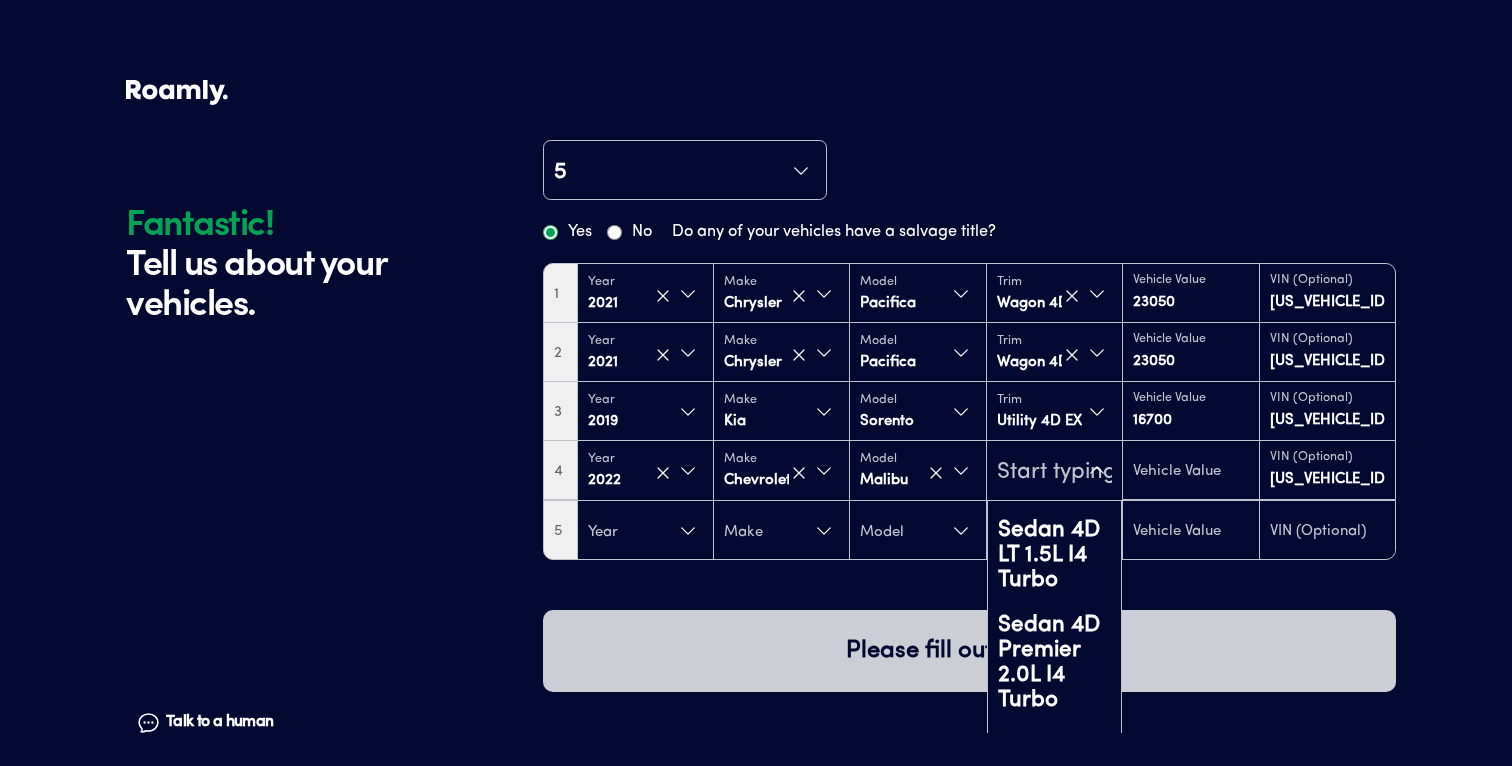 type on "21825" 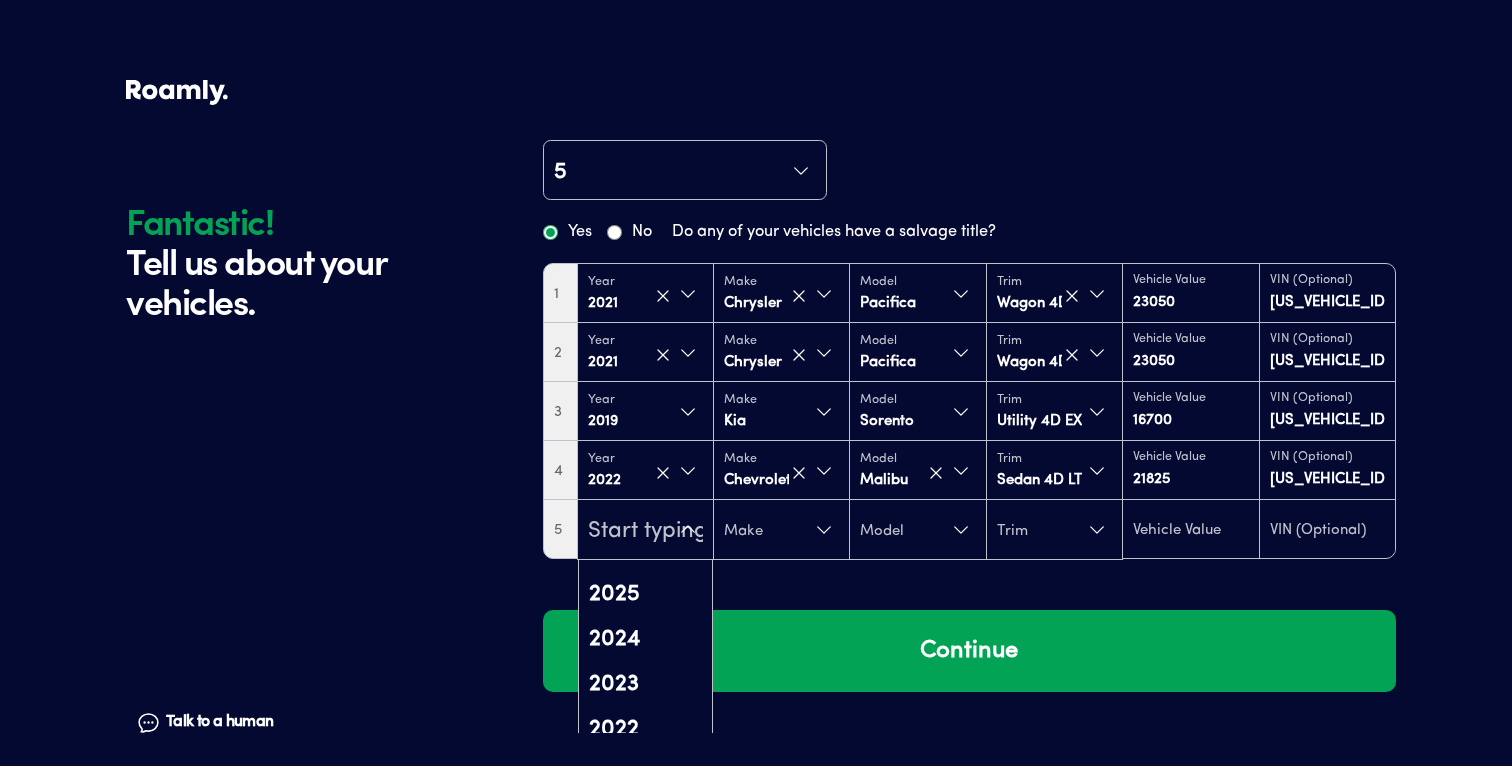 scroll, scrollTop: 88, scrollLeft: 0, axis: vertical 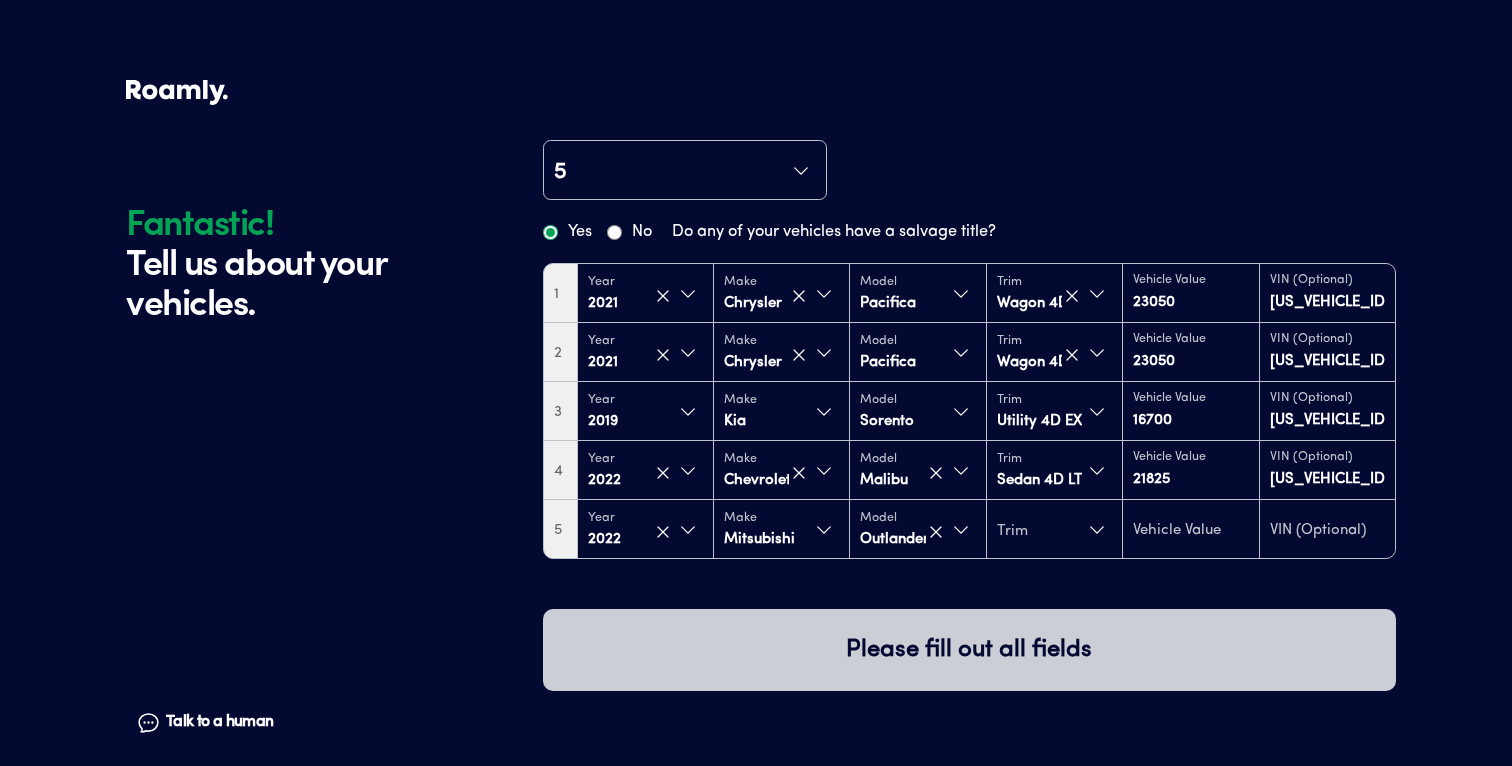 click on "5 Year [DATE] Make Mitsubishi Model Outlander Trim" at bounding box center (969, 529) 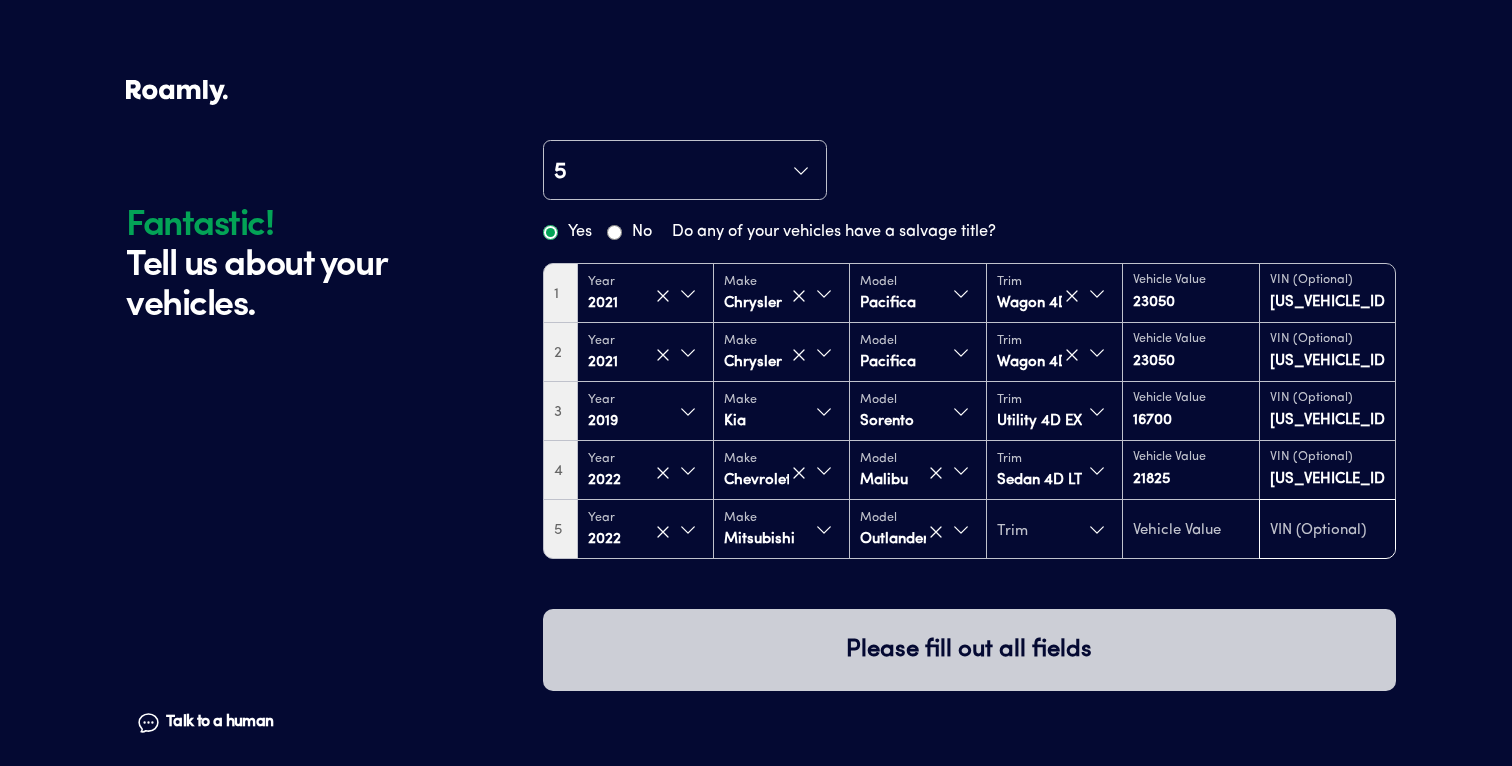 click at bounding box center (1327, 531) 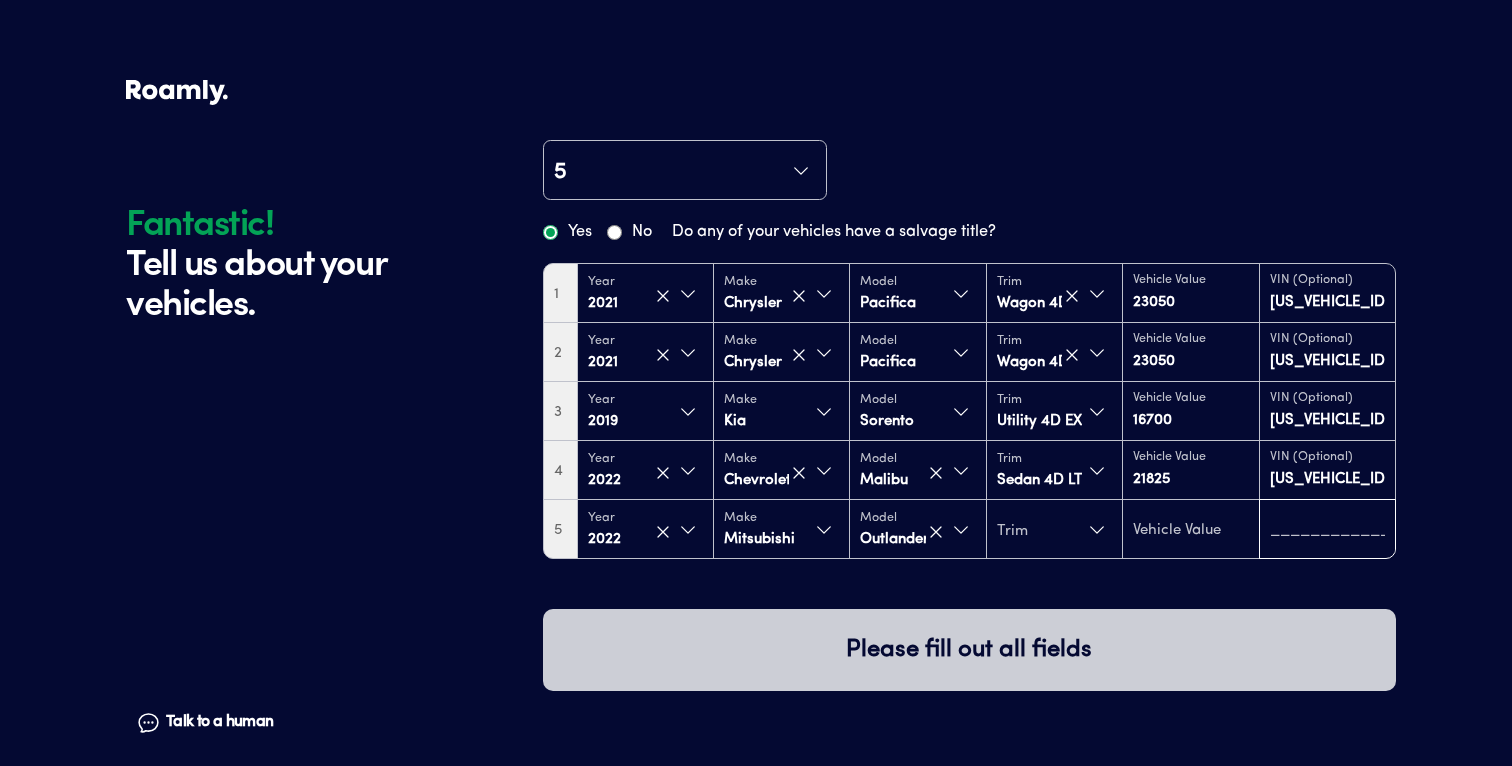 paste on "[US_VEHICLE_IDENTIFICATION_NUMBER]" 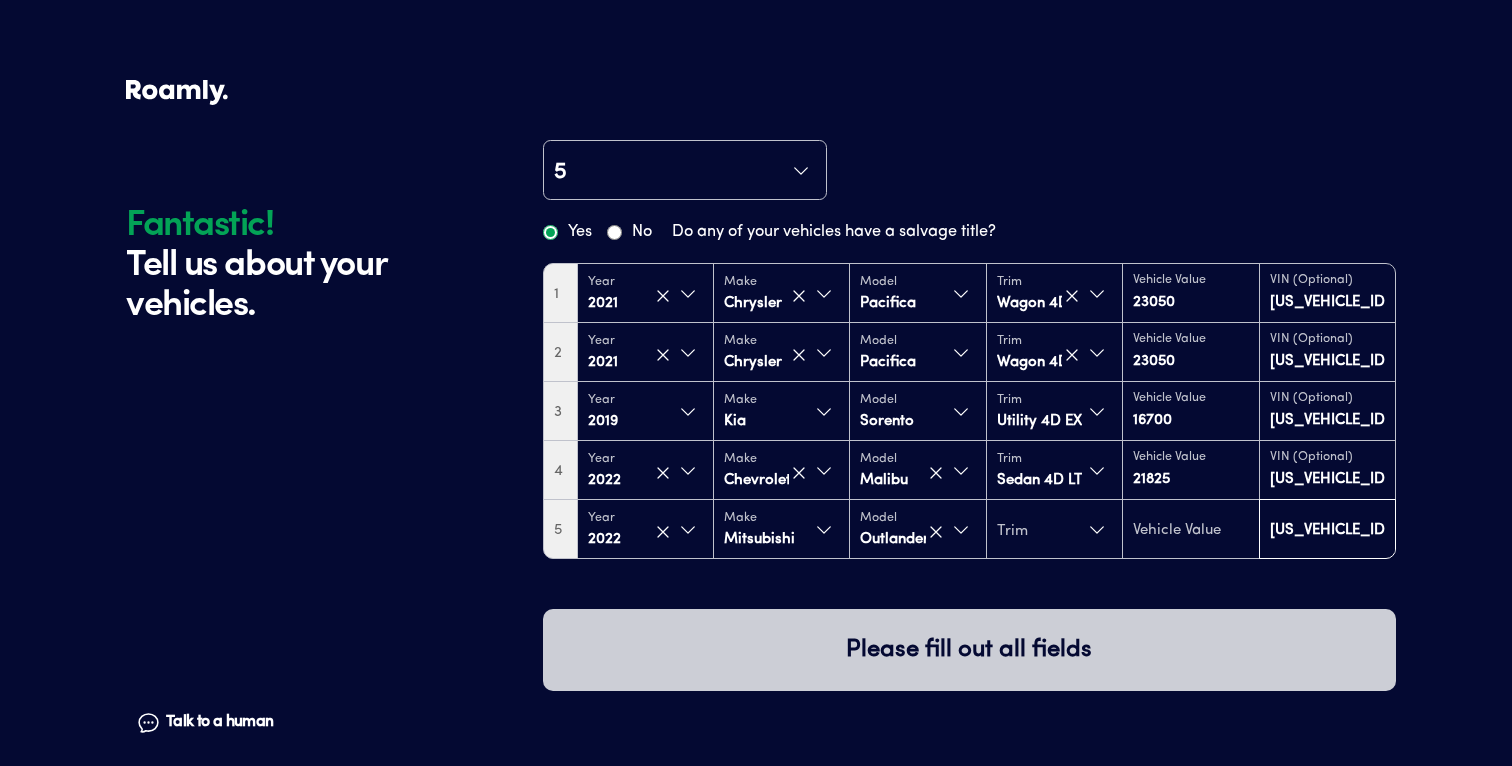scroll, scrollTop: 0, scrollLeft: 24, axis: horizontal 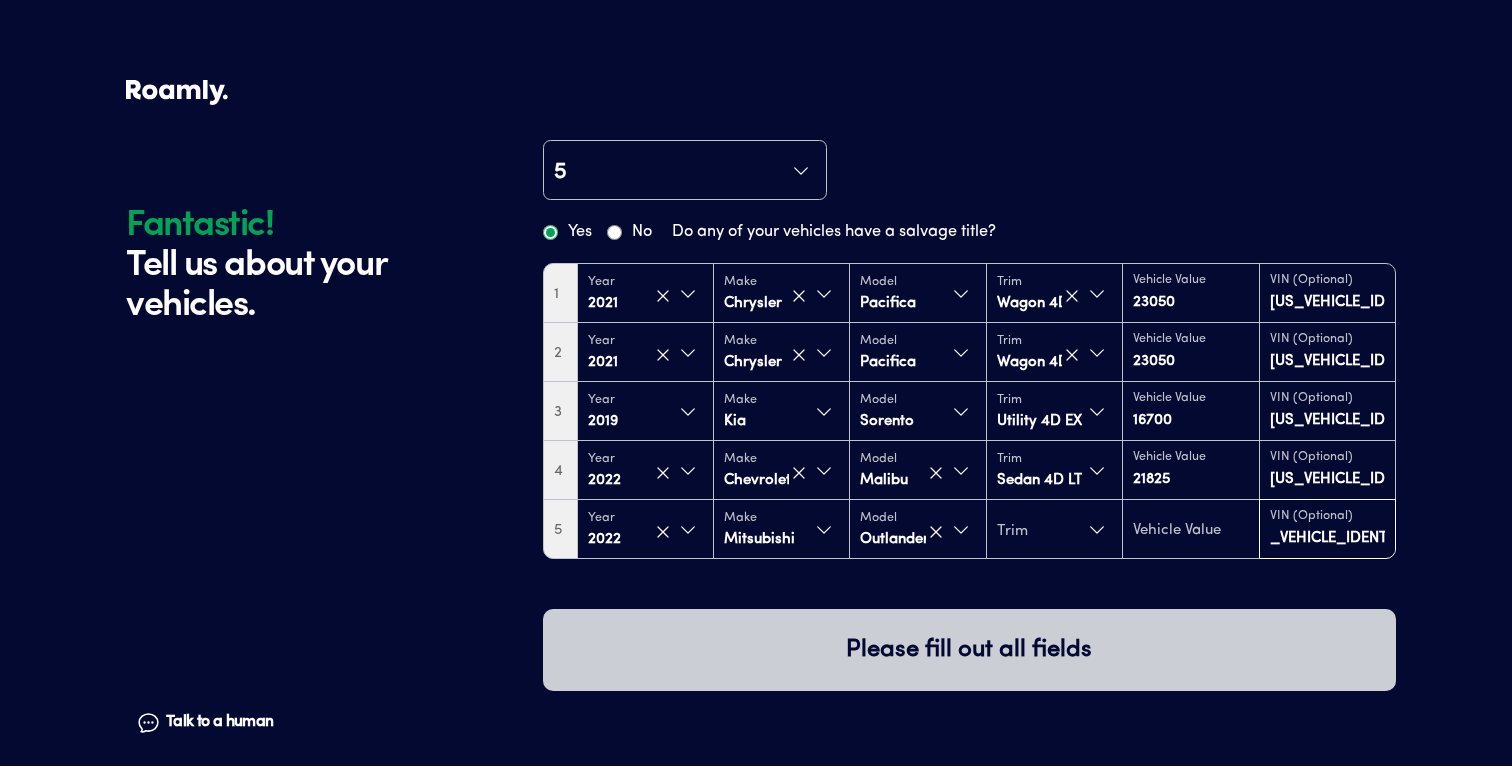 type on "[US_VEHICLE_IDENTIFICATION_NUMBER]" 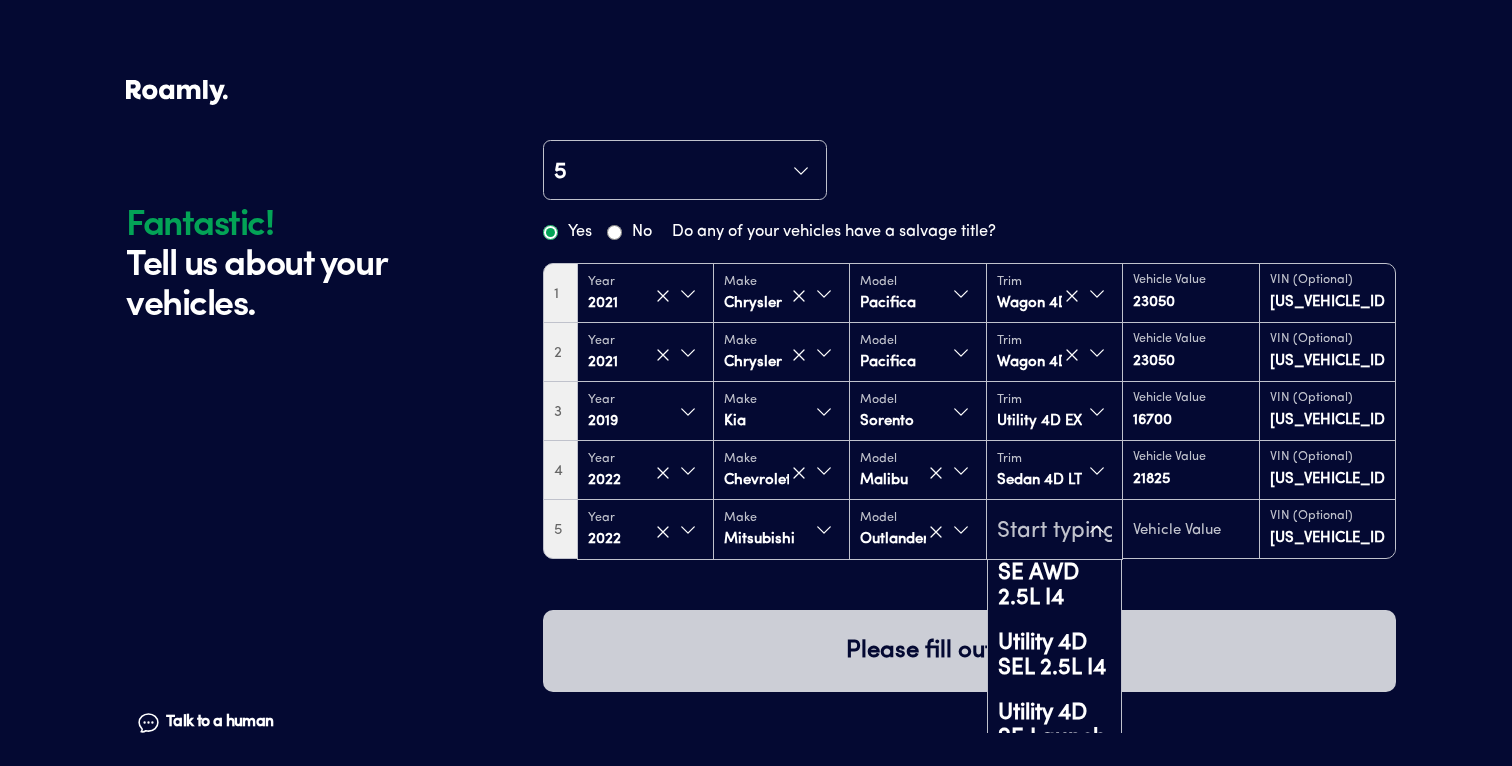 scroll, scrollTop: 732, scrollLeft: 0, axis: vertical 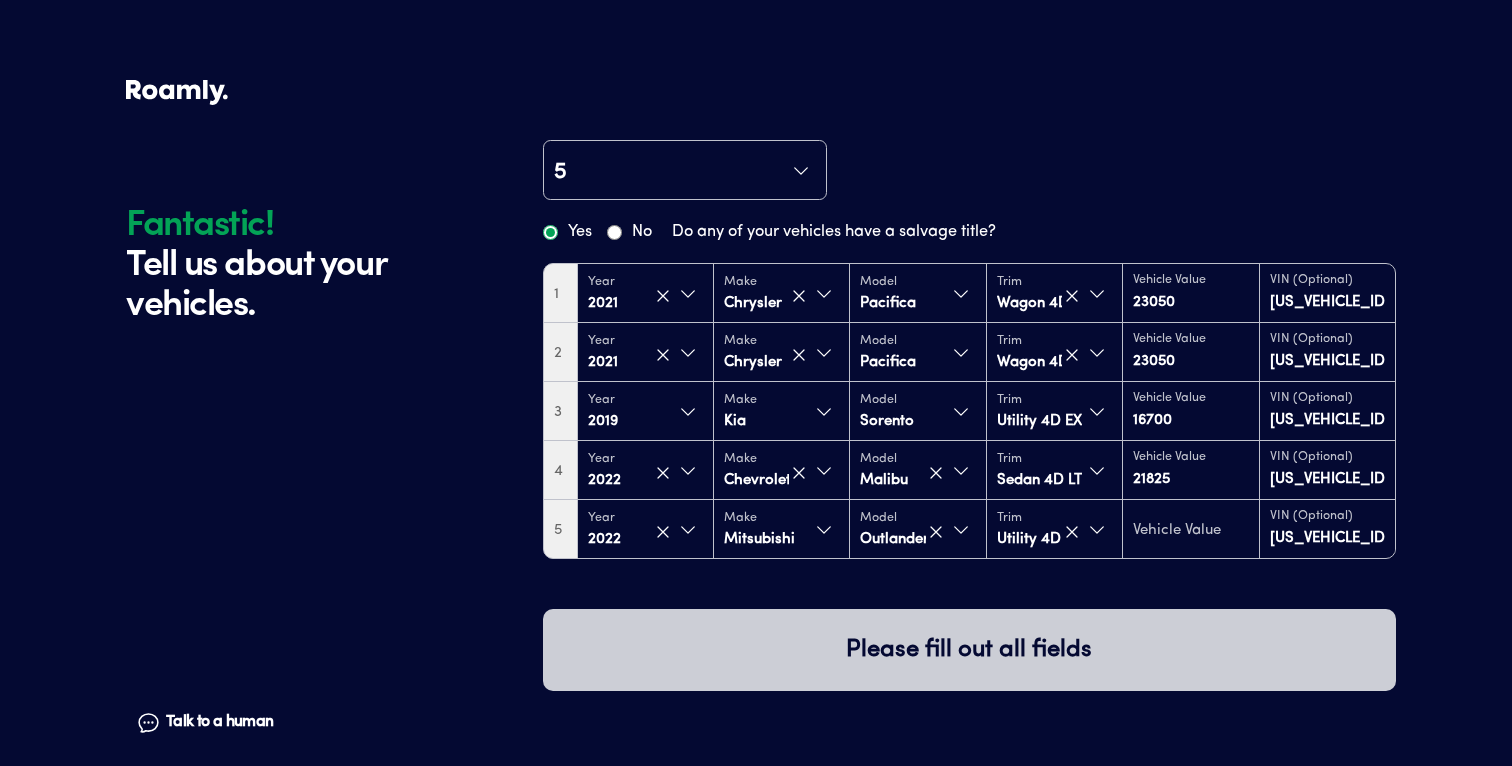 type on "23850" 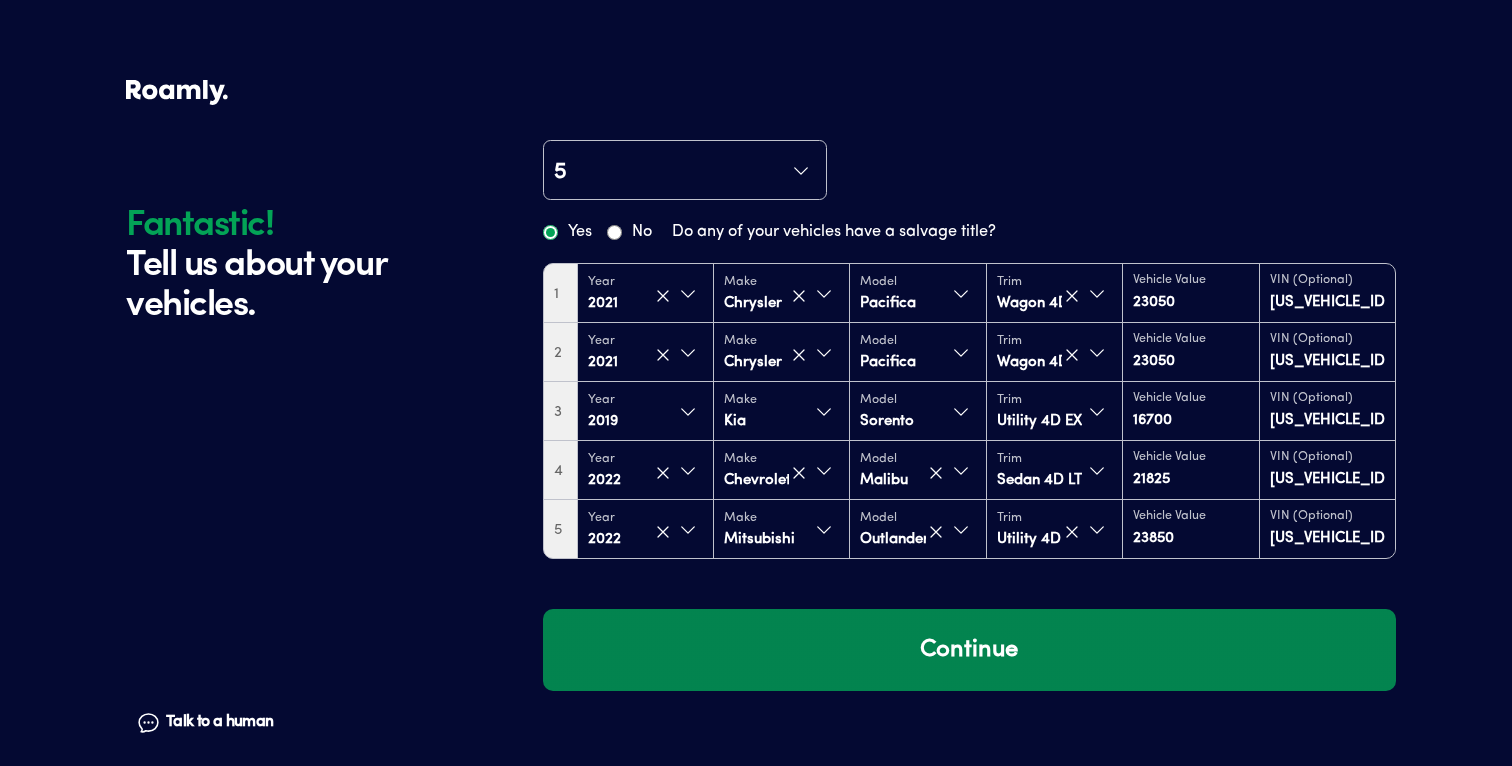 click on "Continue" at bounding box center [969, 650] 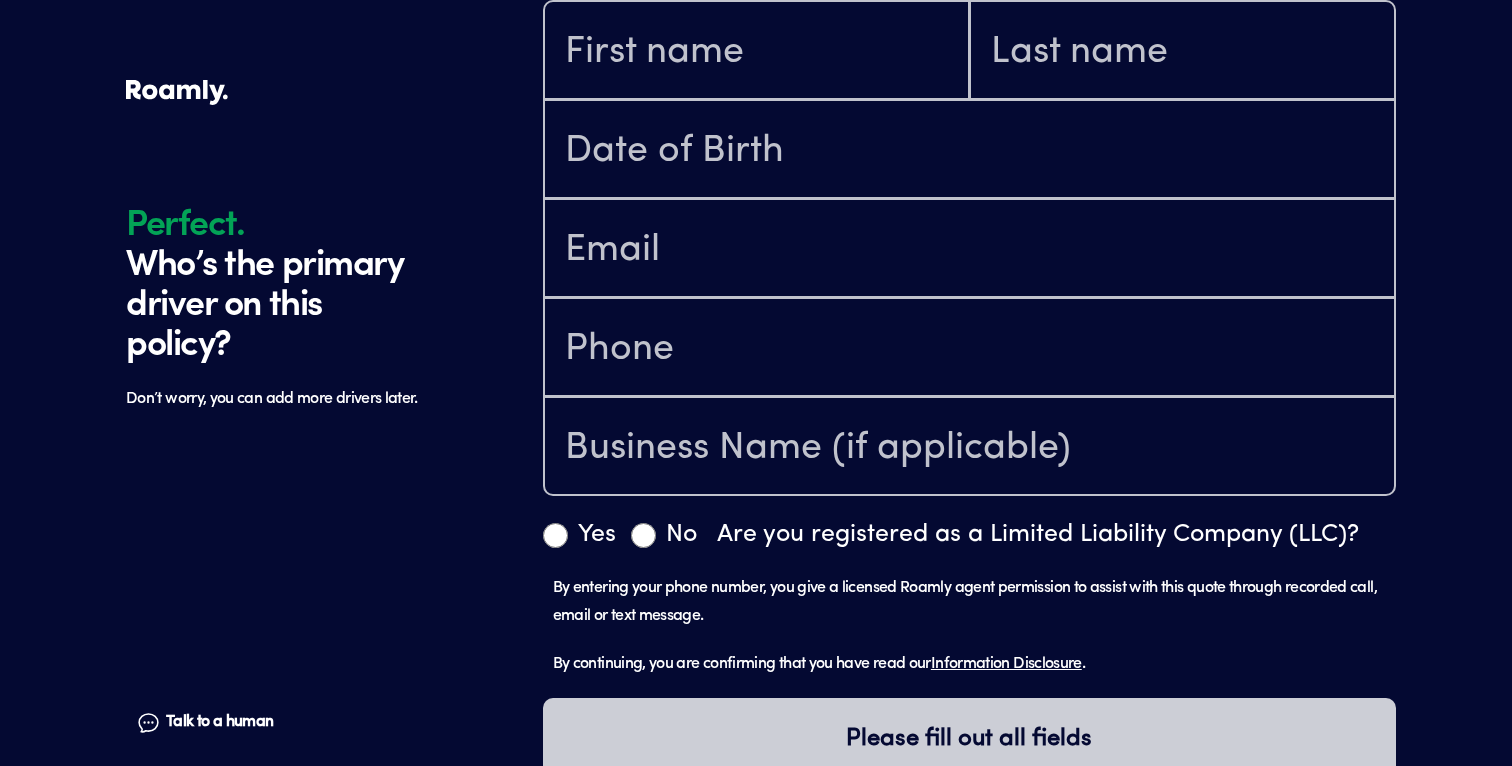 scroll, scrollTop: 752, scrollLeft: 0, axis: vertical 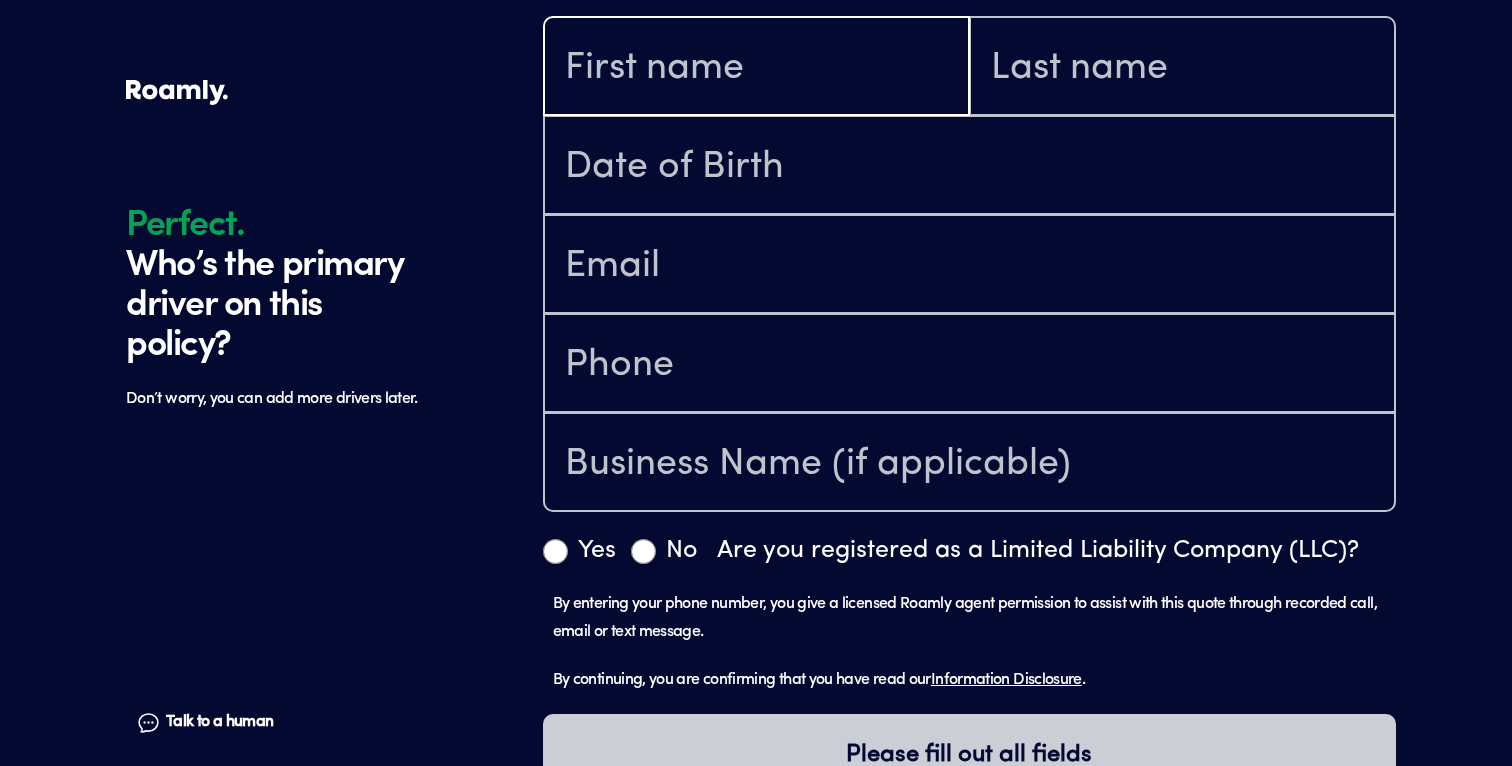 click at bounding box center (756, 68) 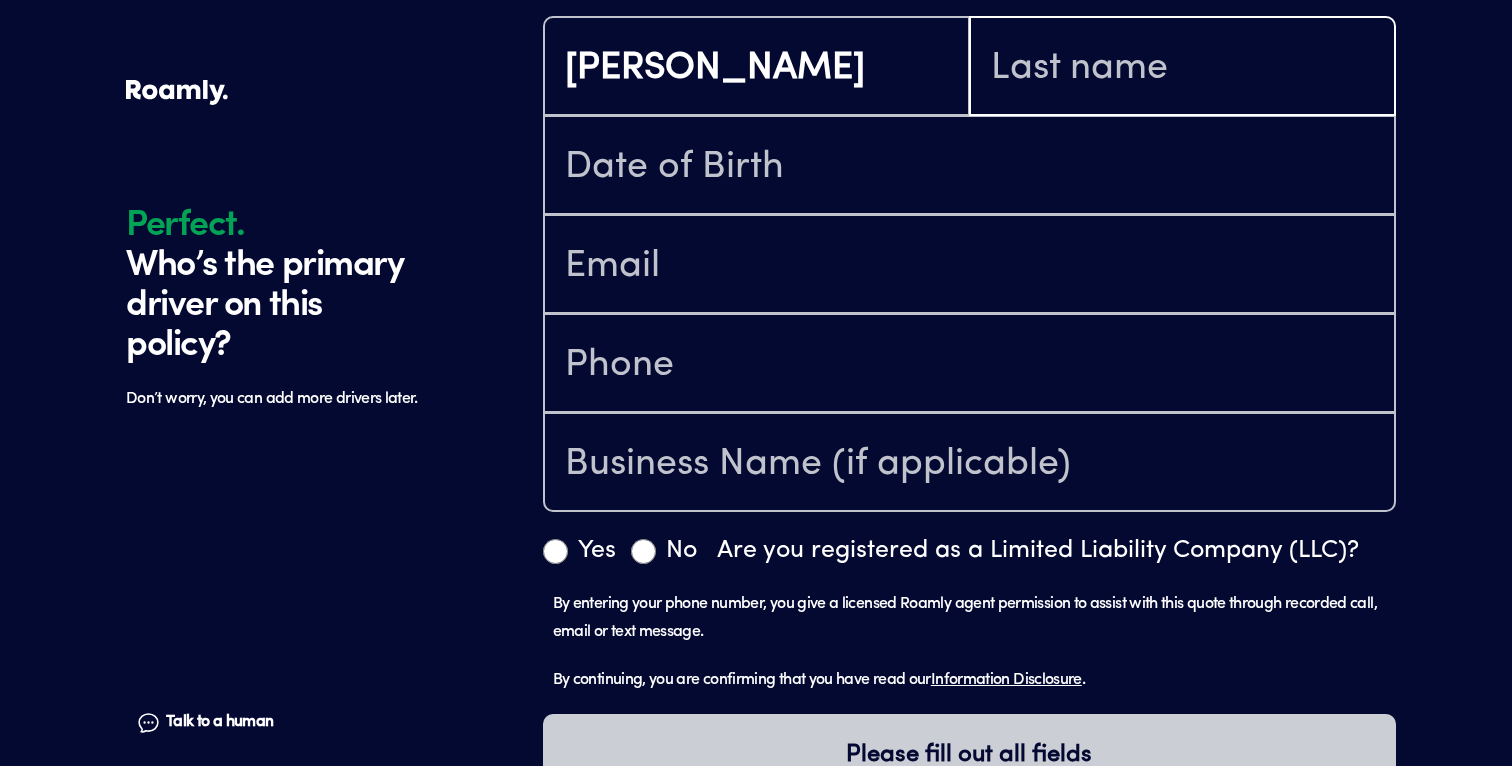 type on "[PERSON_NAME]" 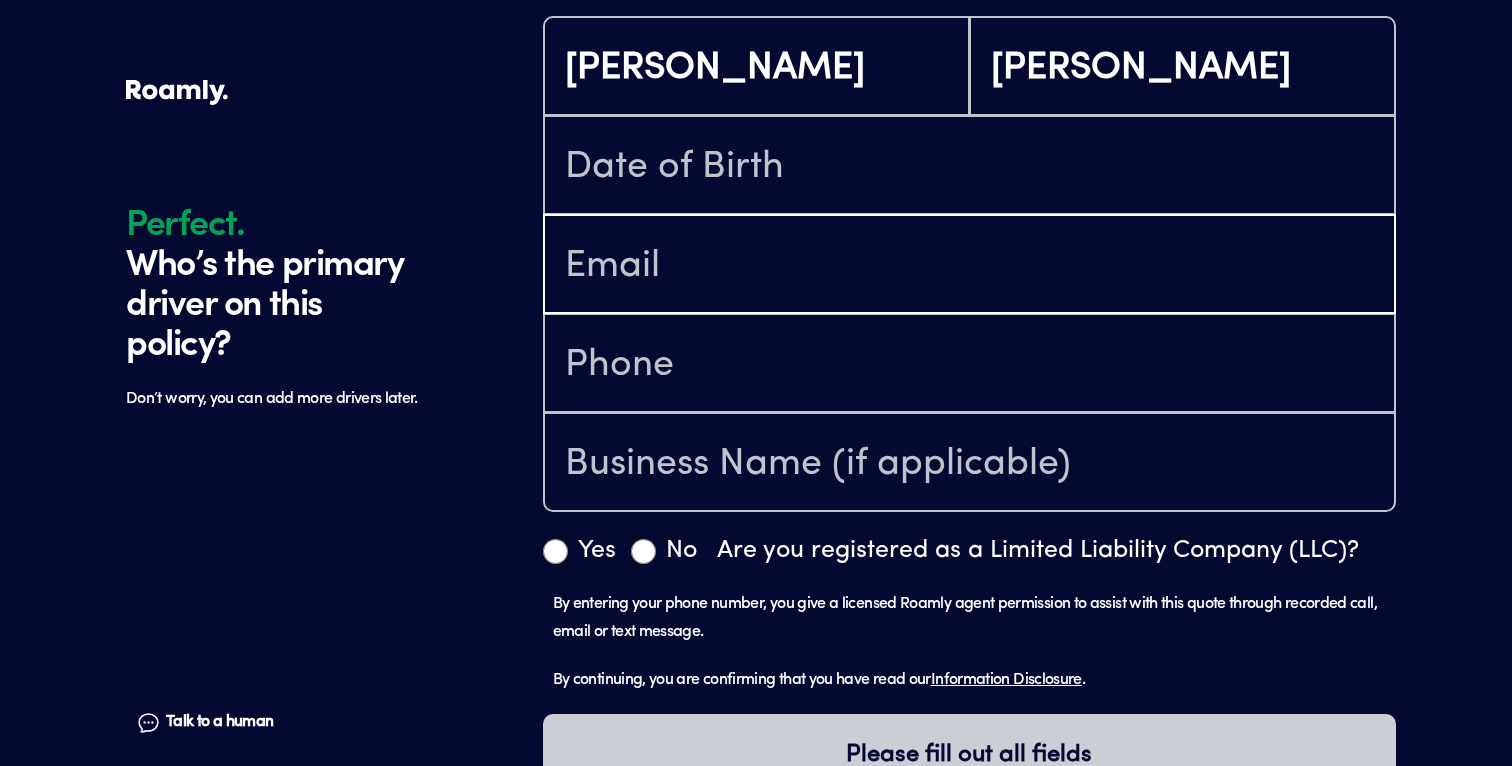 type on "[EMAIL_ADDRESS][DOMAIN_NAME]" 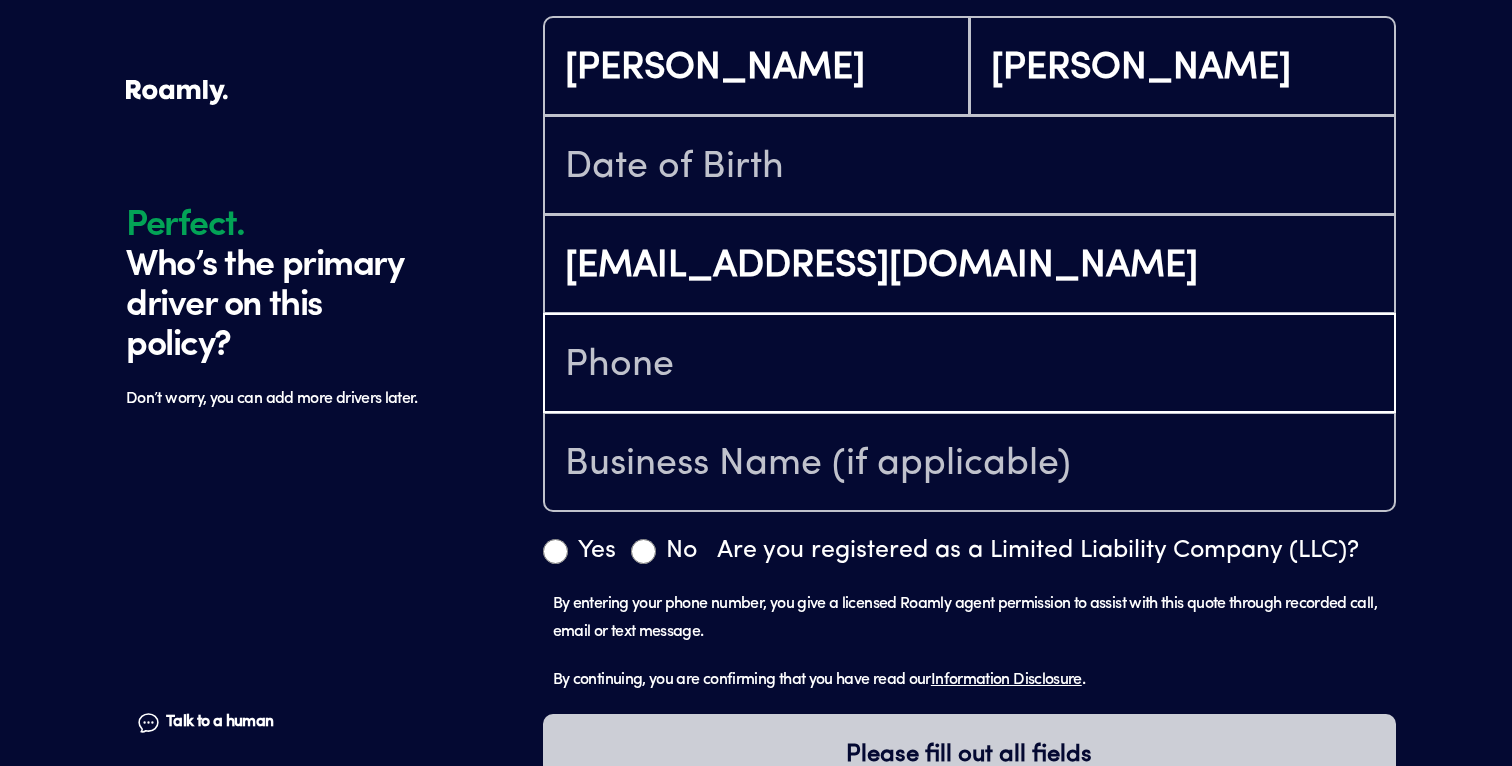 type on "[PHONE_NUMBER]" 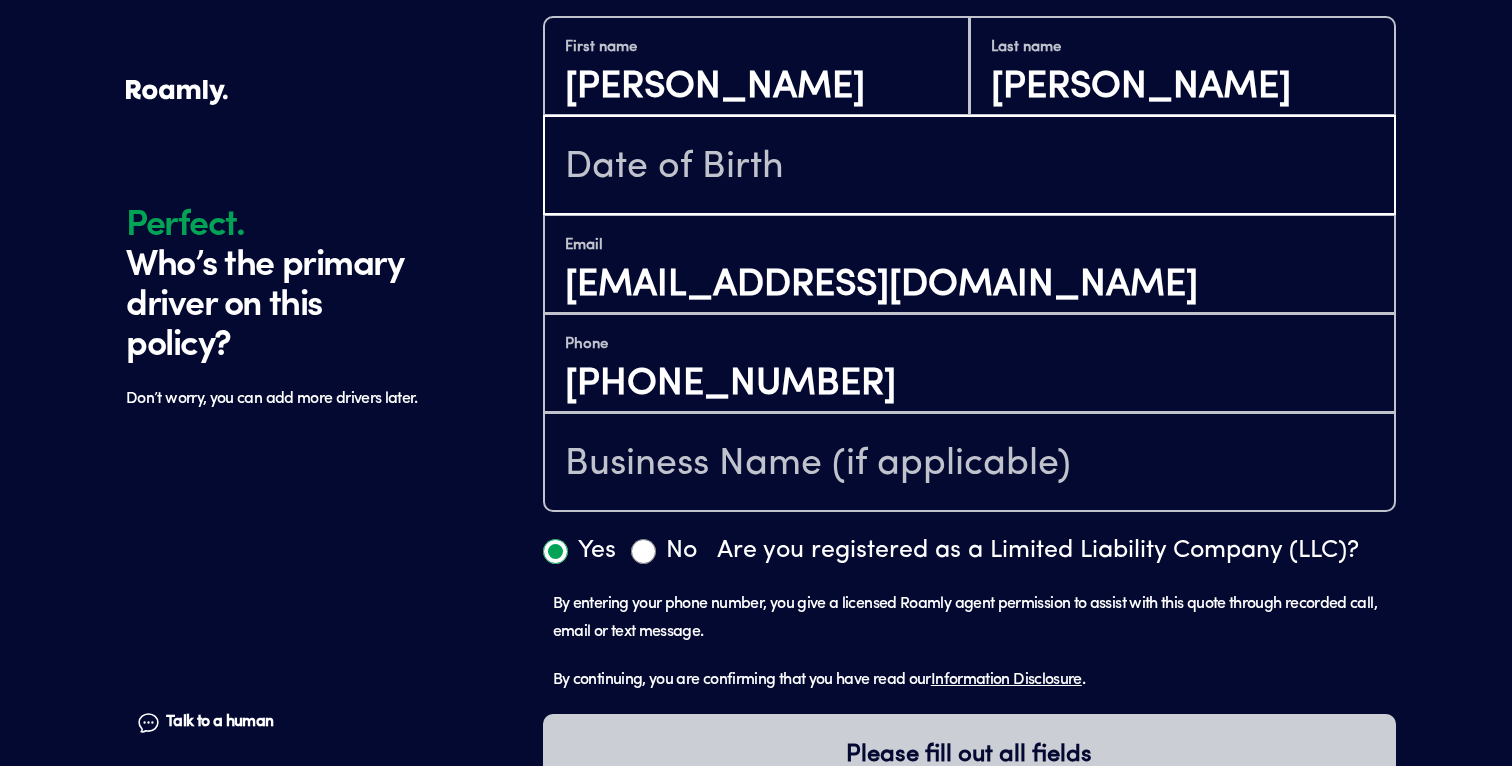 click at bounding box center [969, 167] 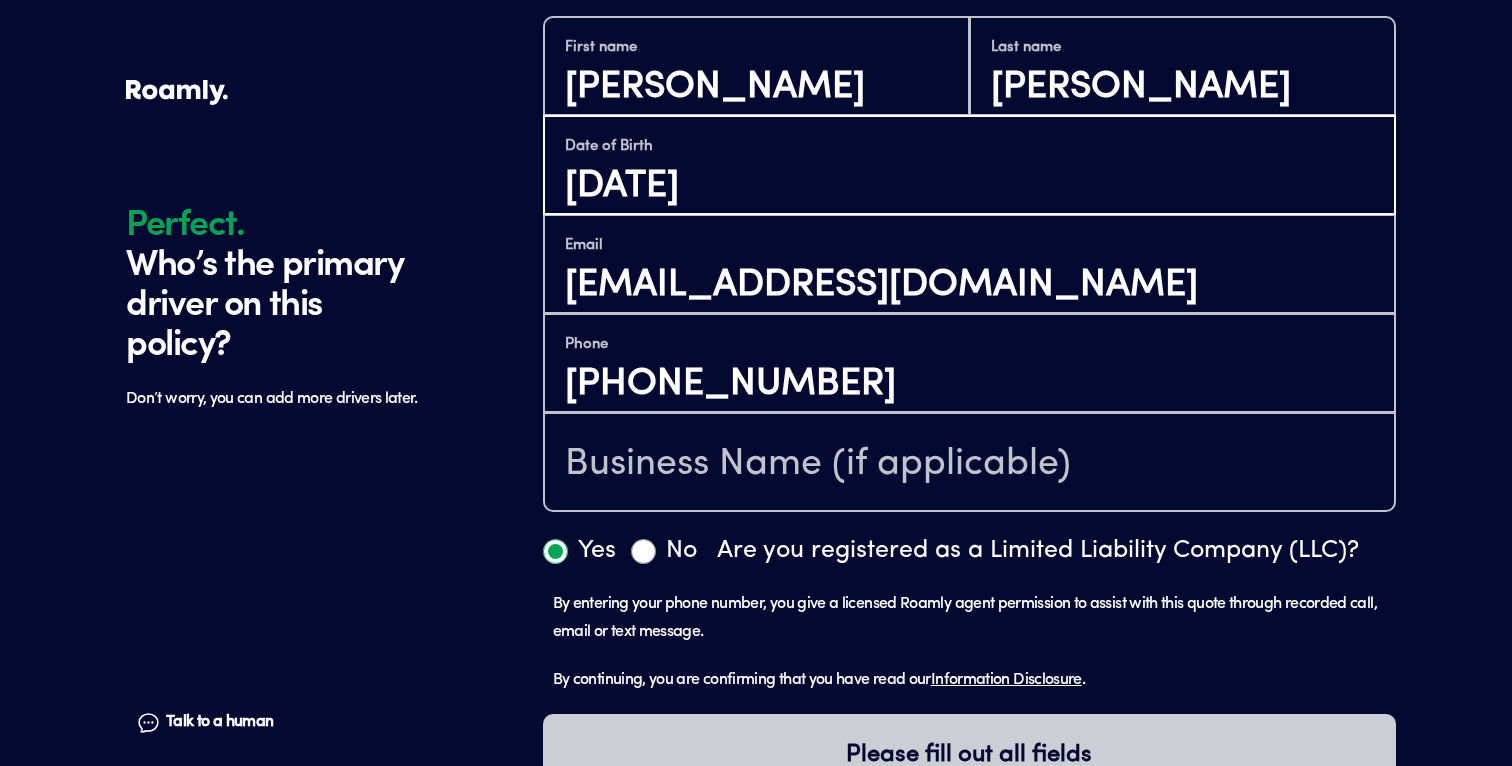 type on "[DATE]" 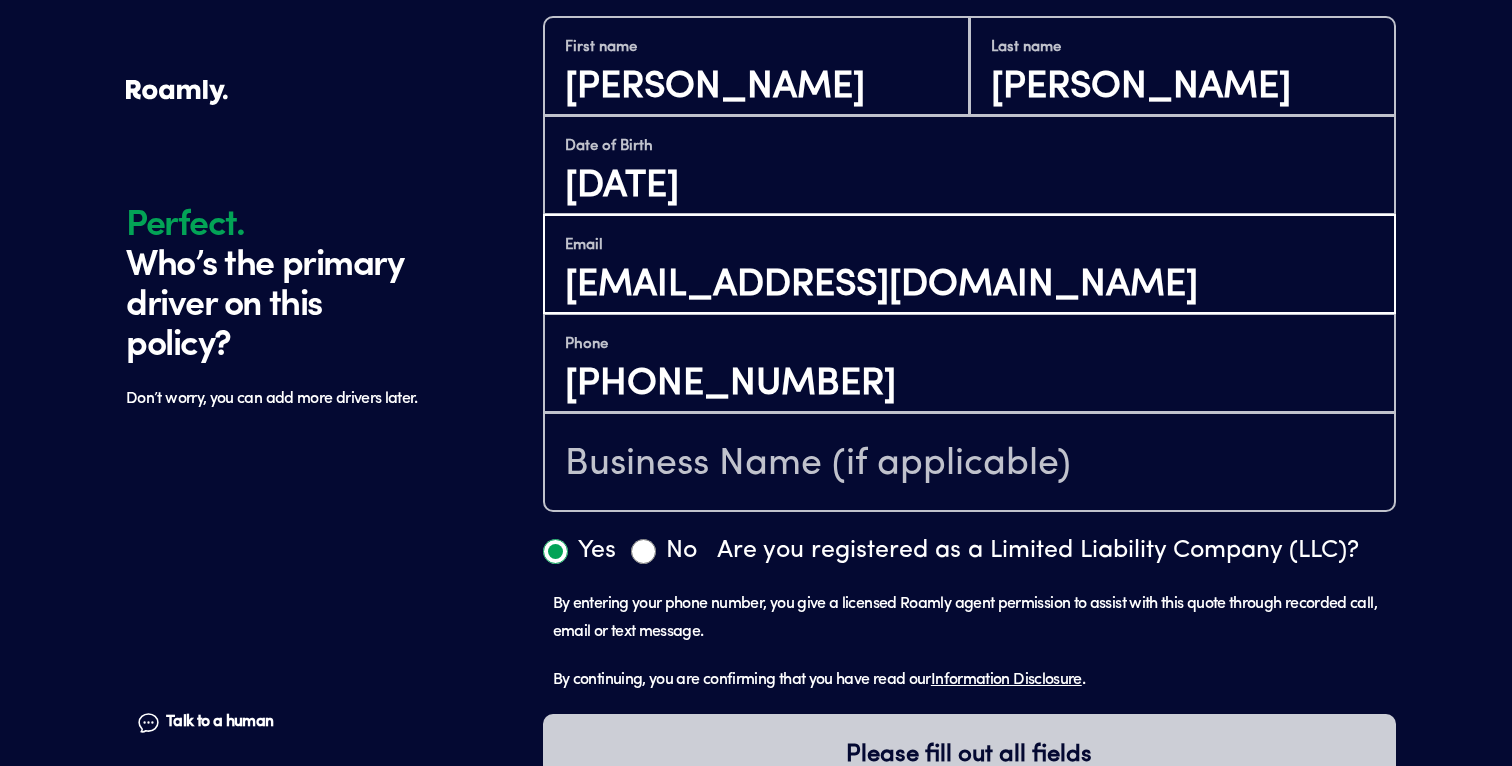 click on "[EMAIL_ADDRESS][DOMAIN_NAME]" at bounding box center [969, 286] 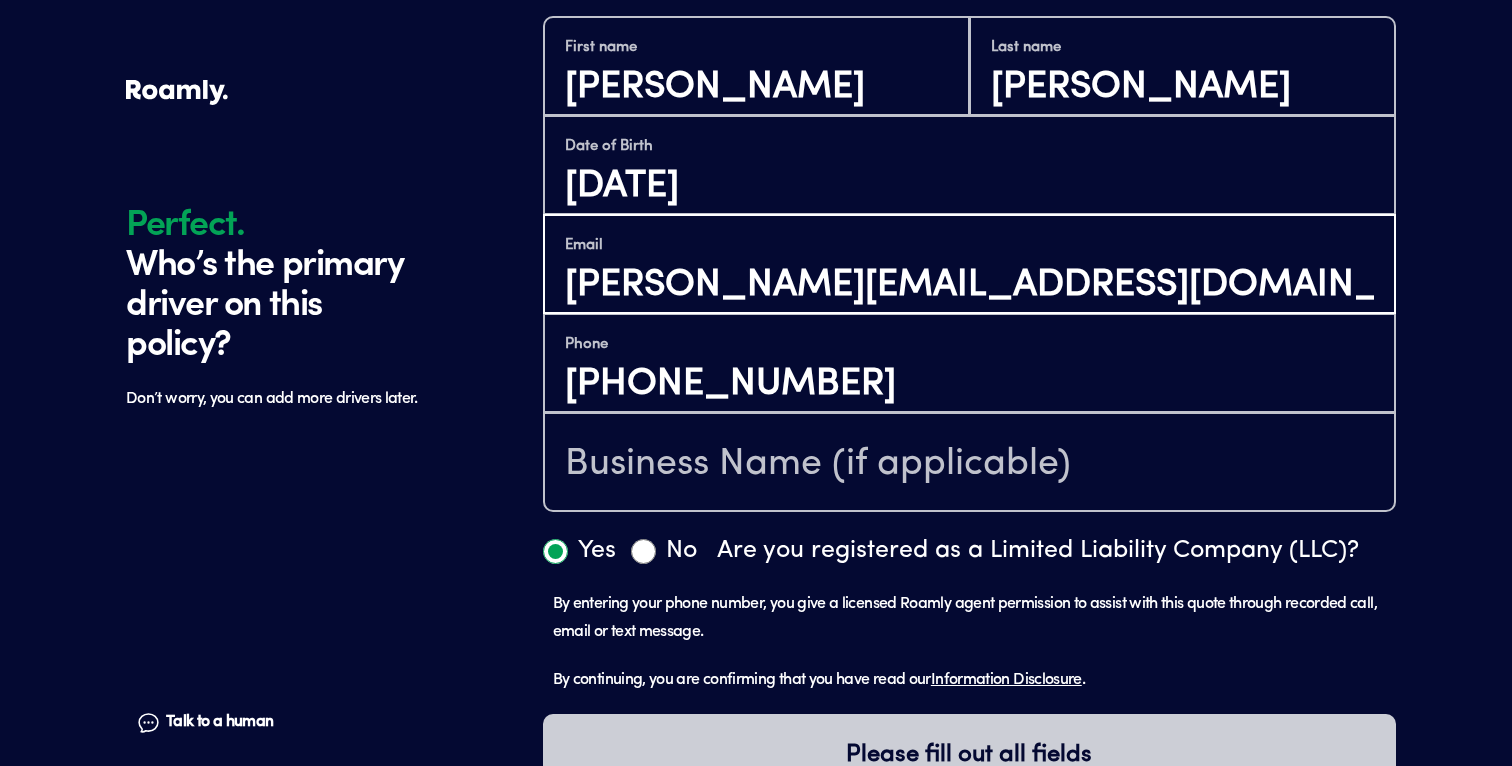 type on "[PERSON_NAME][EMAIL_ADDRESS][DOMAIN_NAME]" 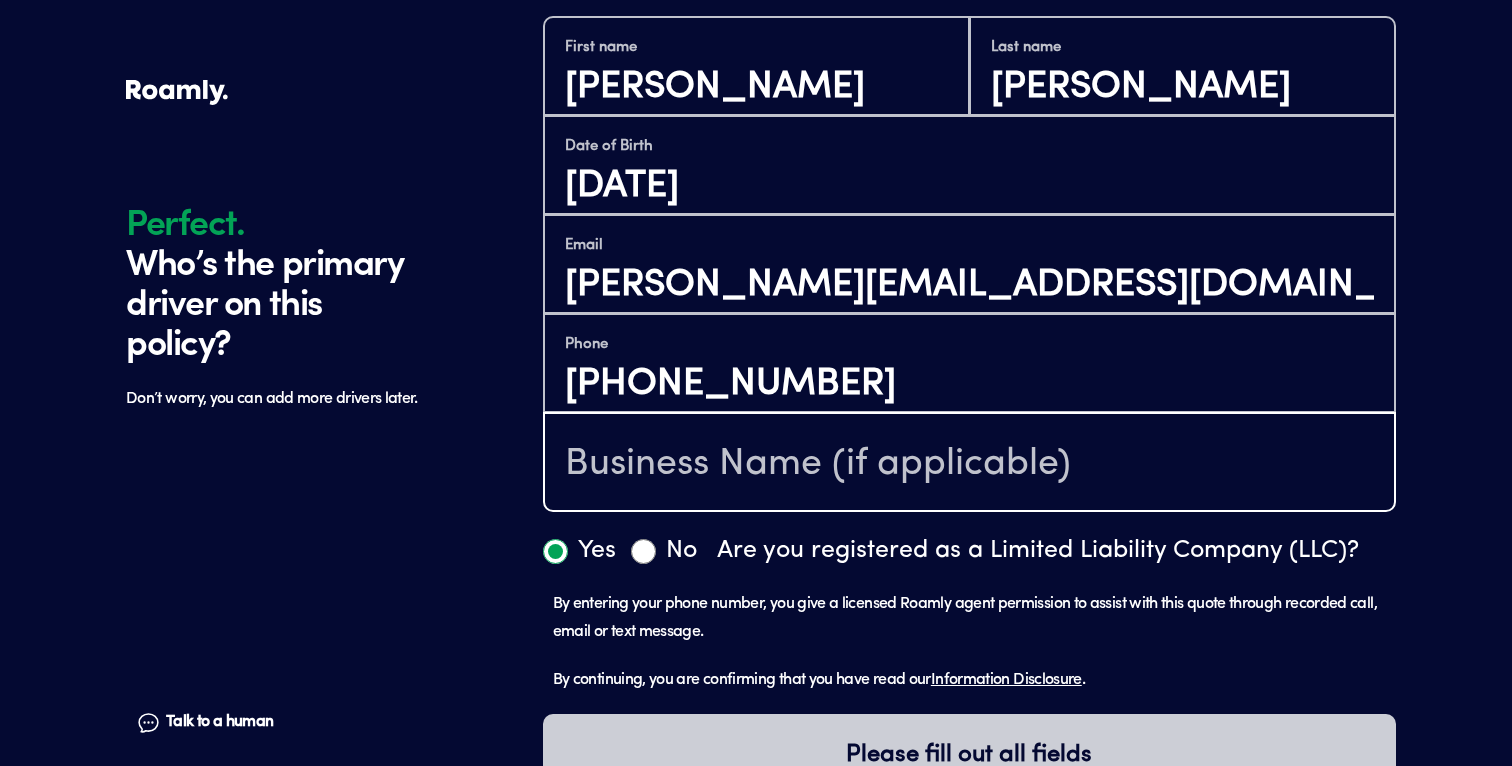 click at bounding box center [969, 464] 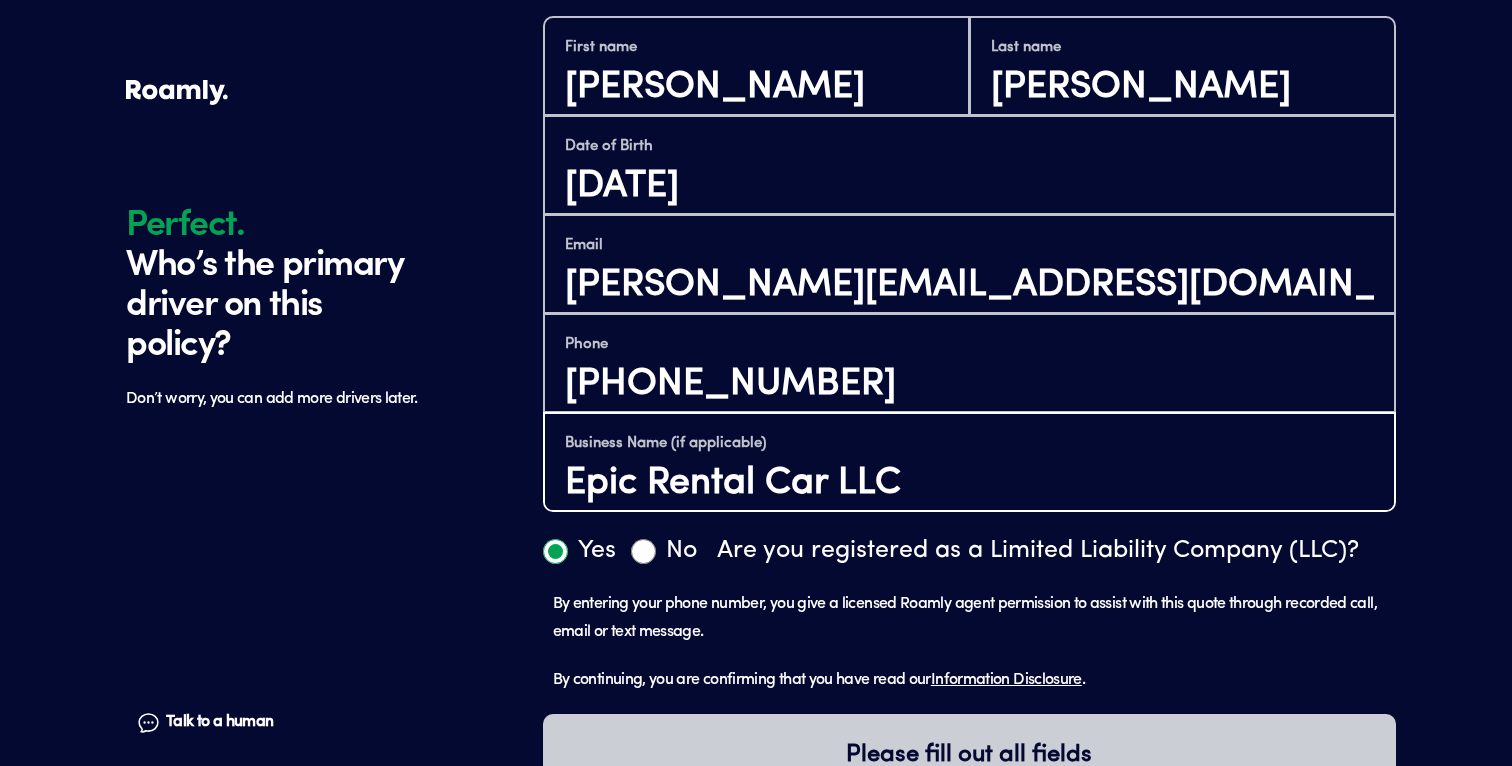 type on "Epic Rental Car LLC" 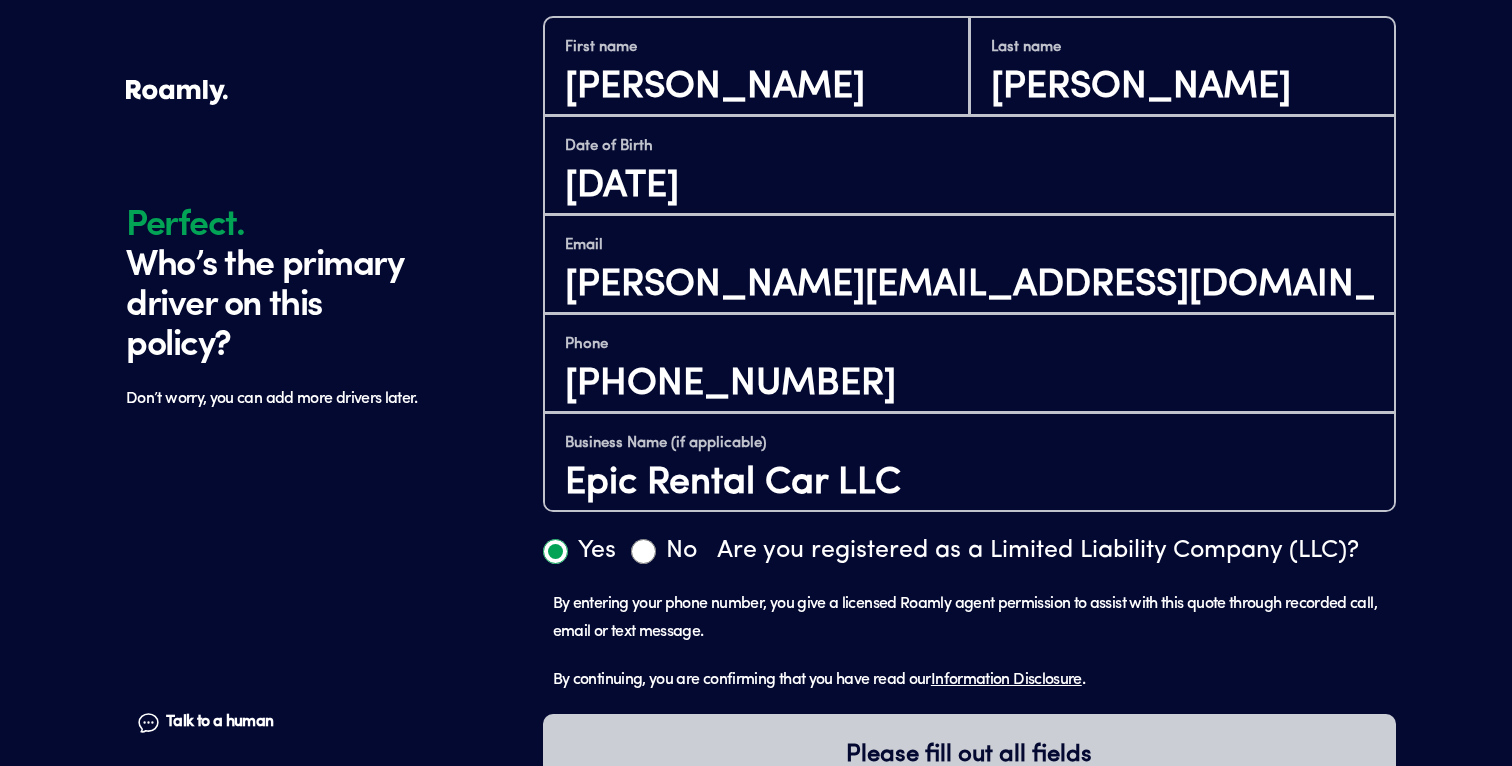 click on "Yes" at bounding box center (555, 551) 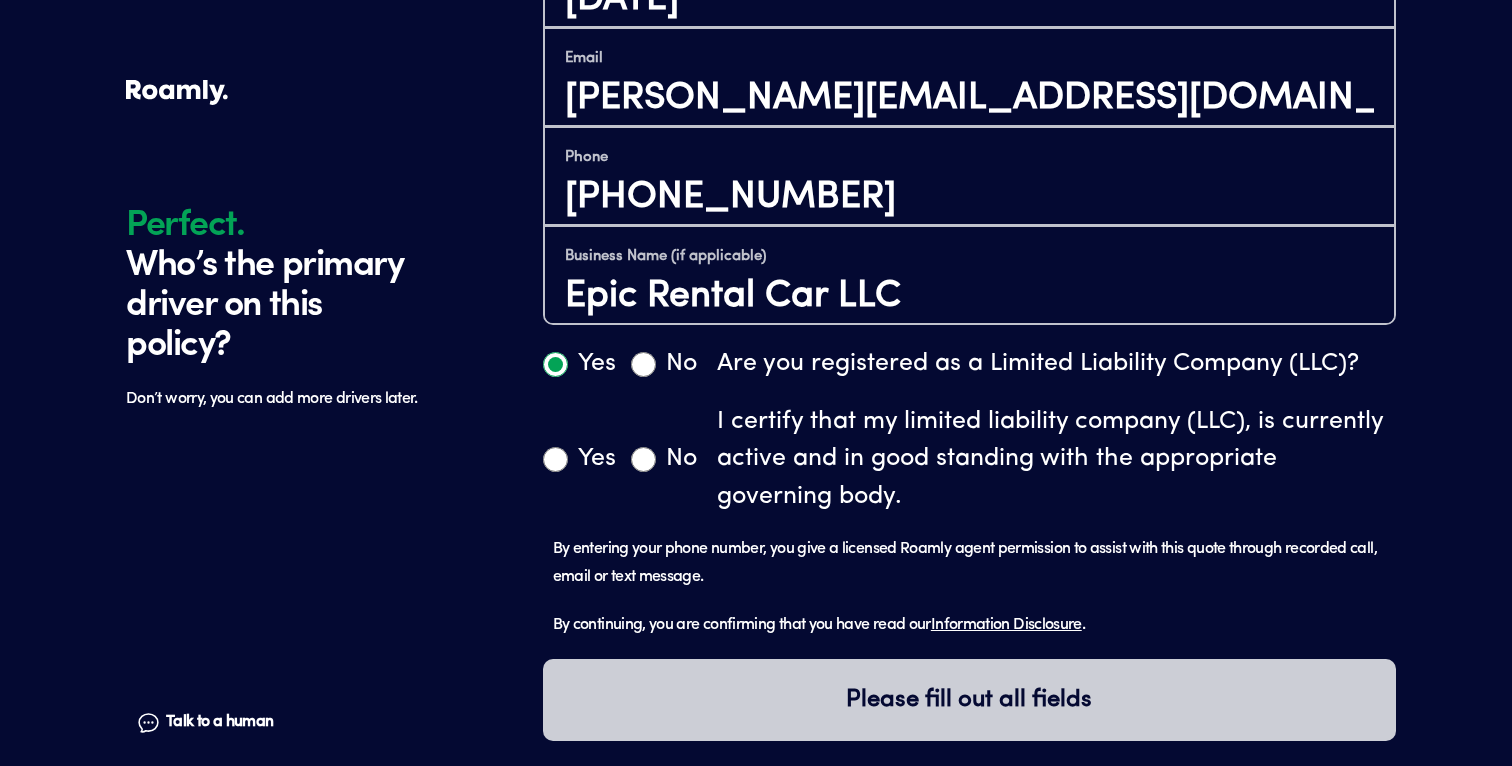 scroll, scrollTop: 944, scrollLeft: 0, axis: vertical 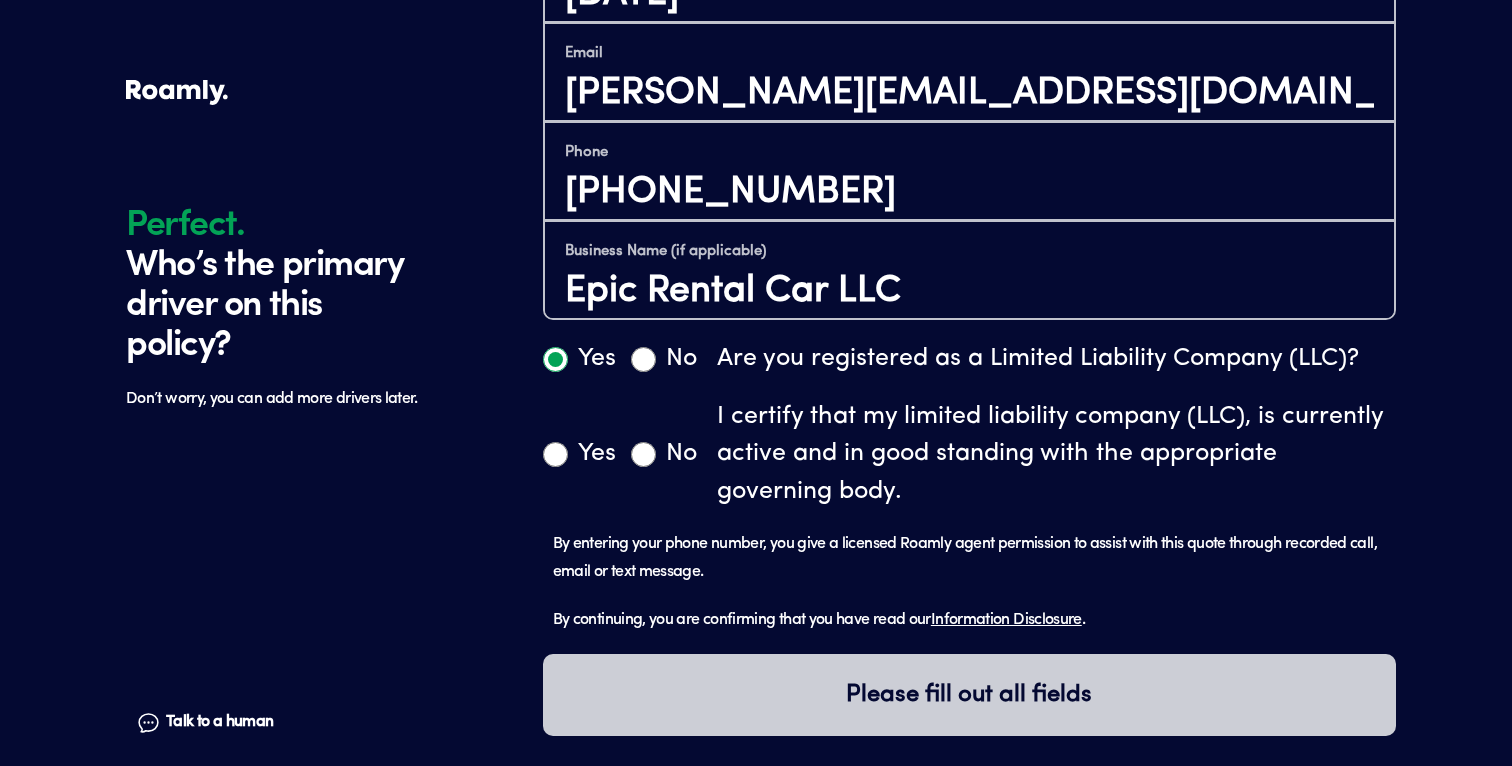 click on "Yes" at bounding box center (555, 454) 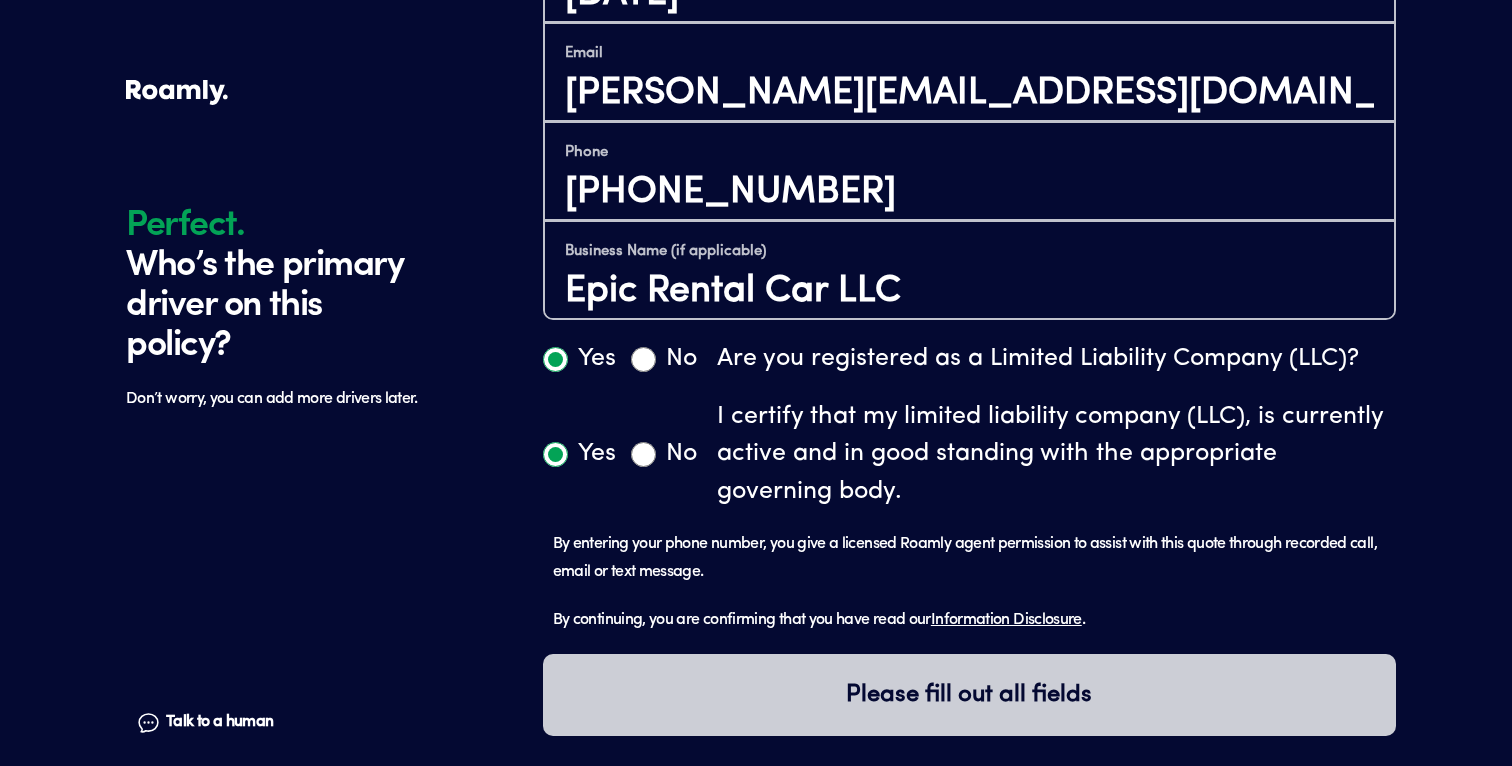 radio on "true" 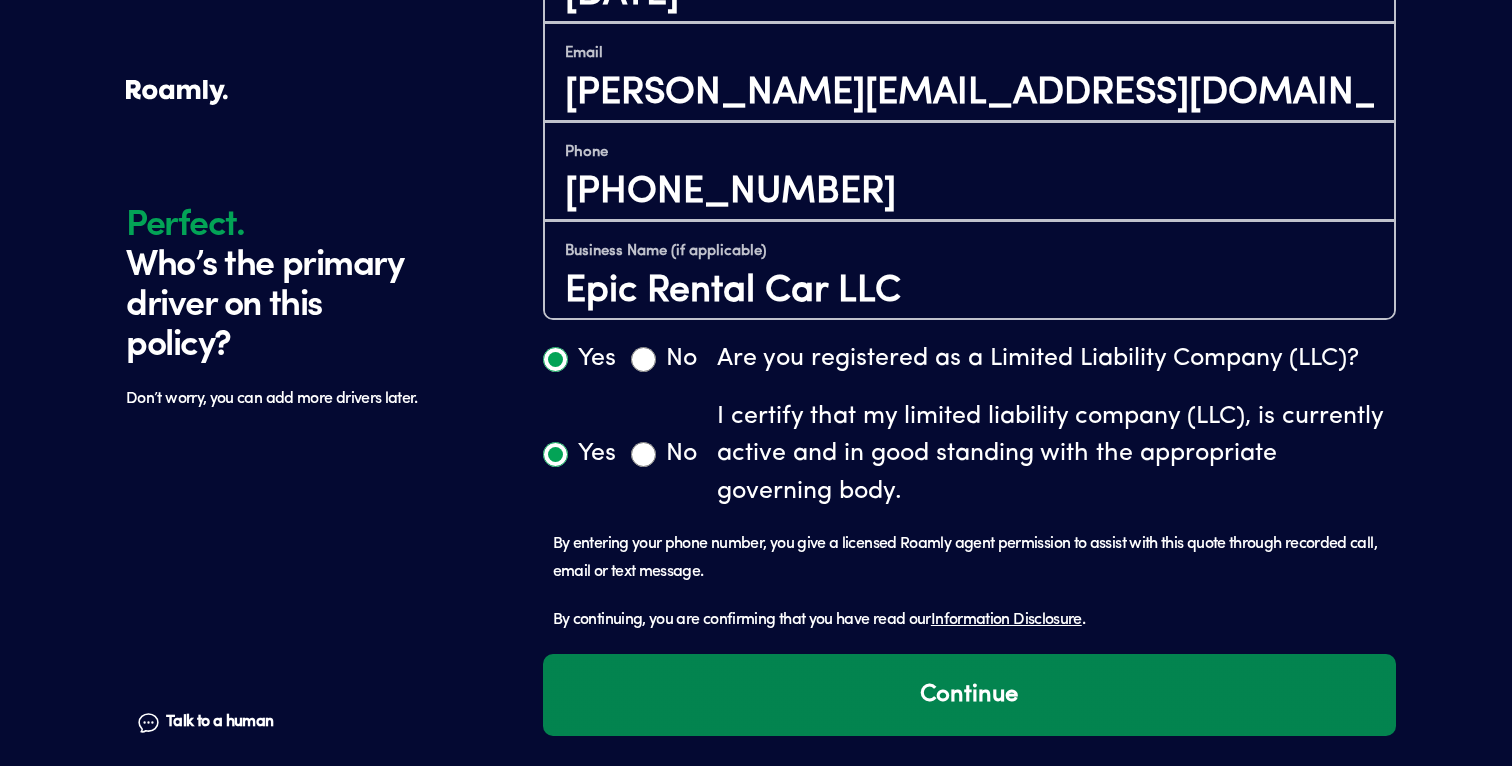 click on "Continue" at bounding box center (969, 695) 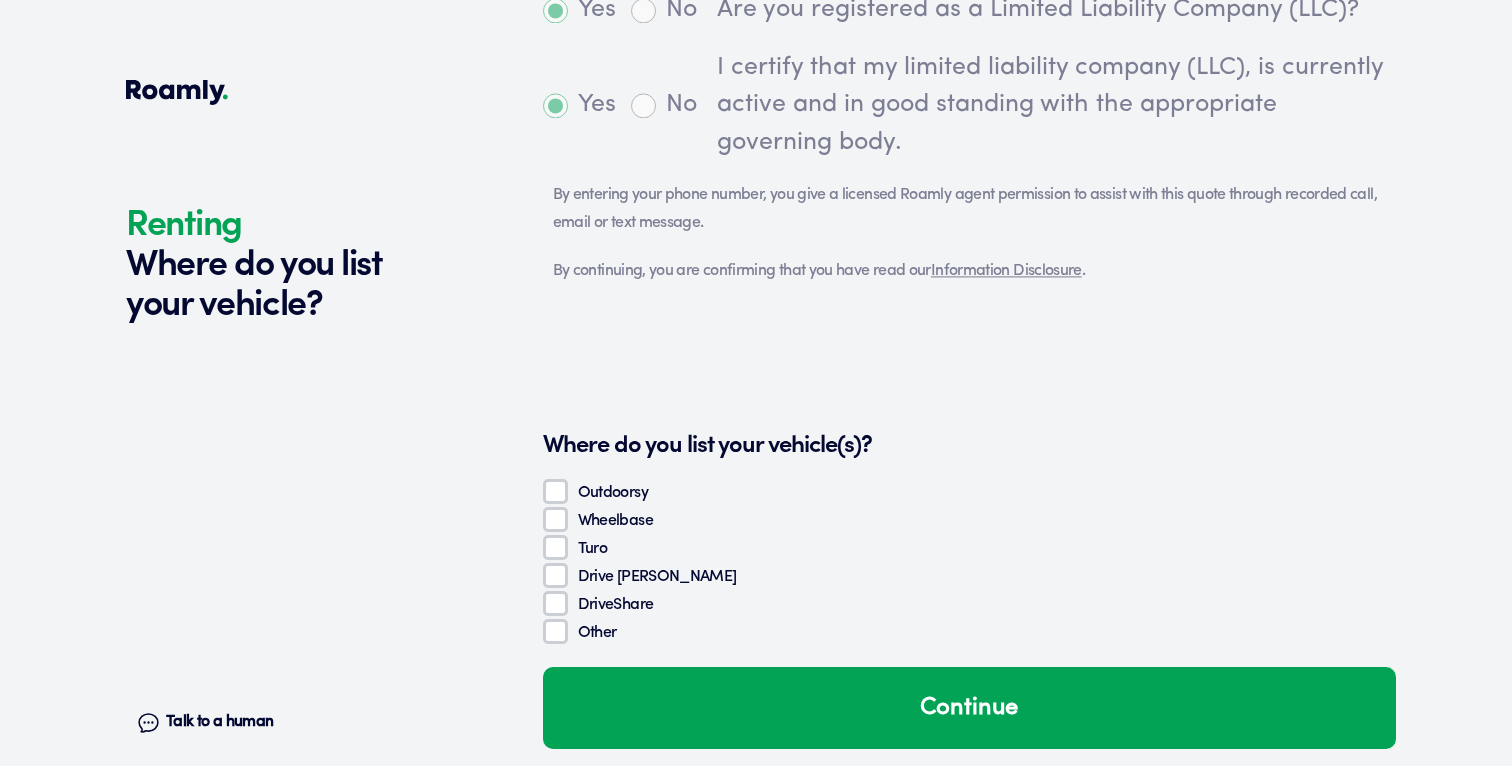scroll, scrollTop: 1595, scrollLeft: 0, axis: vertical 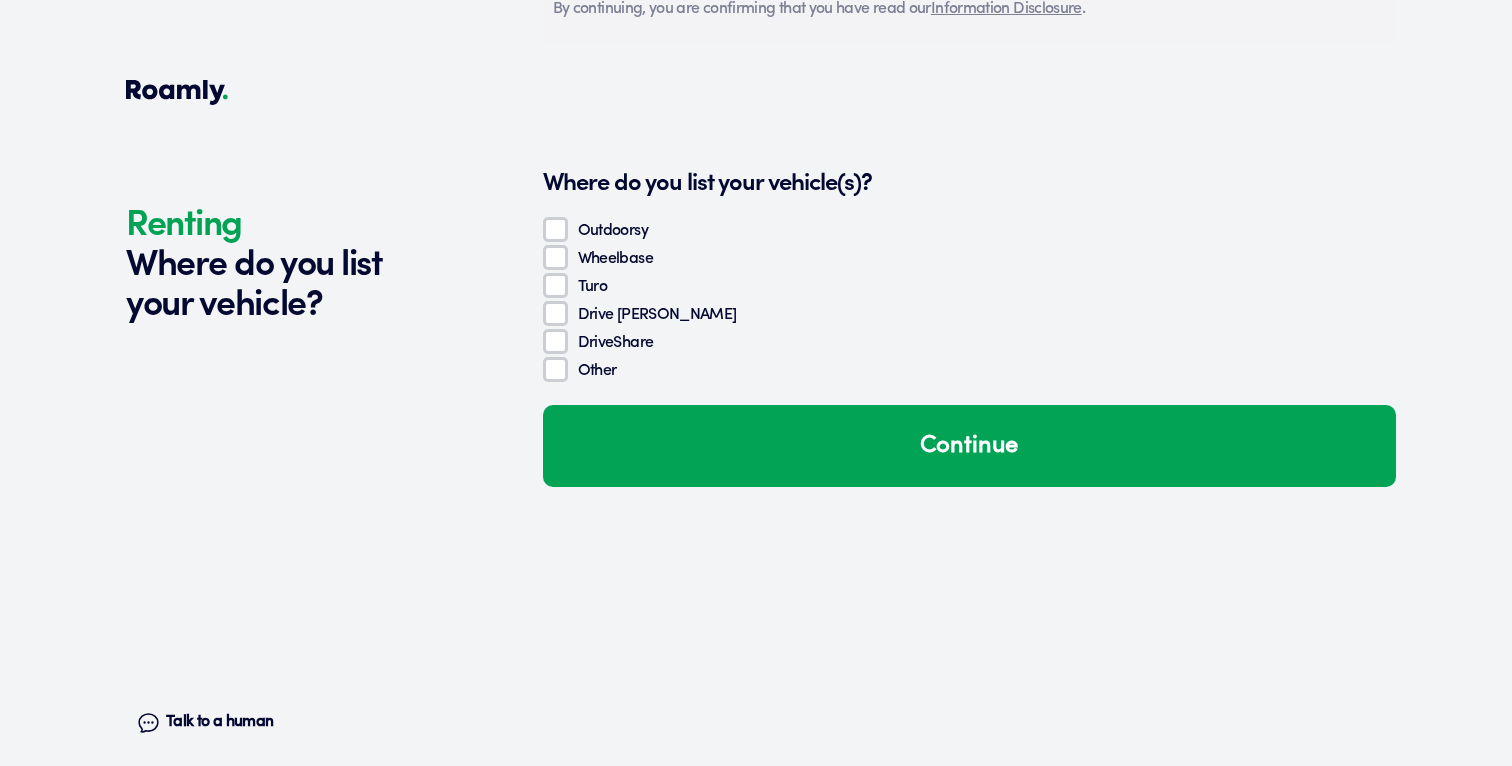 click on "Other" at bounding box center [555, 369] 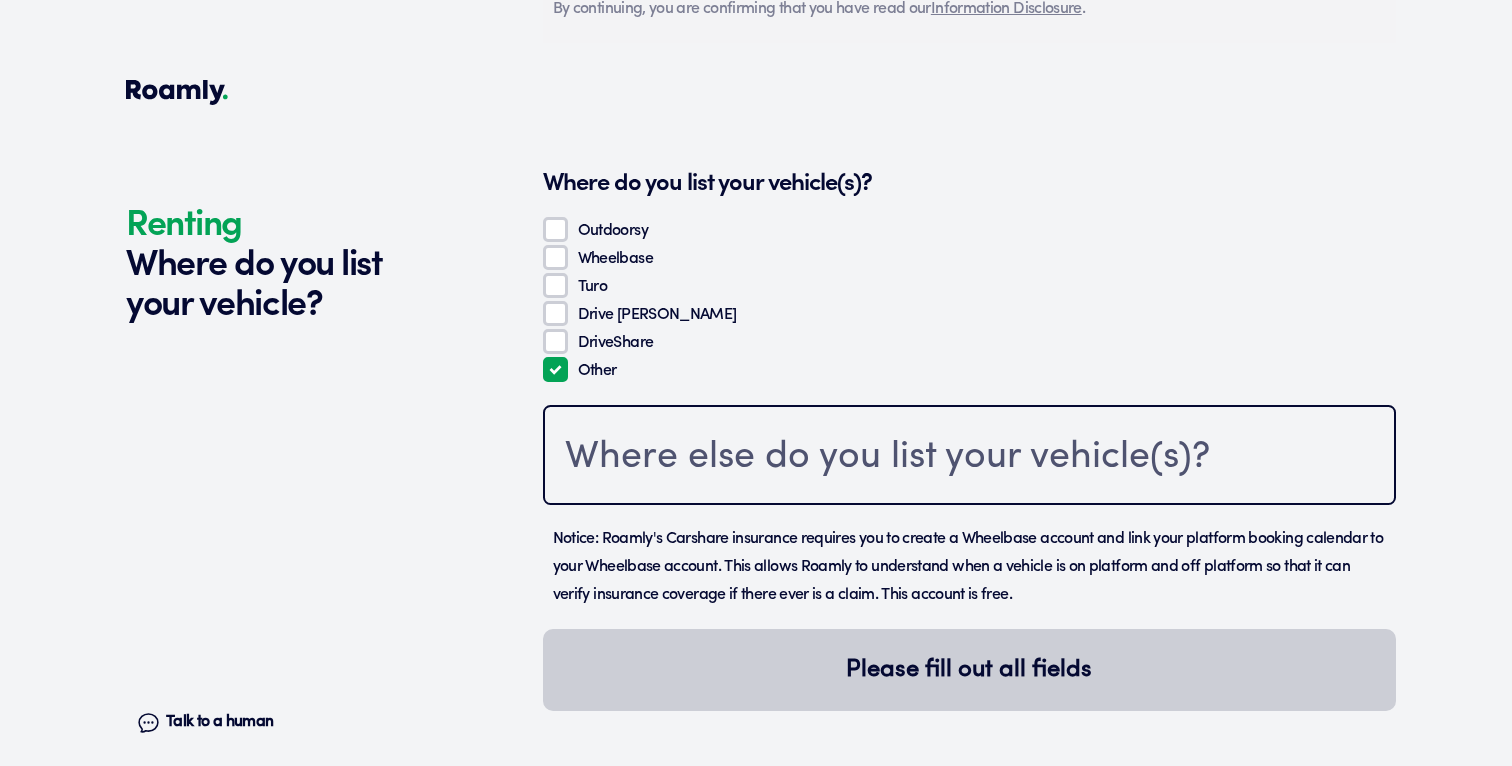 click at bounding box center (969, 457) 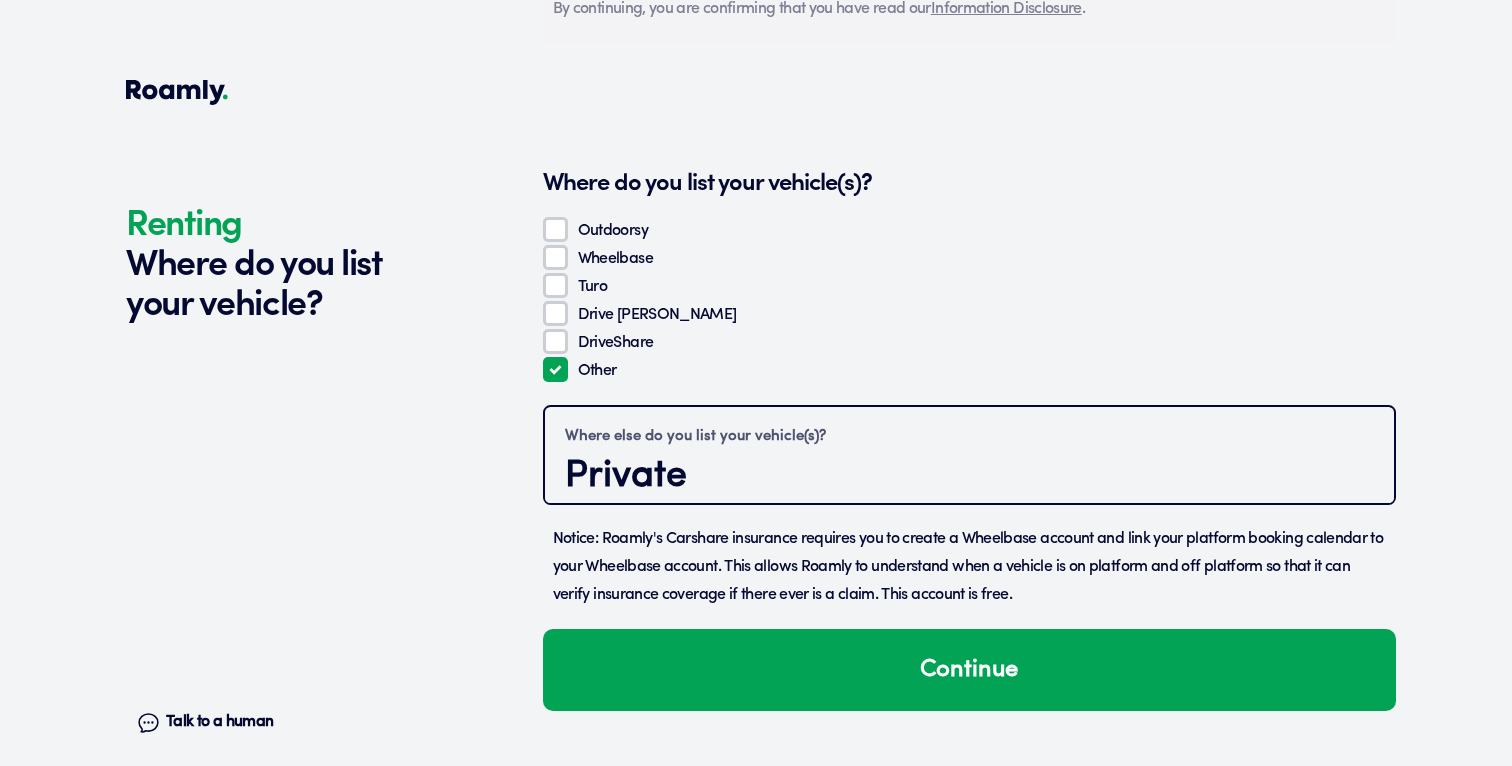 type on "Private" 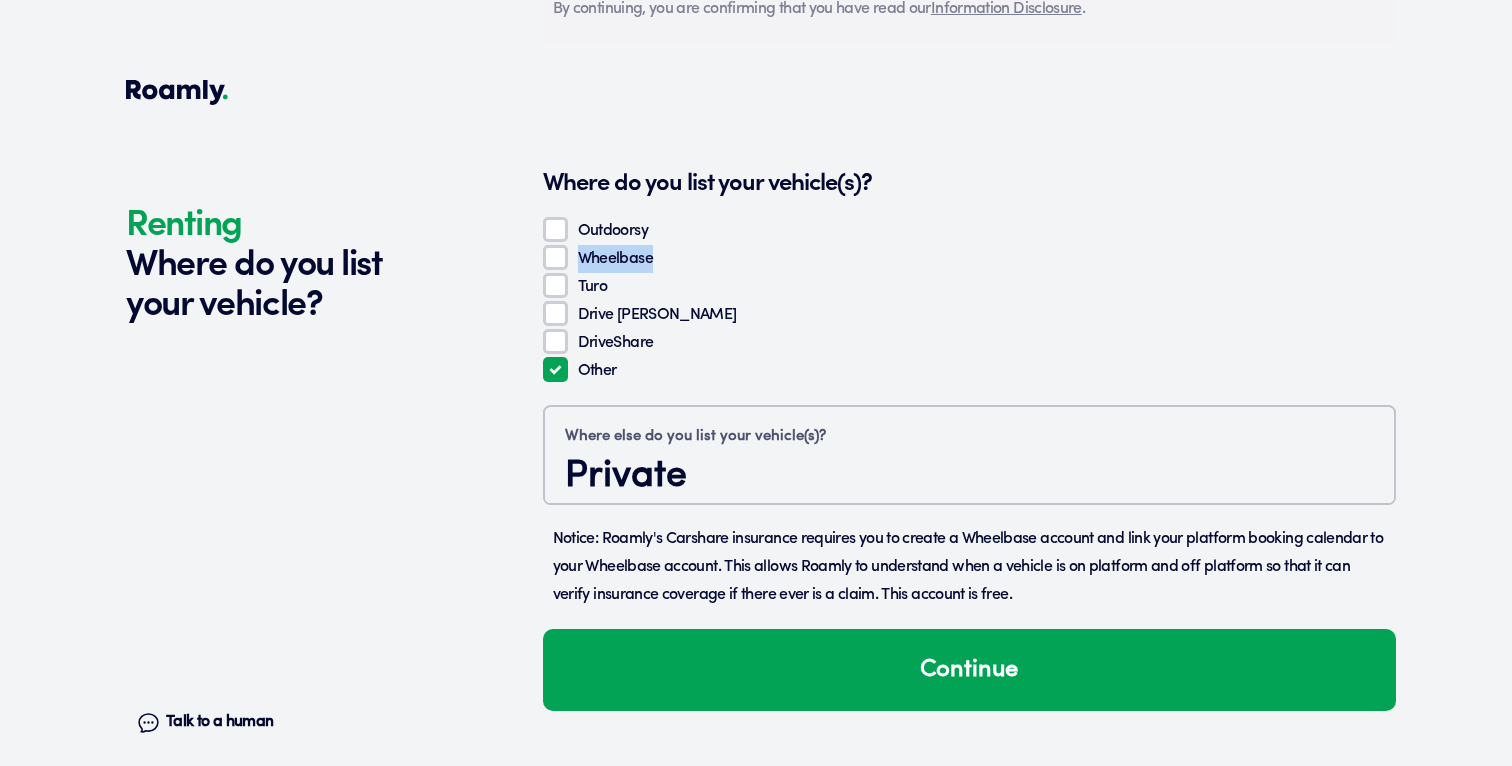 drag, startPoint x: 581, startPoint y: 258, endPoint x: 654, endPoint y: 260, distance: 73.02739 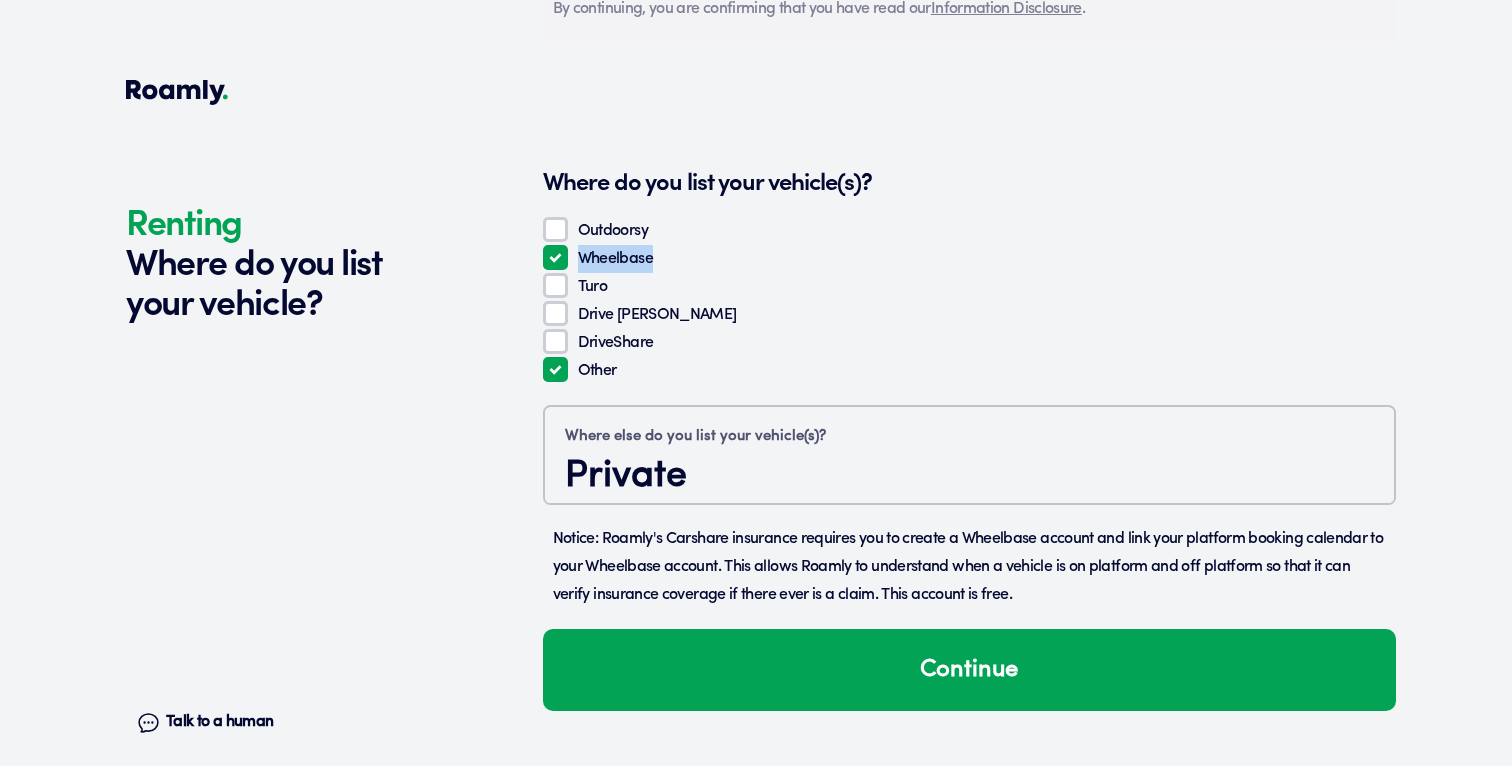 click on "Other" at bounding box center [555, 369] 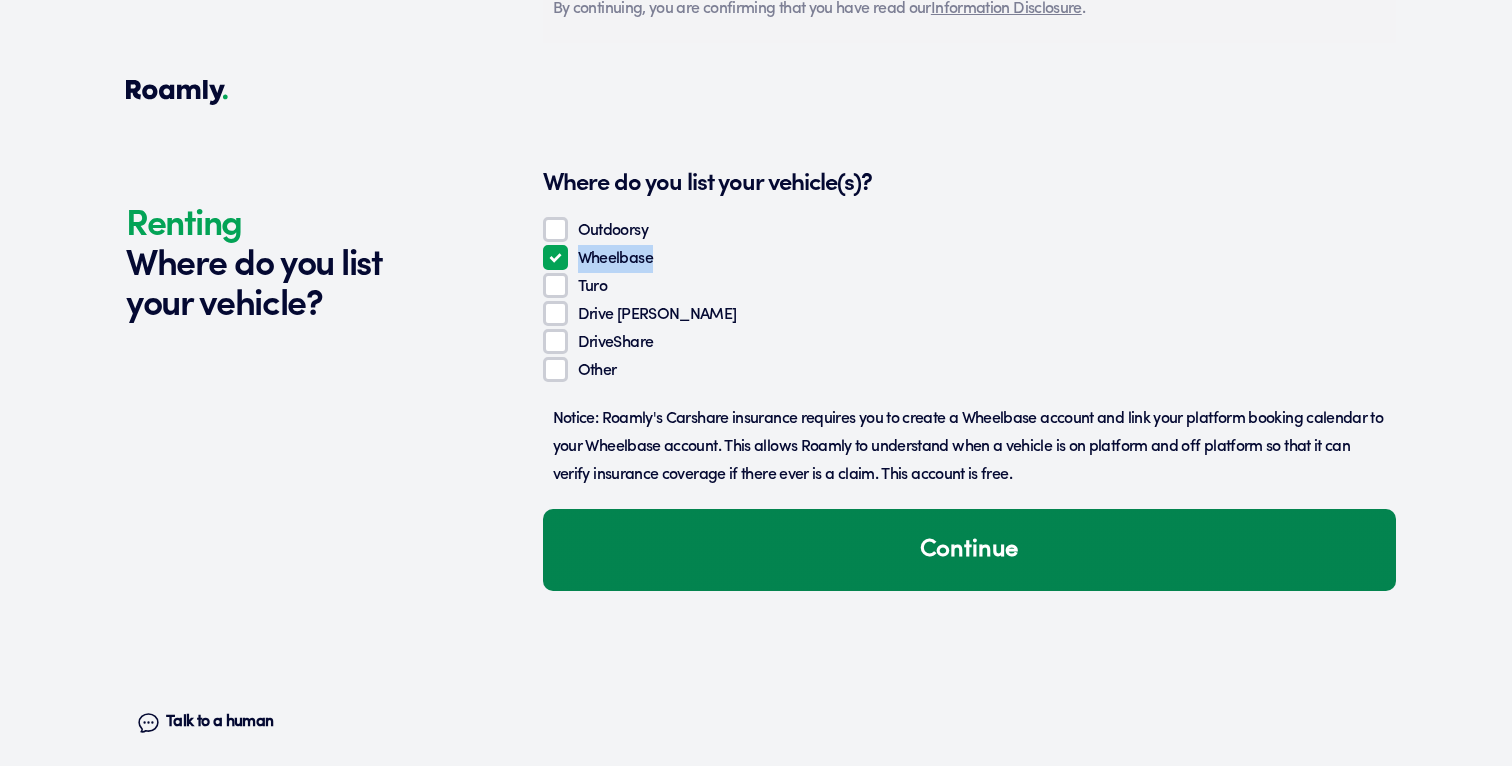 click on "Continue" at bounding box center [969, 550] 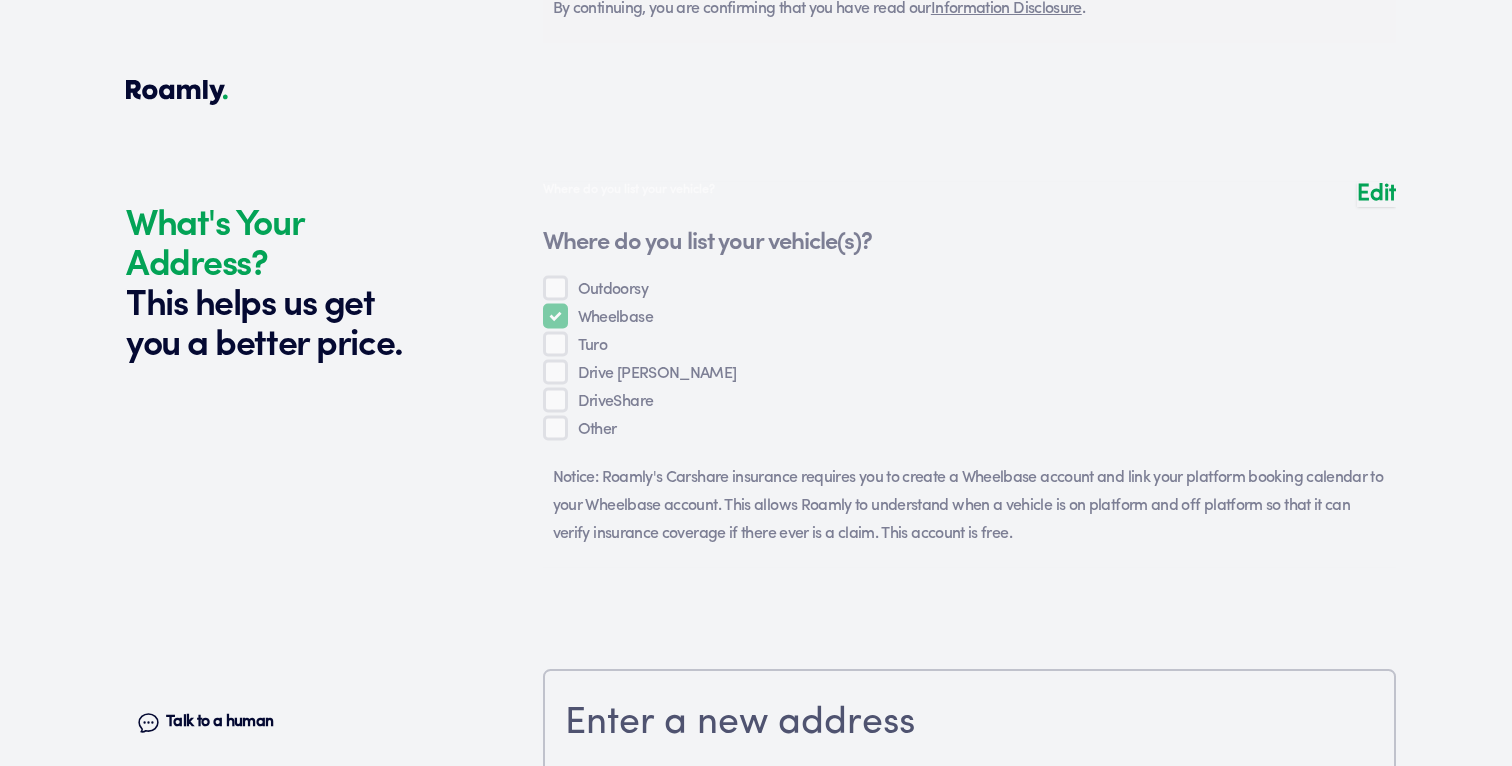 scroll, scrollTop: 2101, scrollLeft: 0, axis: vertical 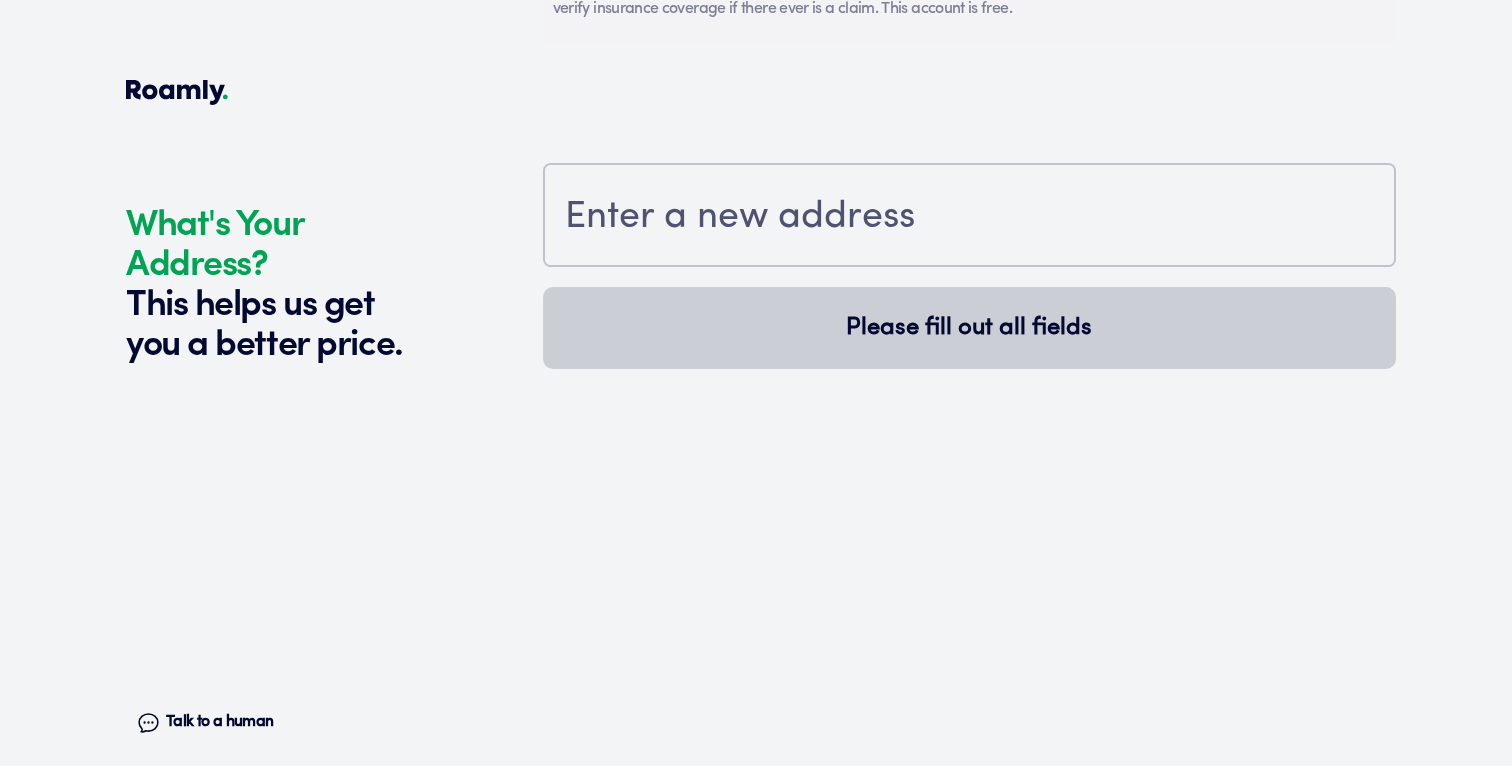 click at bounding box center [969, 217] 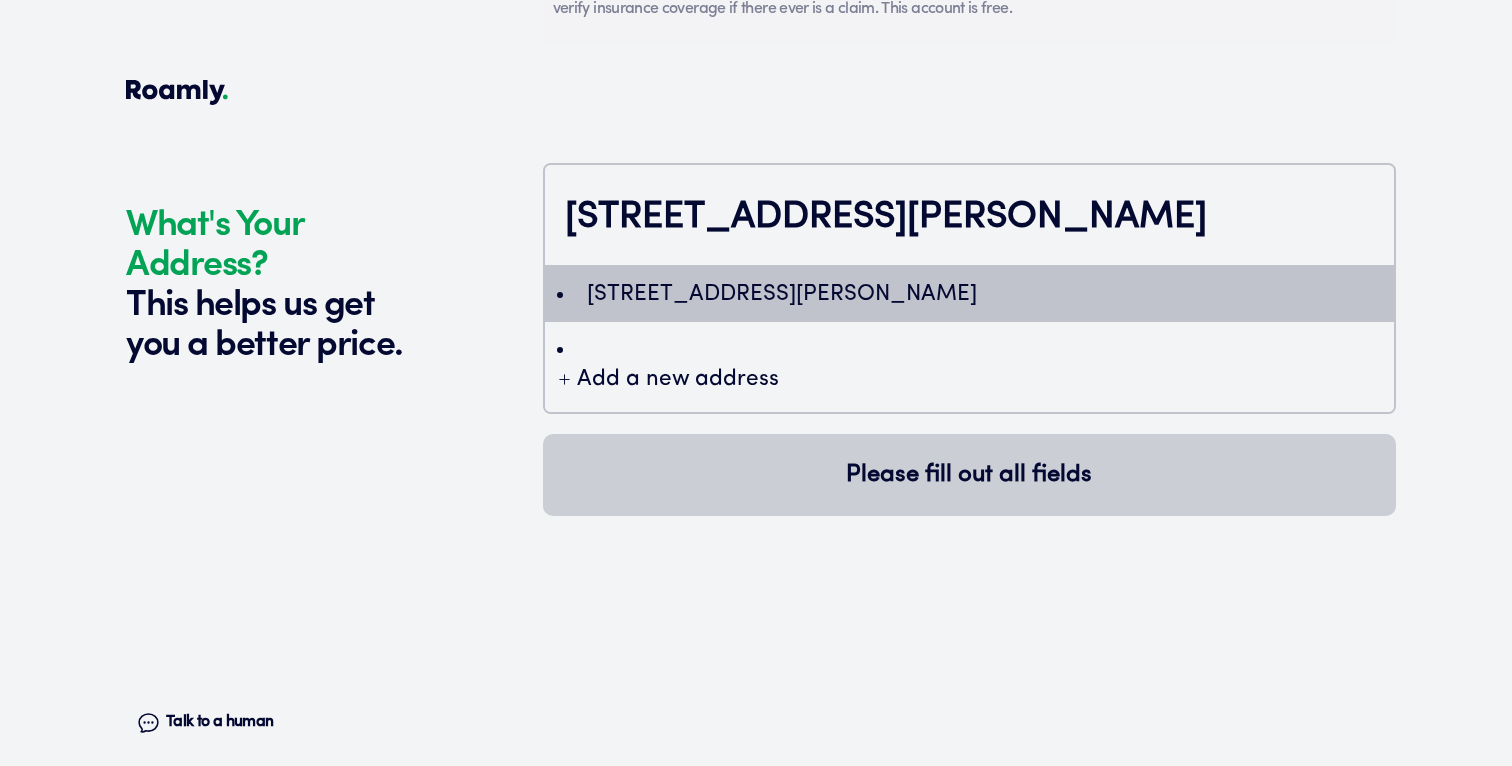 type on "ChIJ6V1vF39l54gR6JZgzQa8XFY" 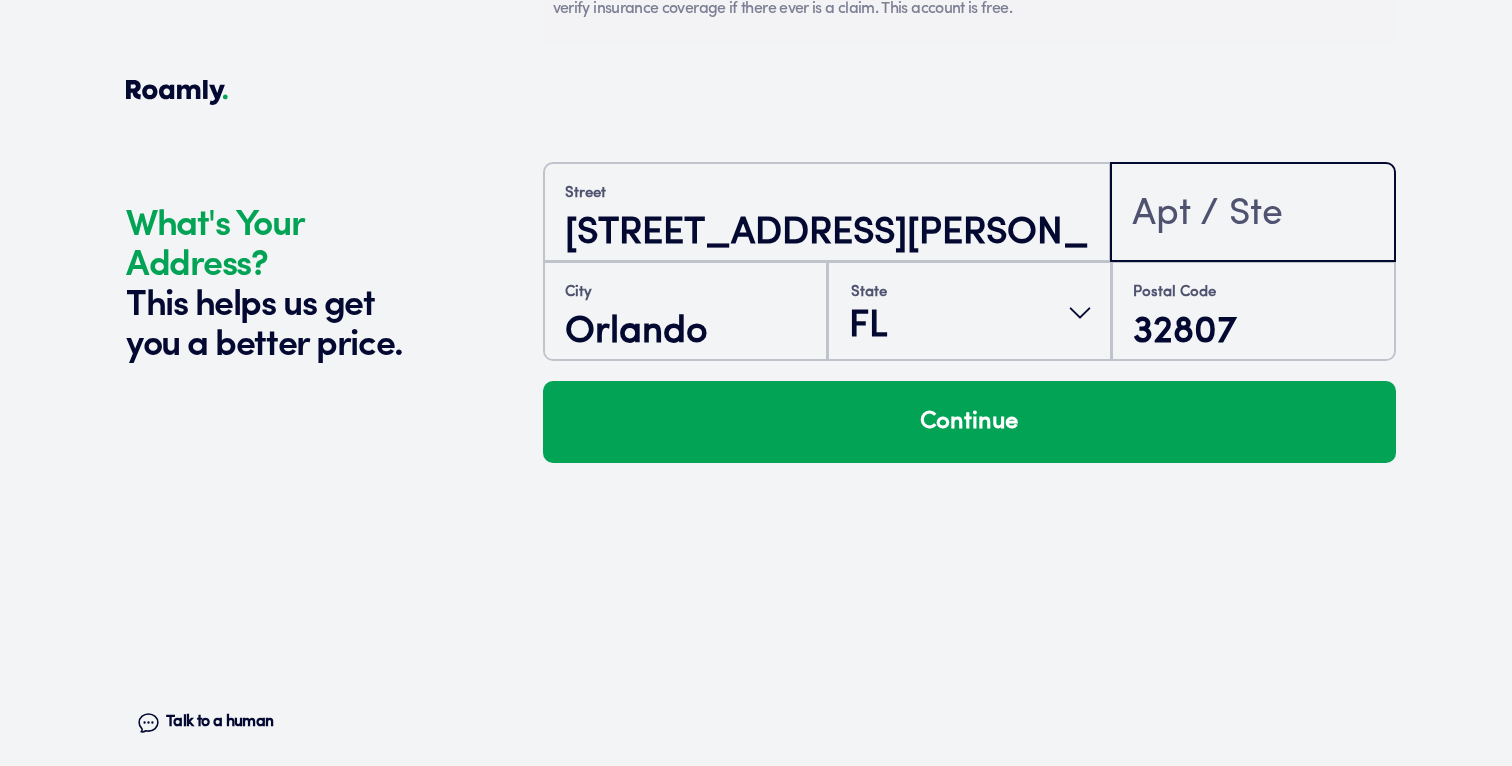 click at bounding box center (1253, 214) 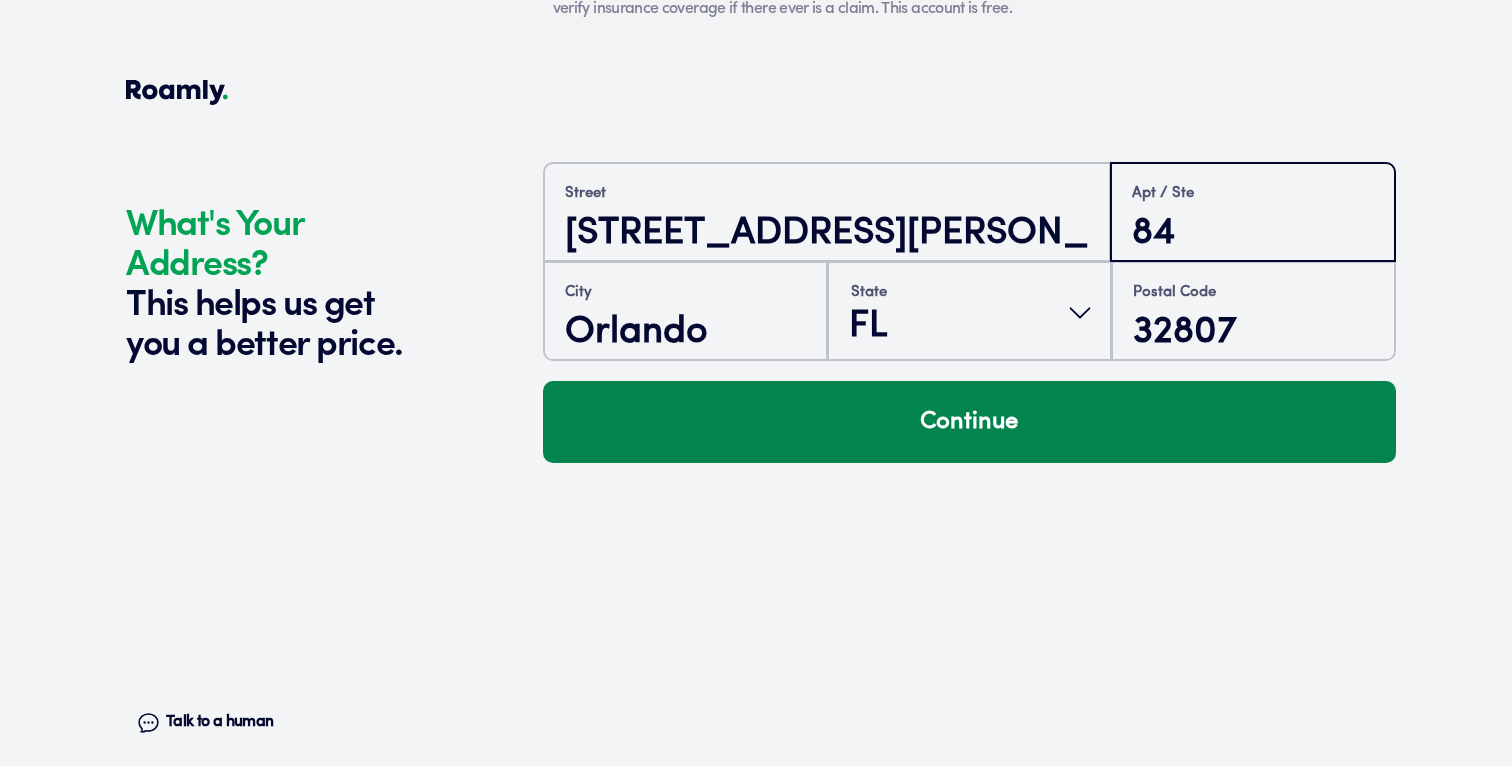 type on "84" 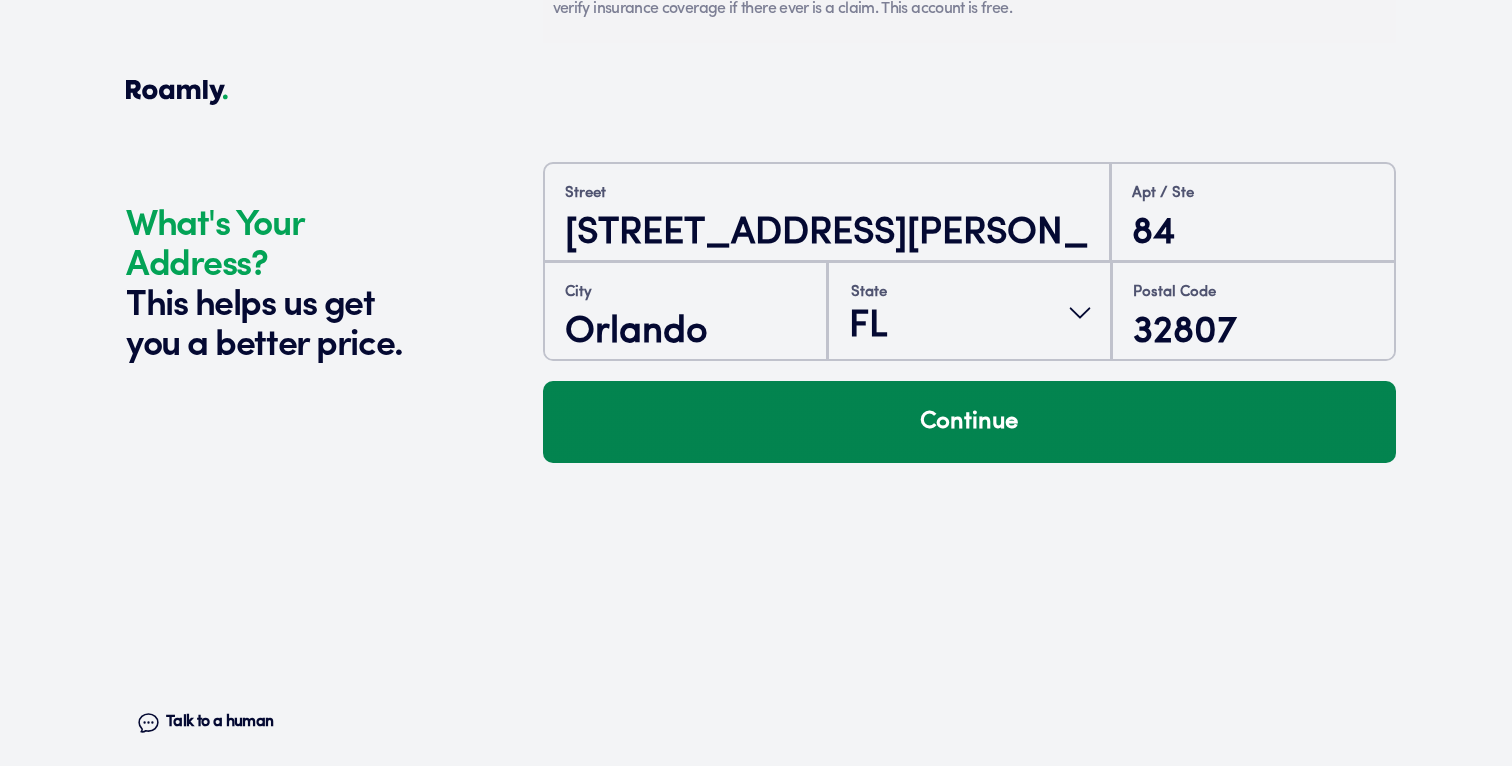 click on "Continue" at bounding box center [969, 422] 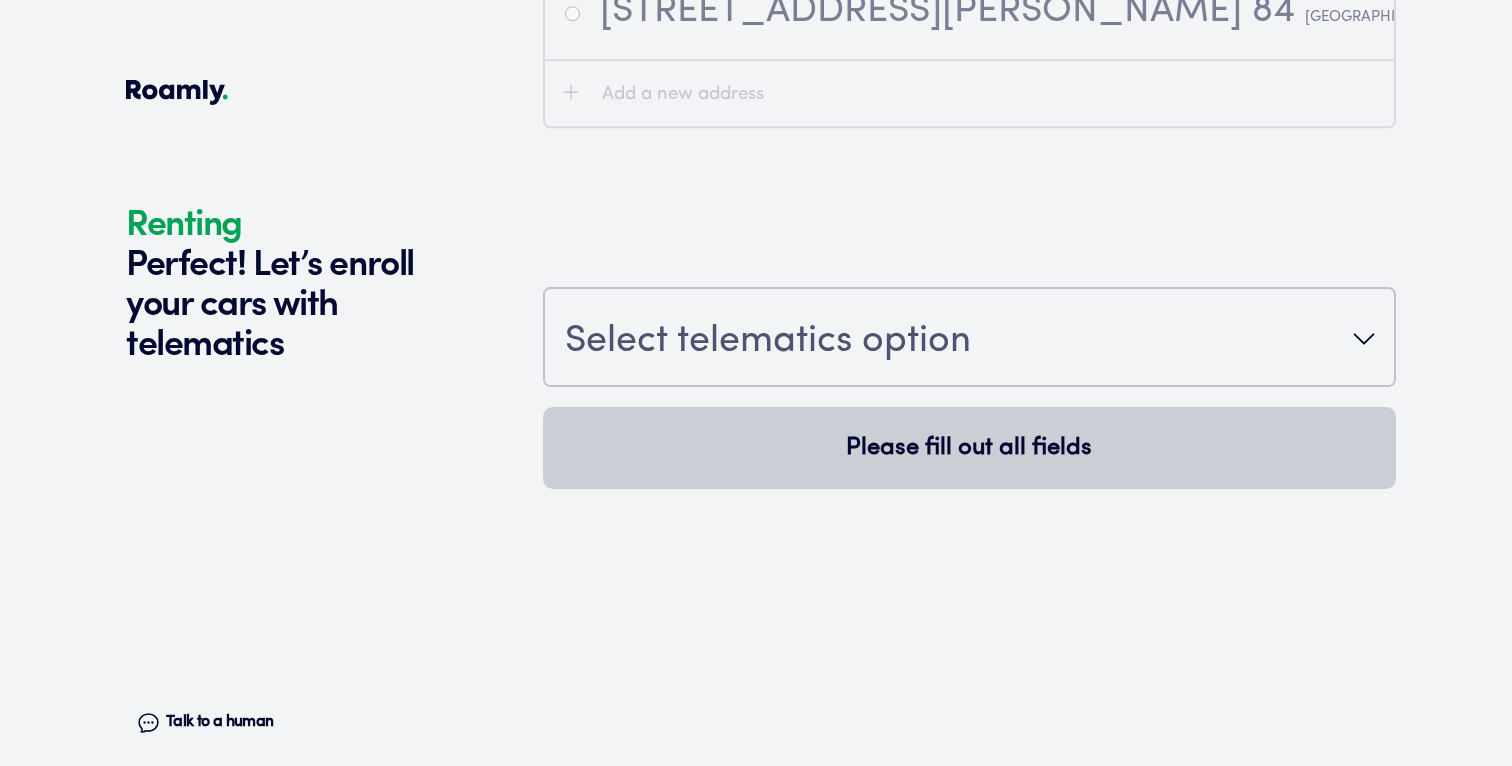 scroll, scrollTop: 2472, scrollLeft: 0, axis: vertical 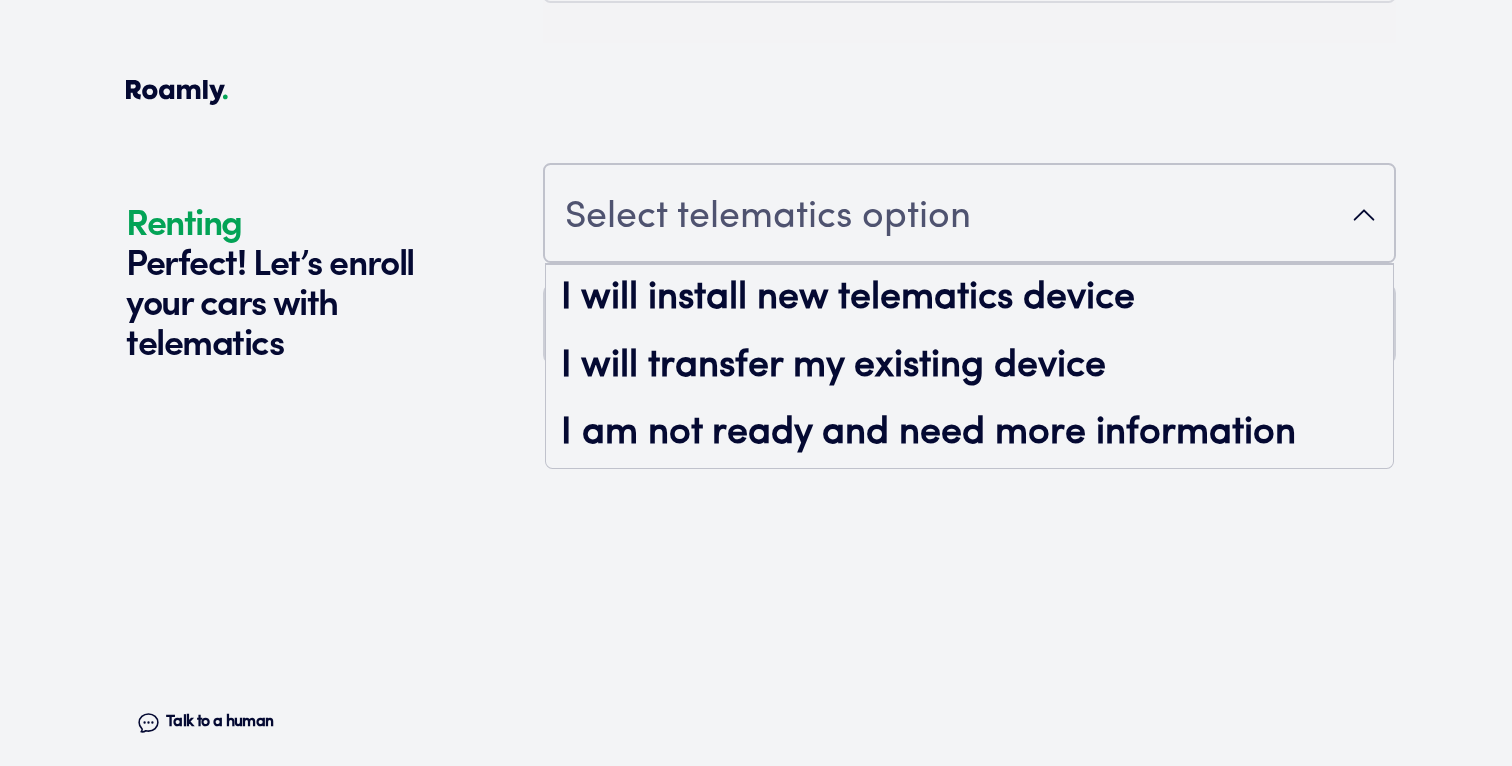 click on "Select telematics option" at bounding box center [768, 218] 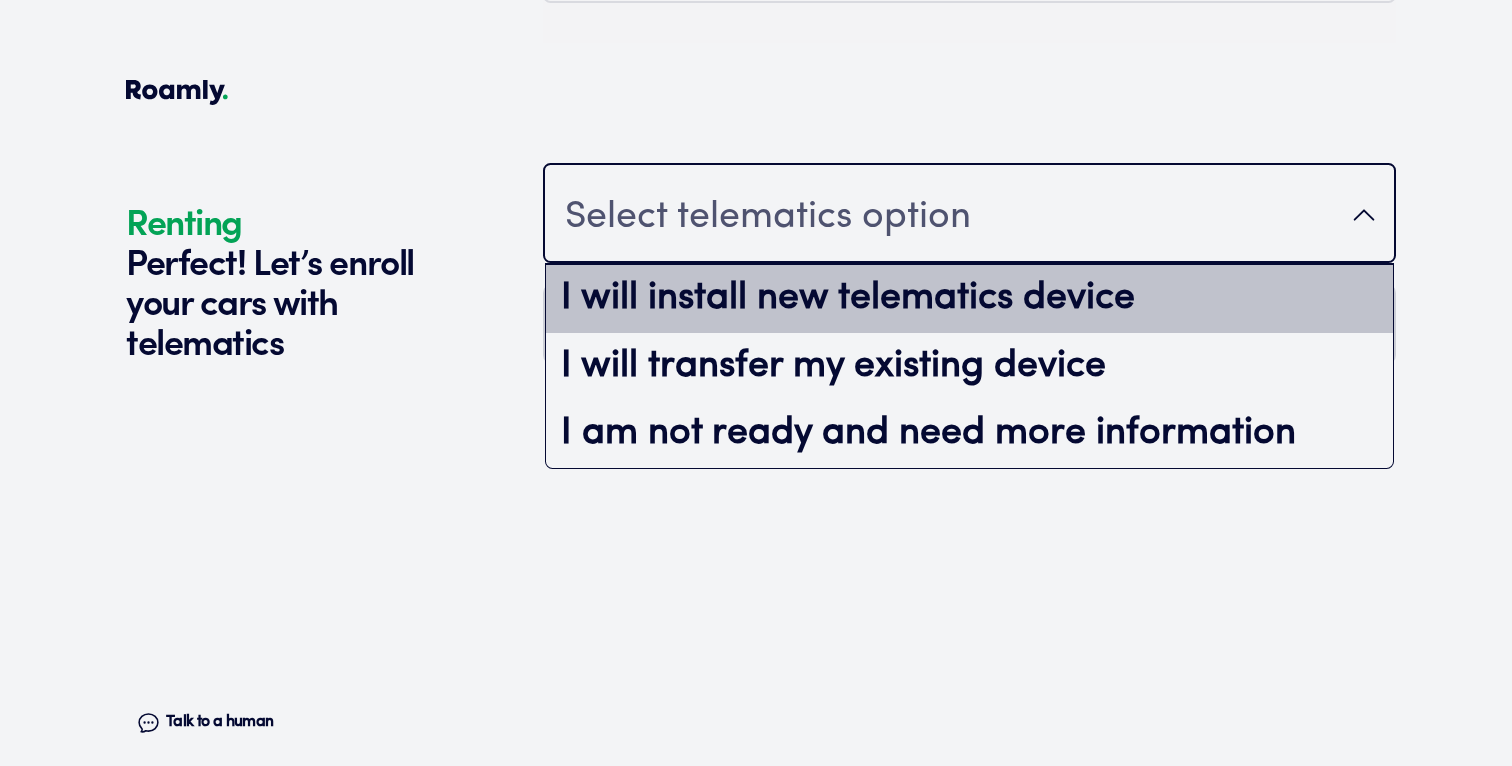 click on "I will install new telematics device" at bounding box center (969, 299) 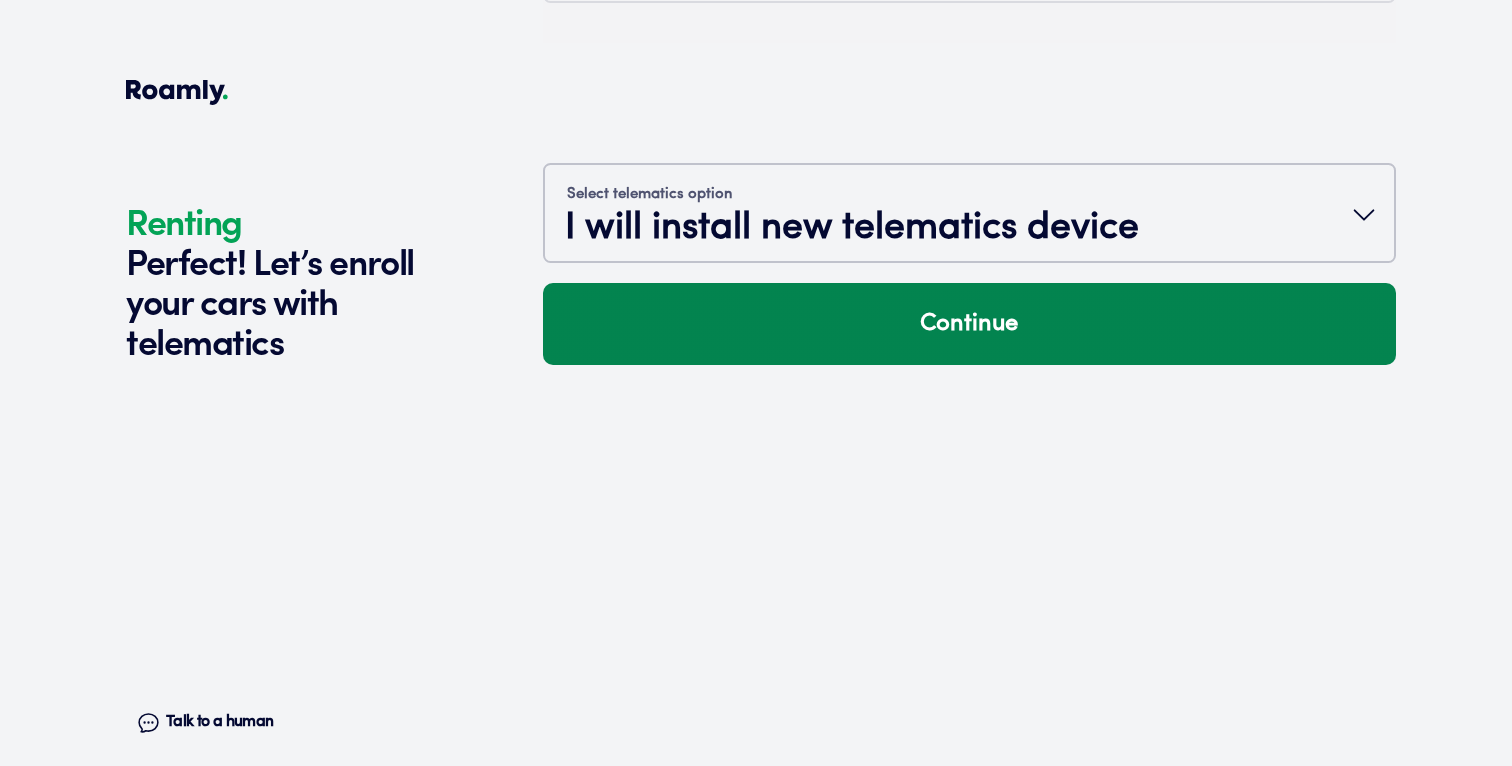 click on "Continue" at bounding box center [969, 324] 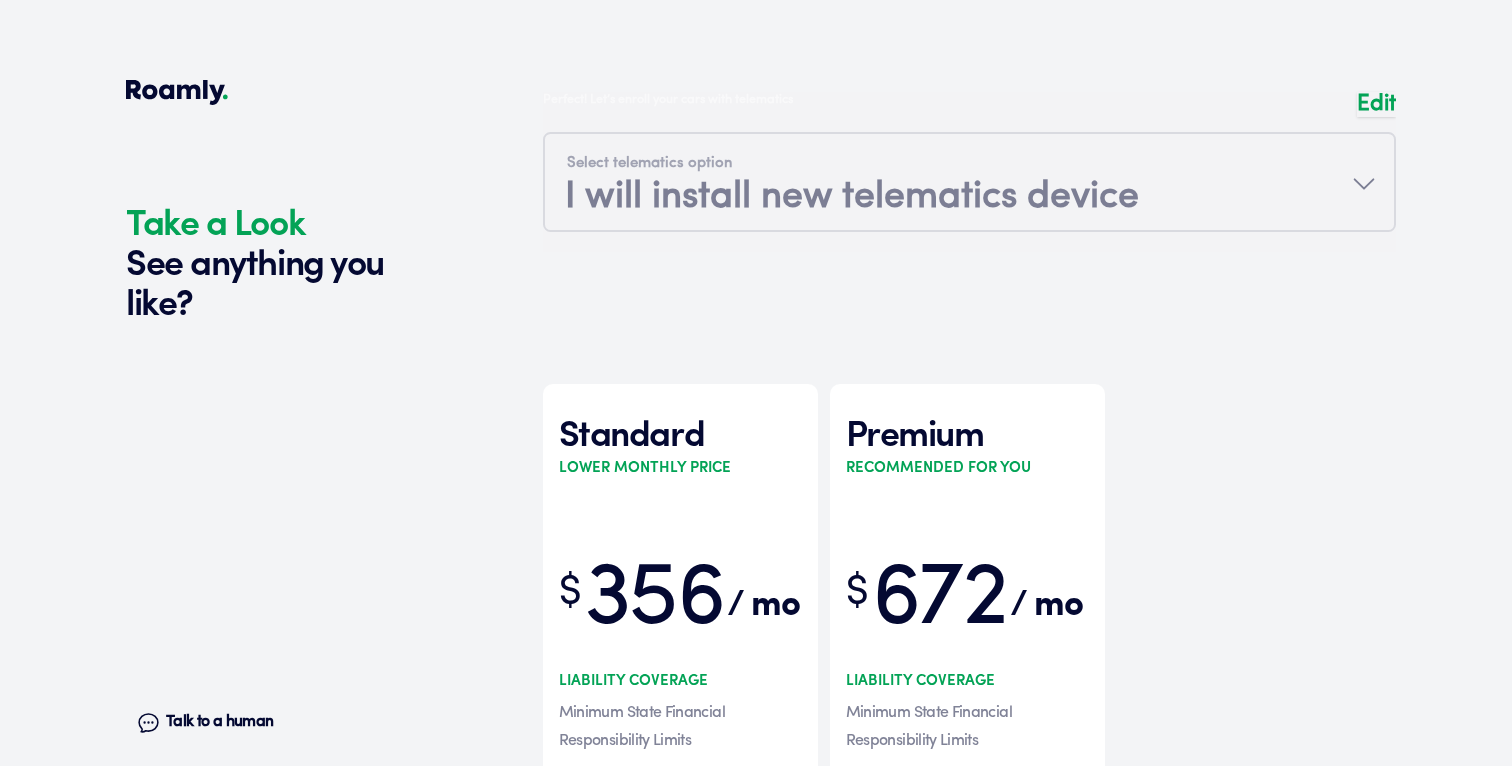 scroll, scrollTop: 2840, scrollLeft: 0, axis: vertical 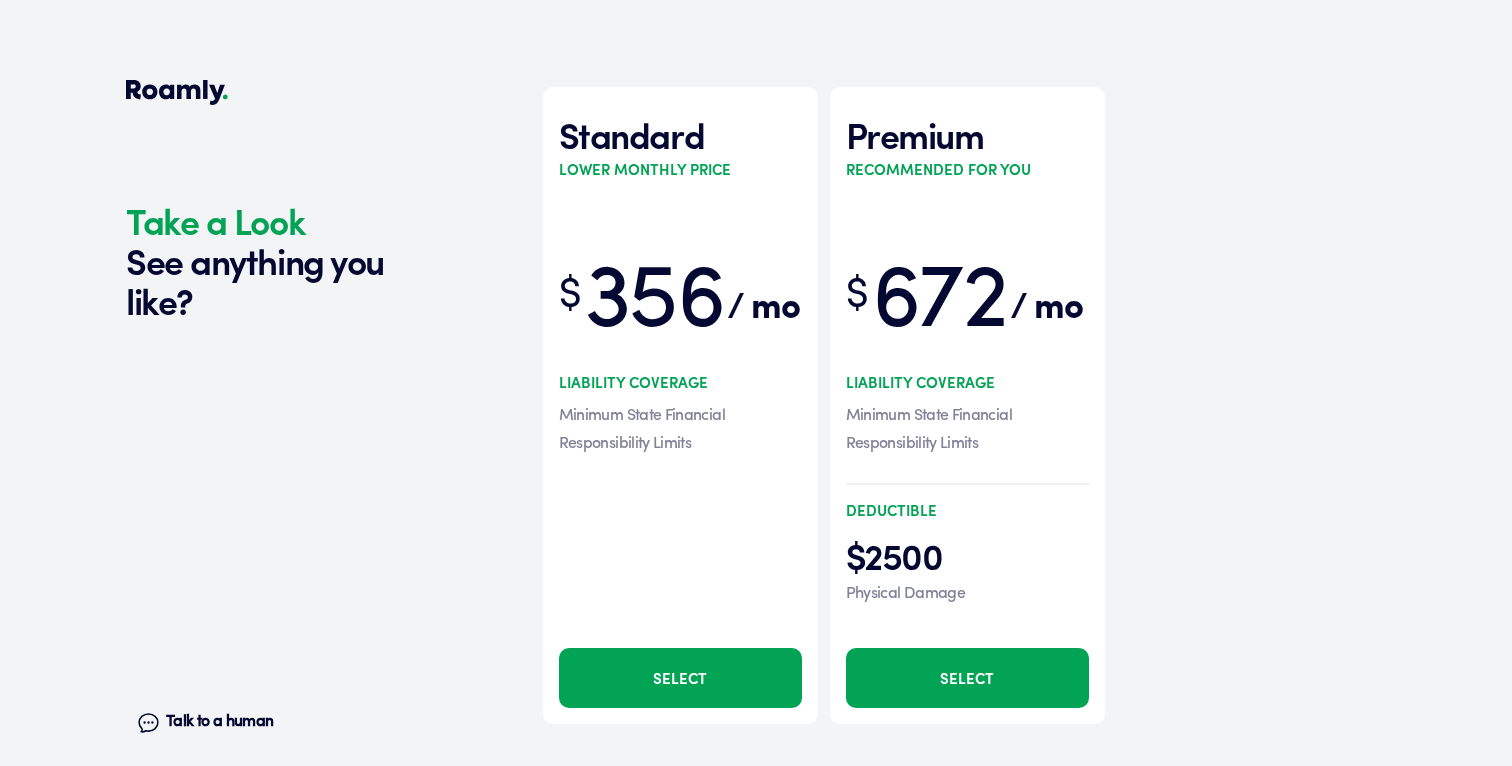 click on "Select" at bounding box center (967, 678) 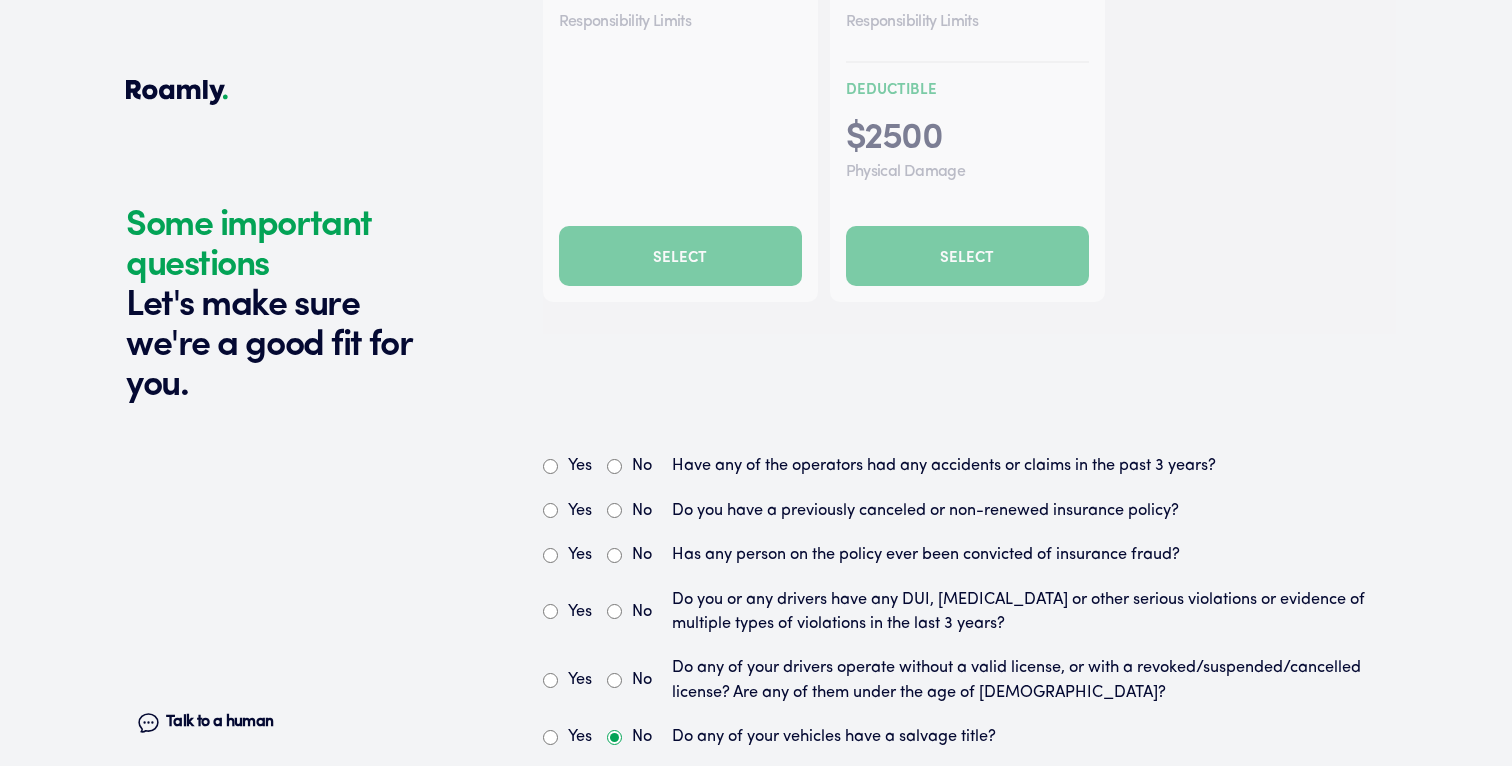 scroll, scrollTop: 3660, scrollLeft: 0, axis: vertical 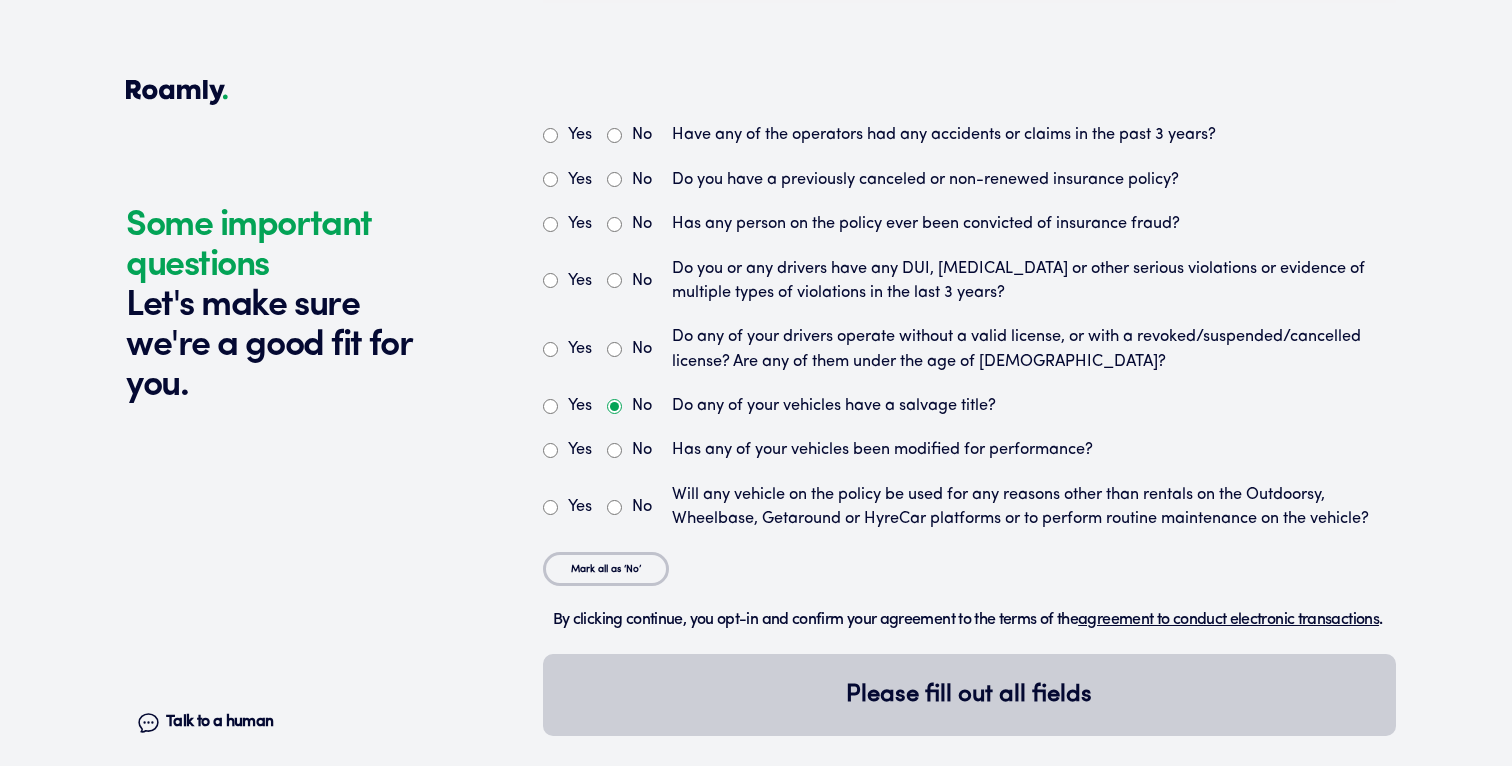 click on "No" at bounding box center [614, 135] 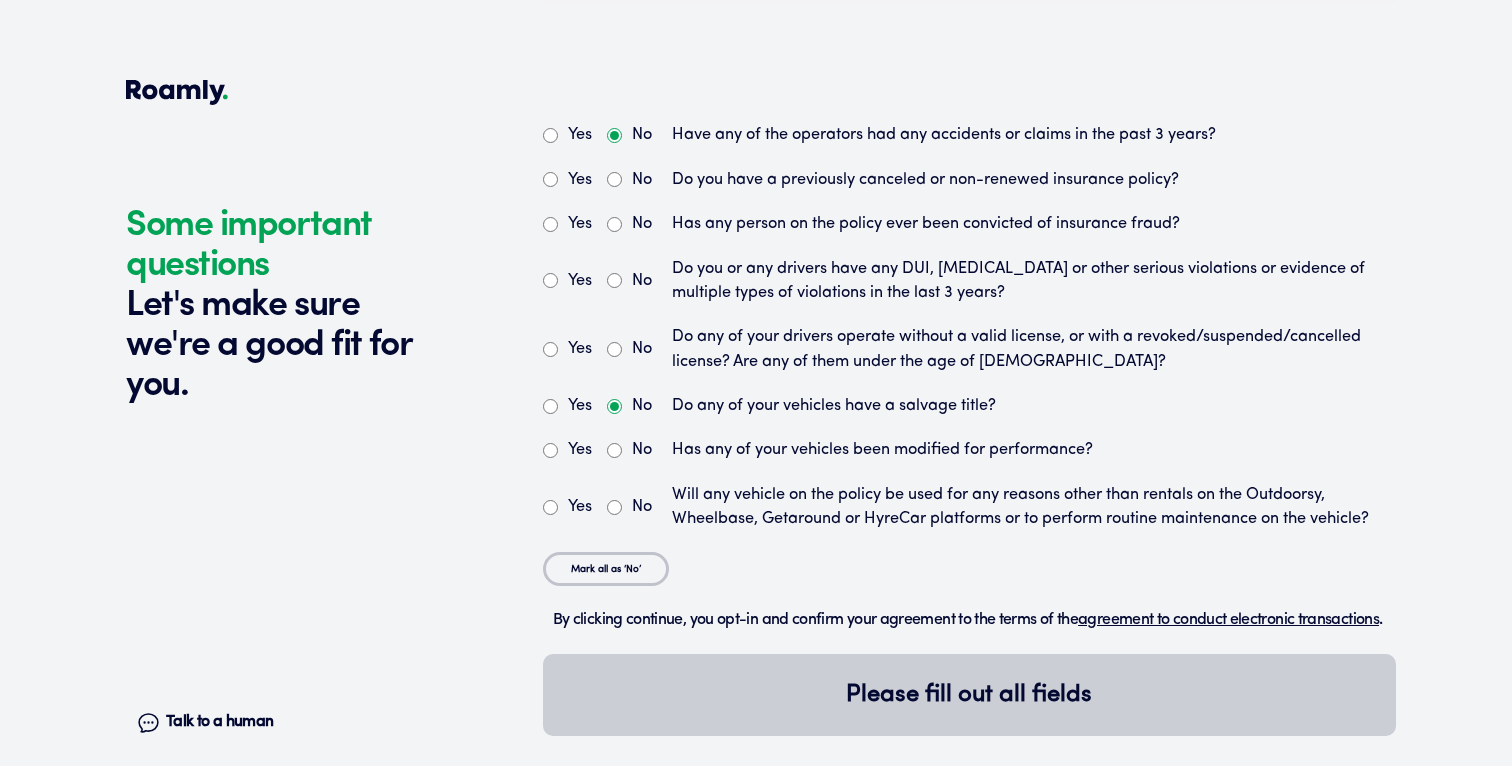 radio on "true" 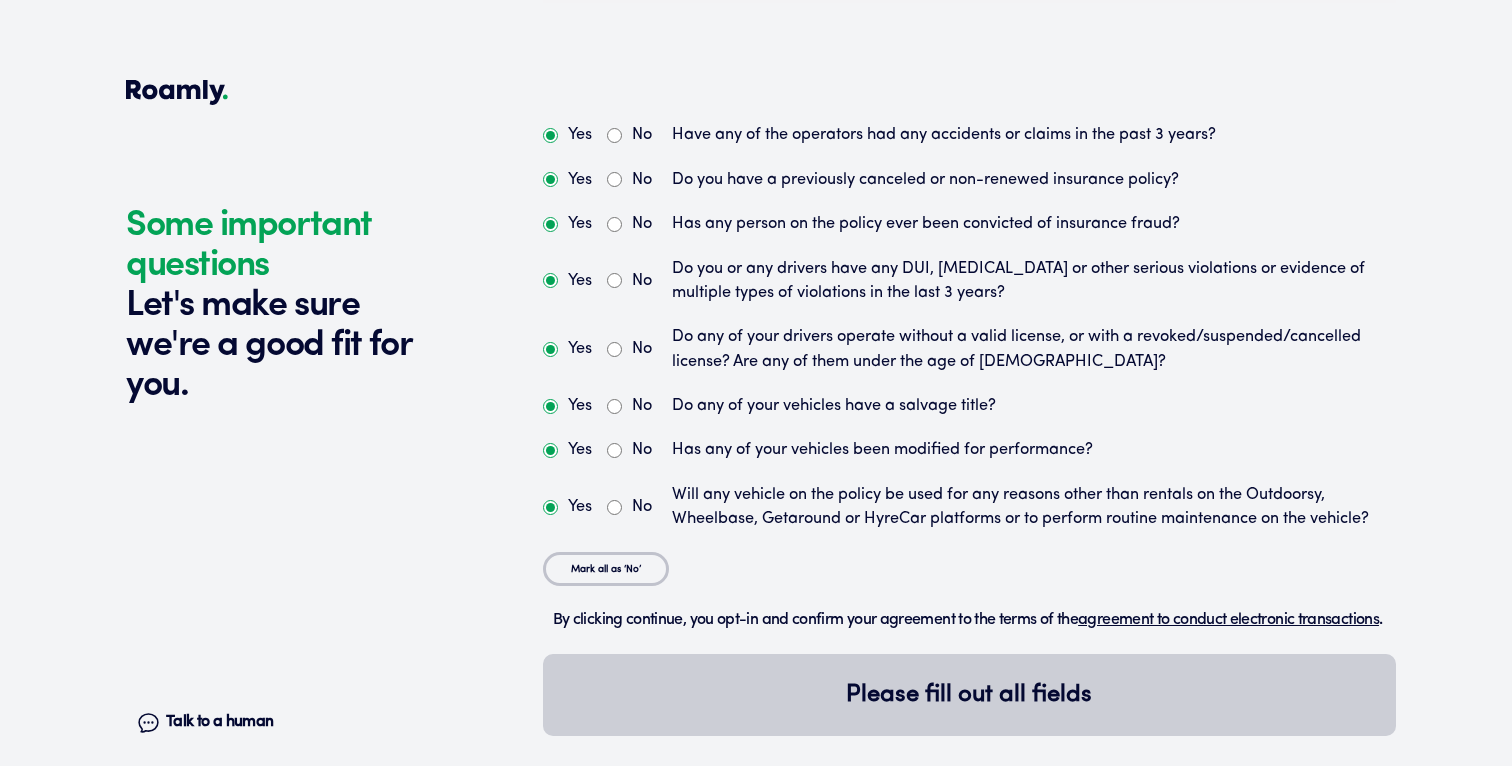 click on "No" at bounding box center (614, 179) 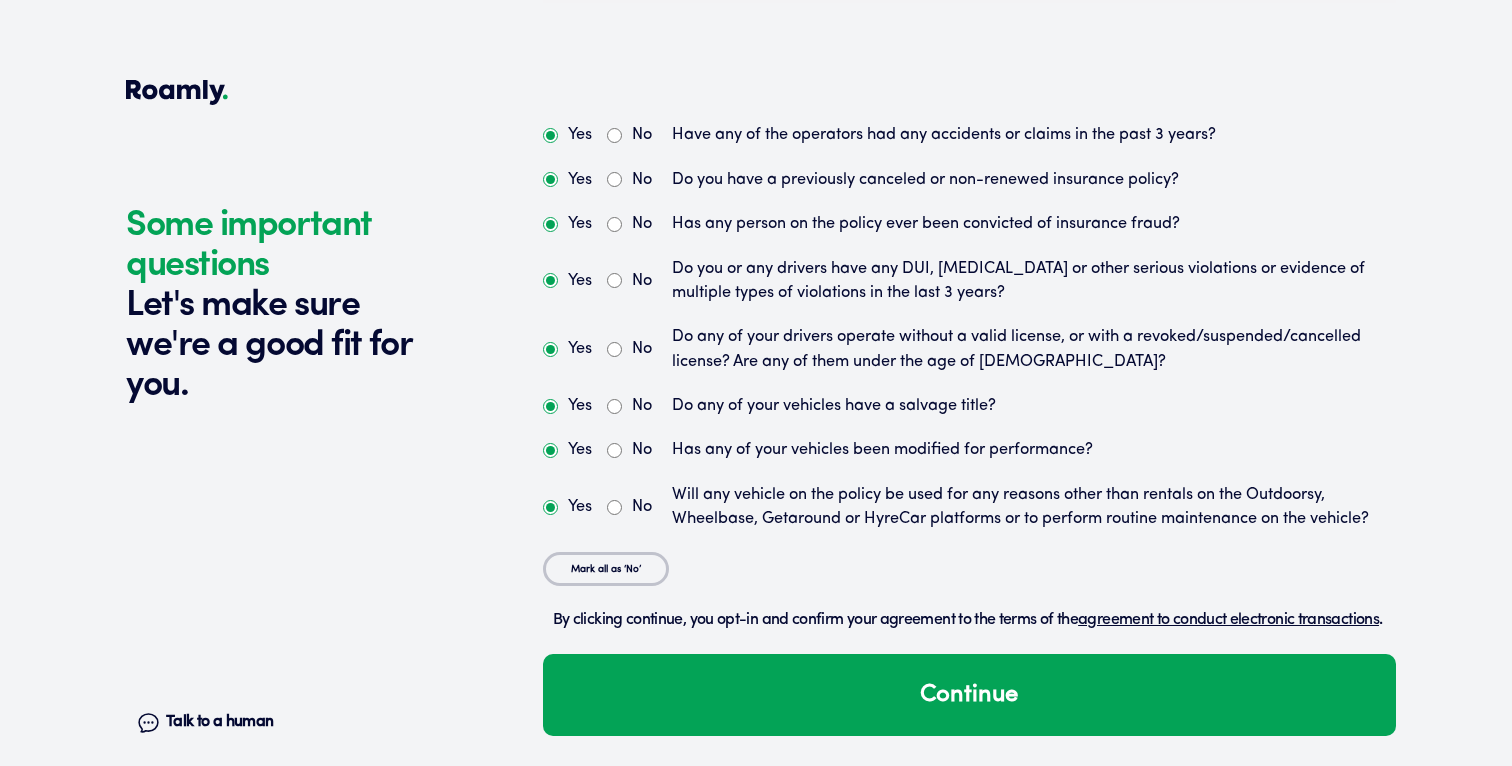 click on "Mark all as ‘No’" at bounding box center (606, 569) 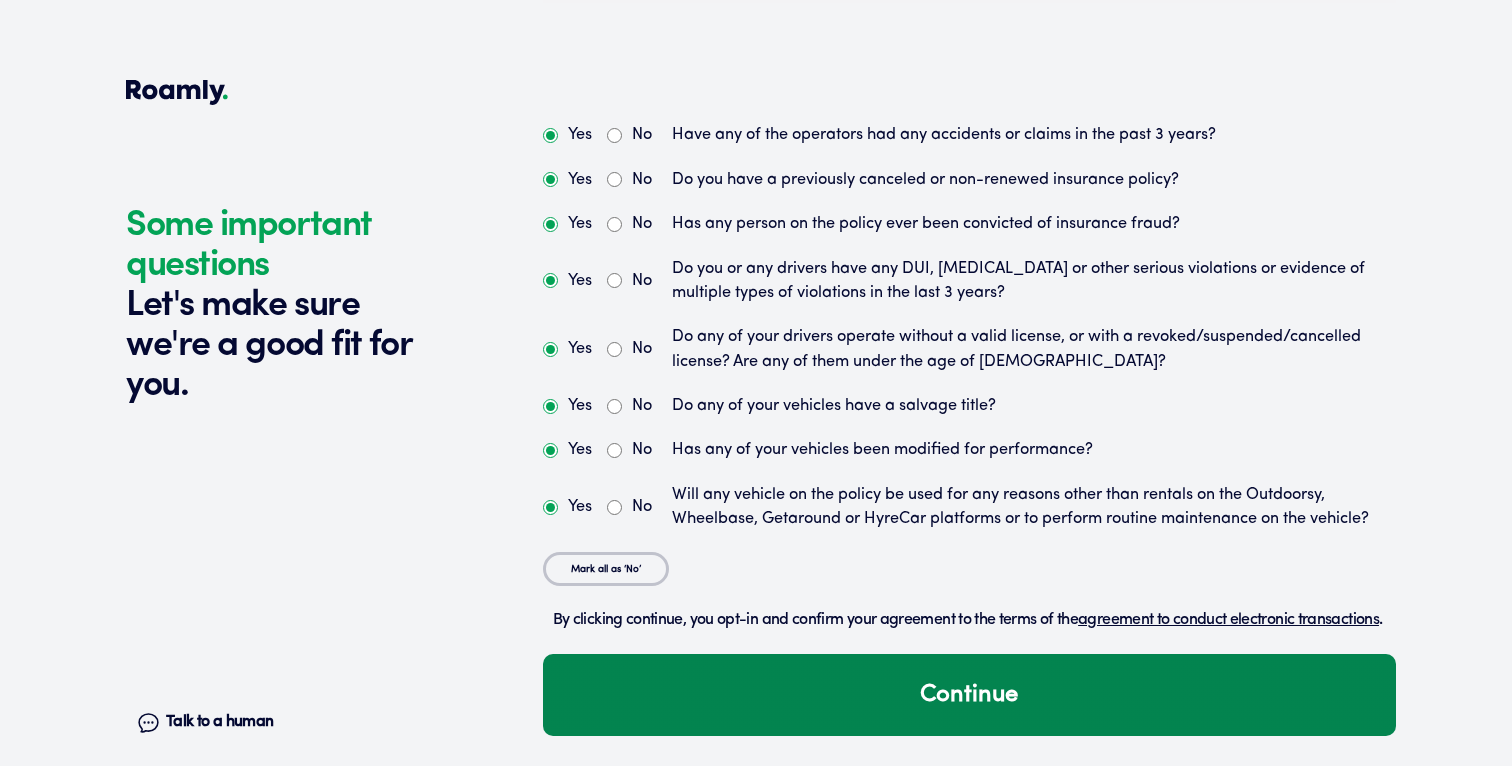 click on "Continue" at bounding box center [969, 695] 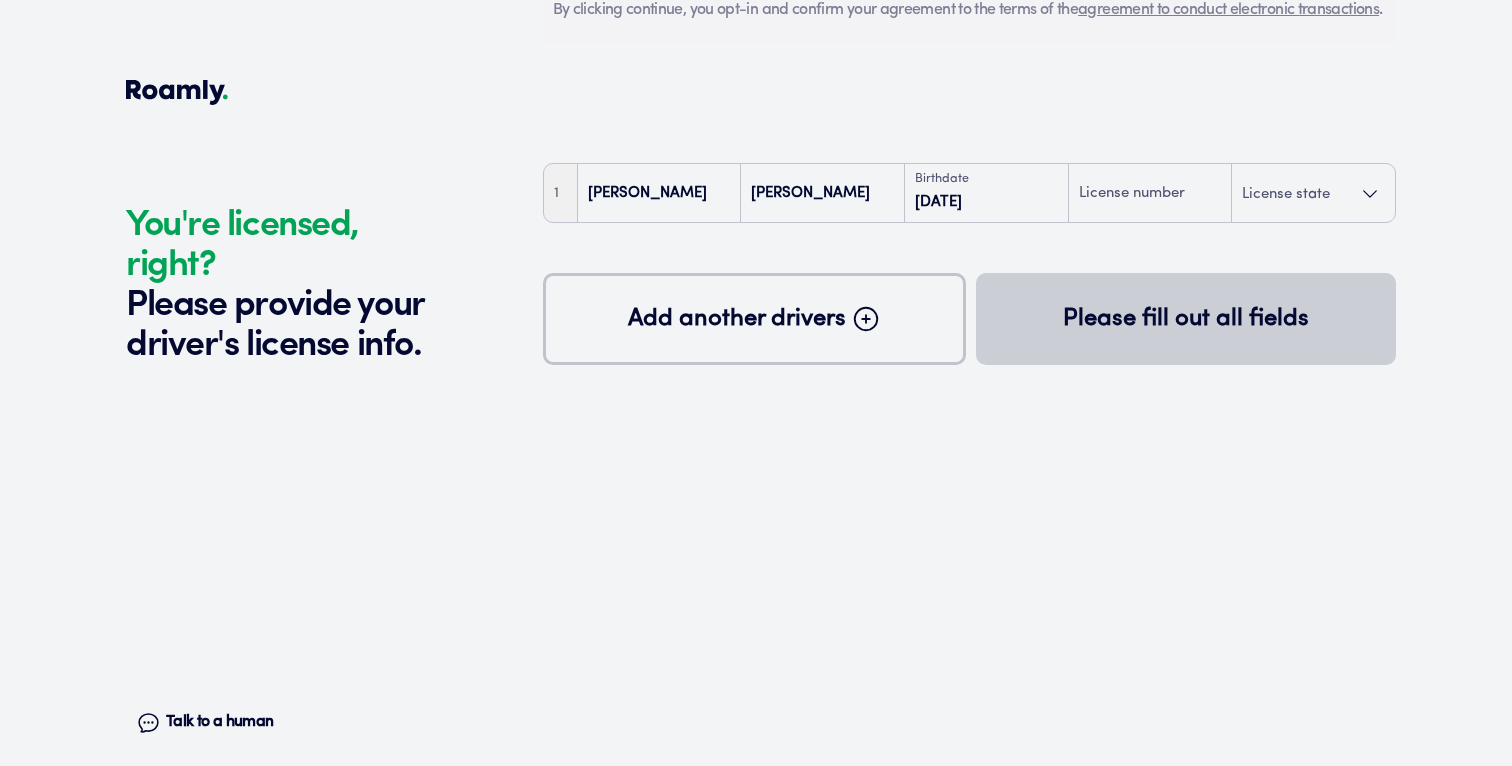 scroll, scrollTop: 4311, scrollLeft: 0, axis: vertical 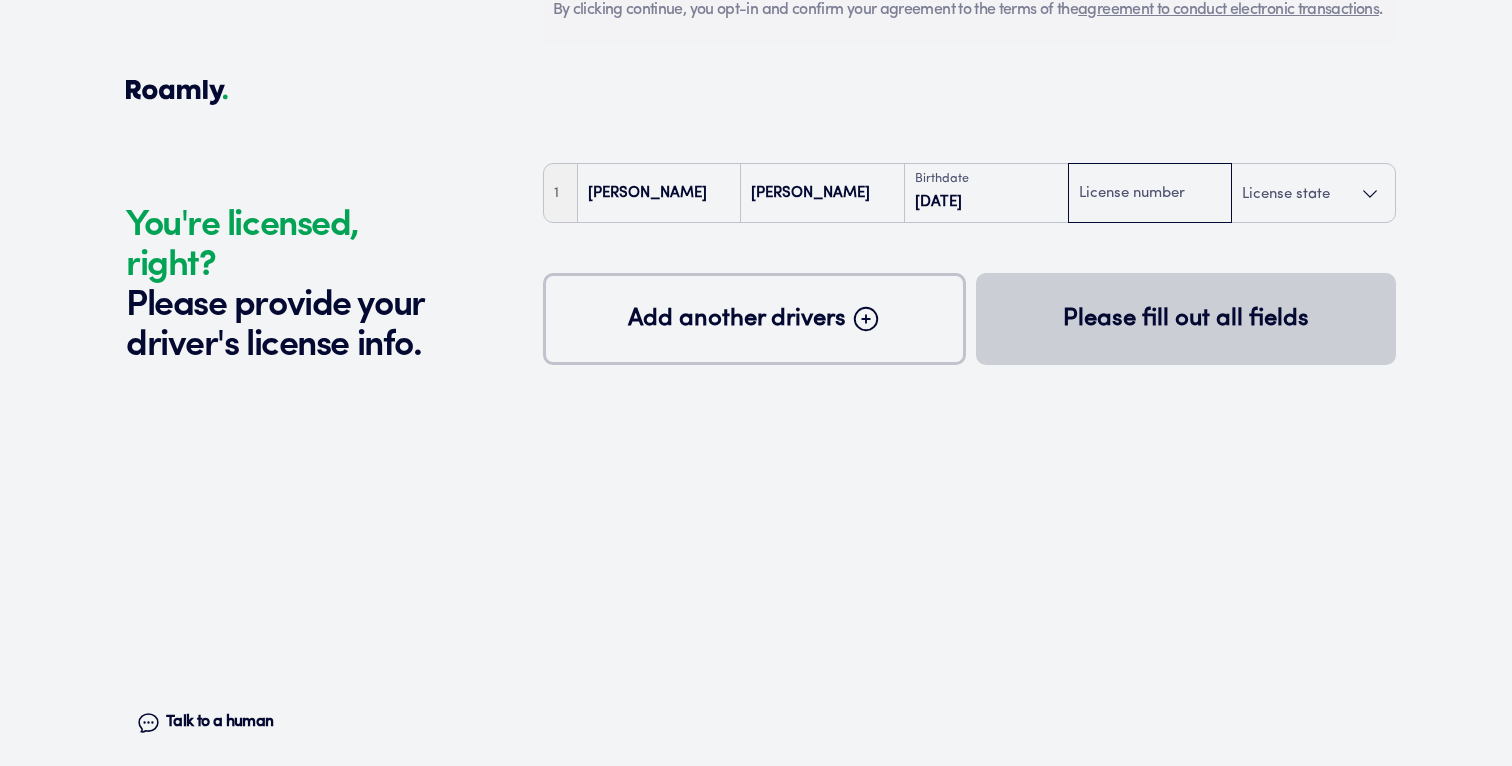 click at bounding box center (1150, 194) 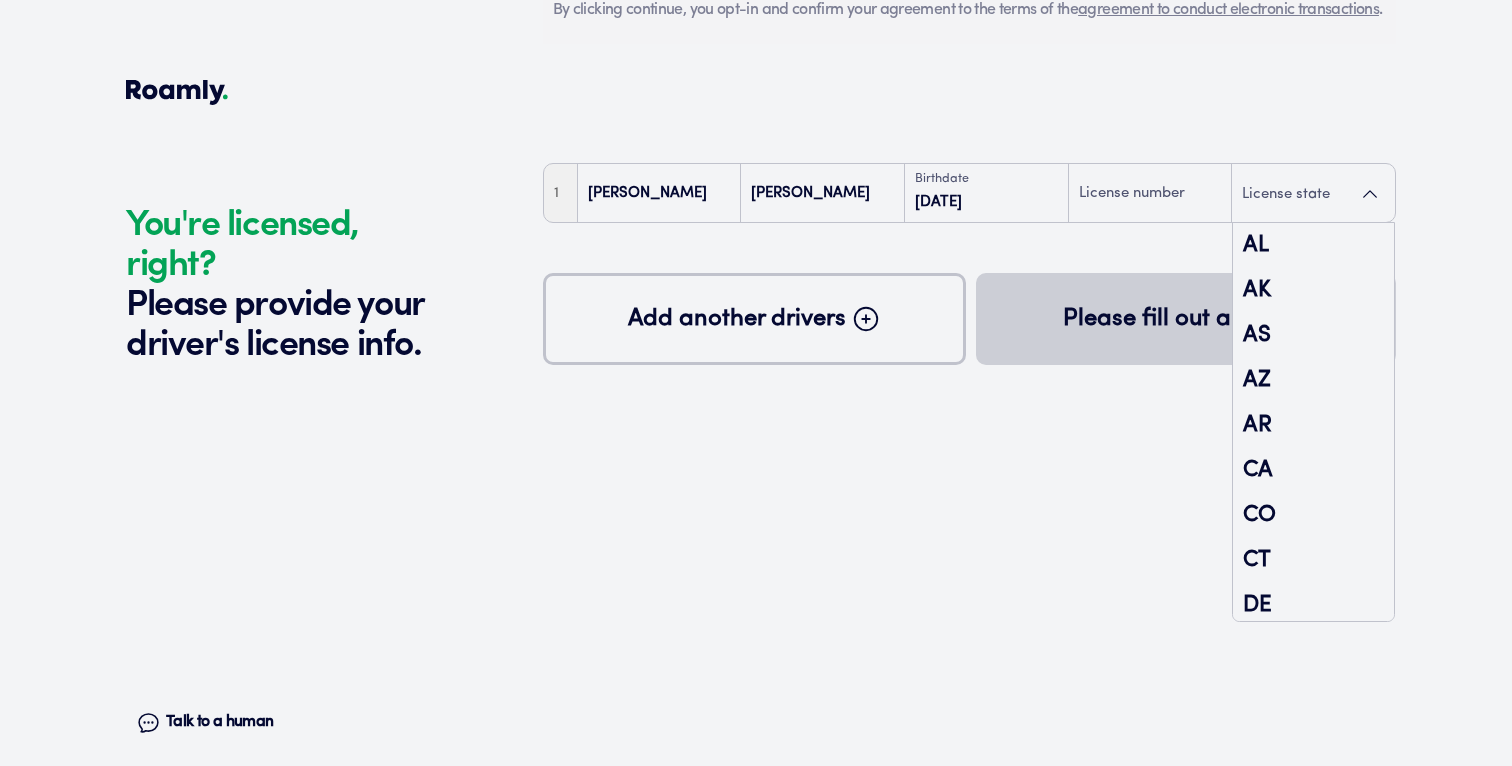 click on "License state" at bounding box center [1286, 194] 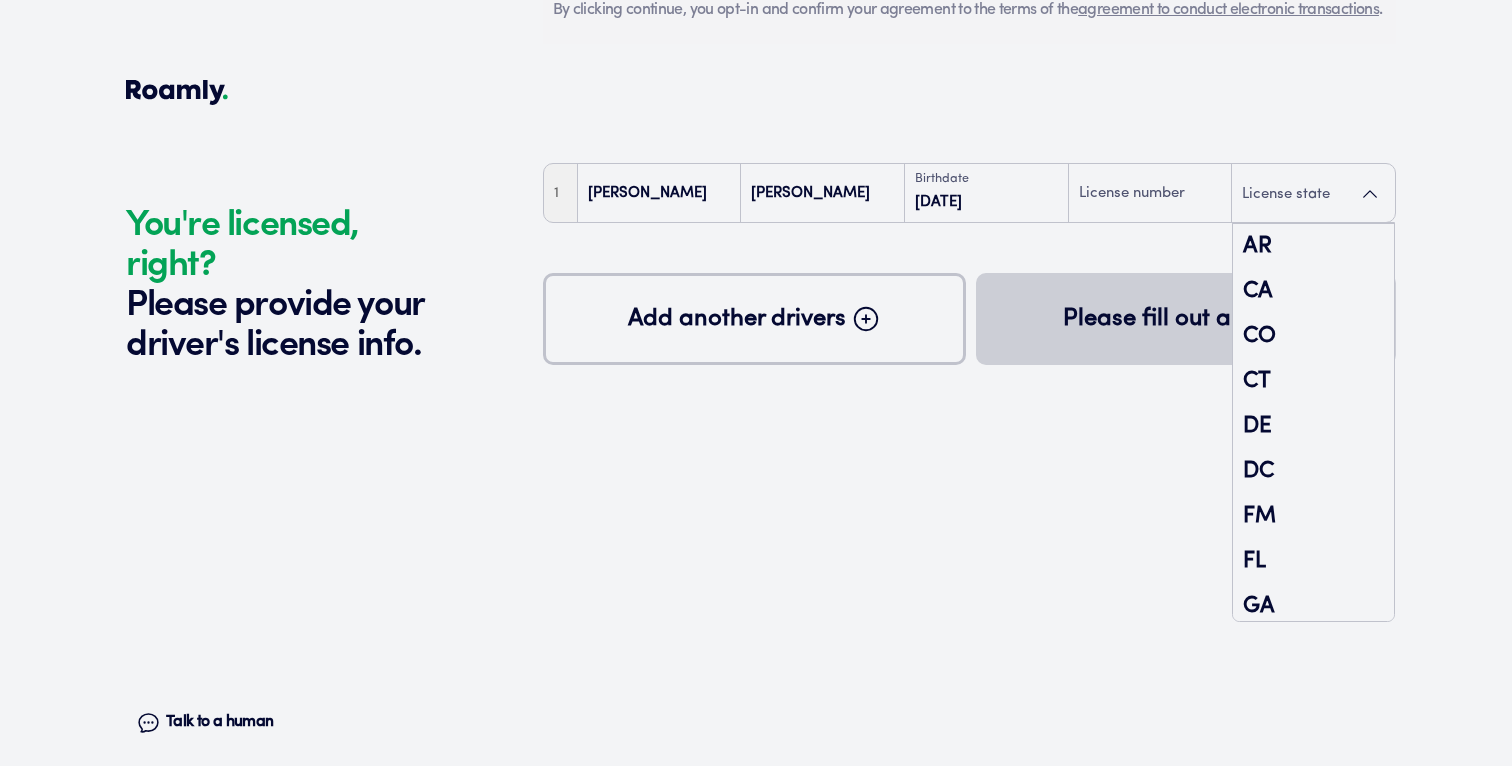 scroll, scrollTop: 191, scrollLeft: 0, axis: vertical 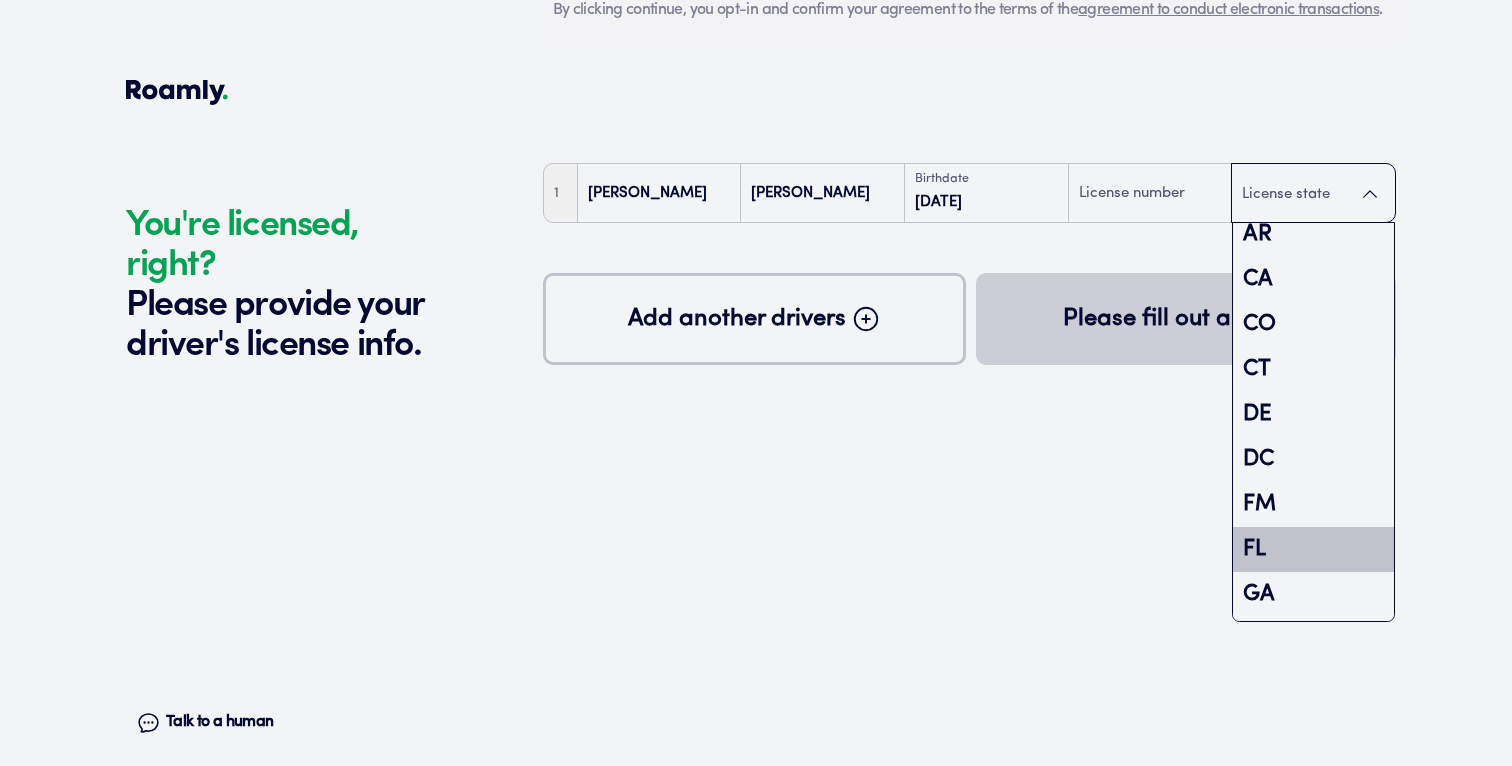 click on "FL" at bounding box center [1313, 549] 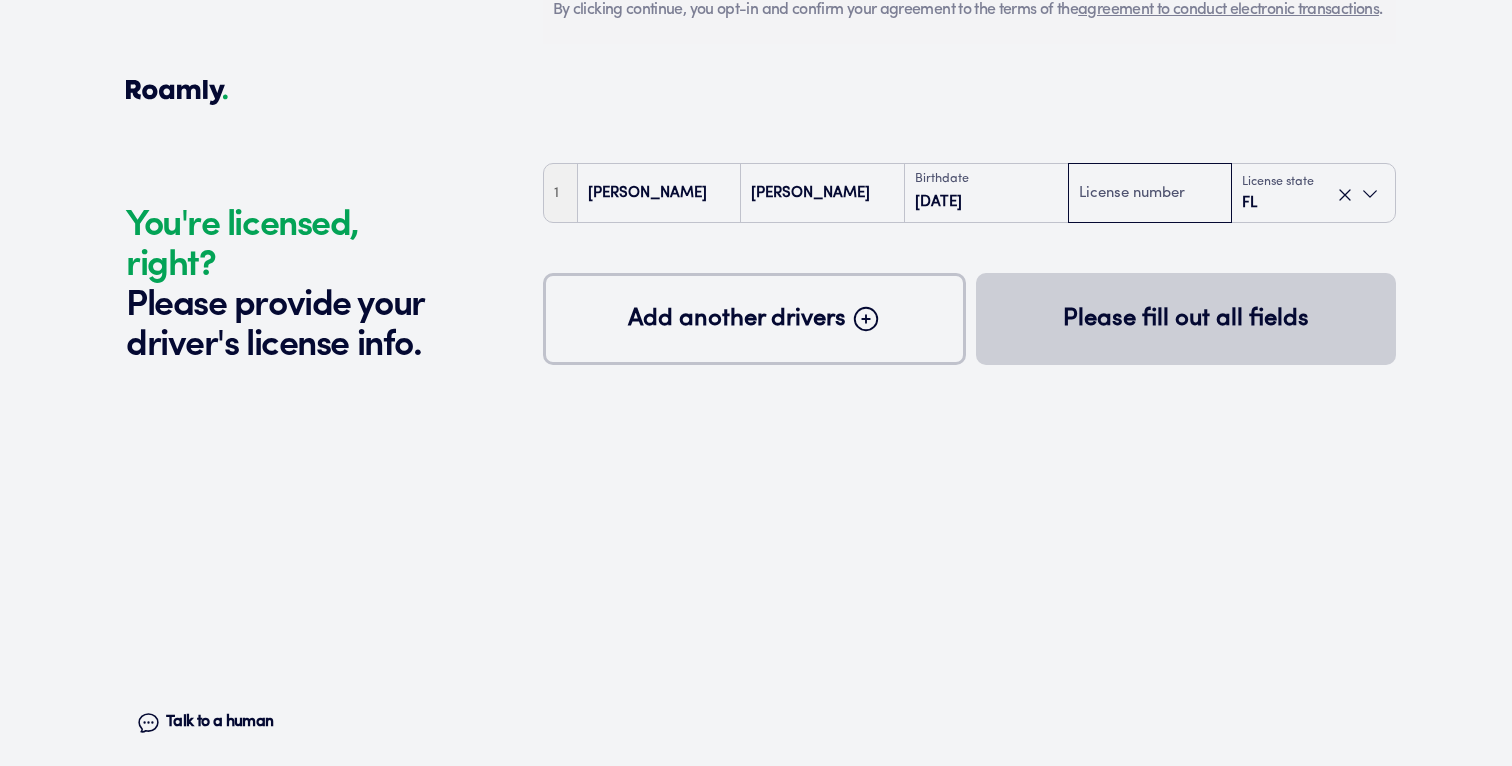 click at bounding box center (1150, 194) 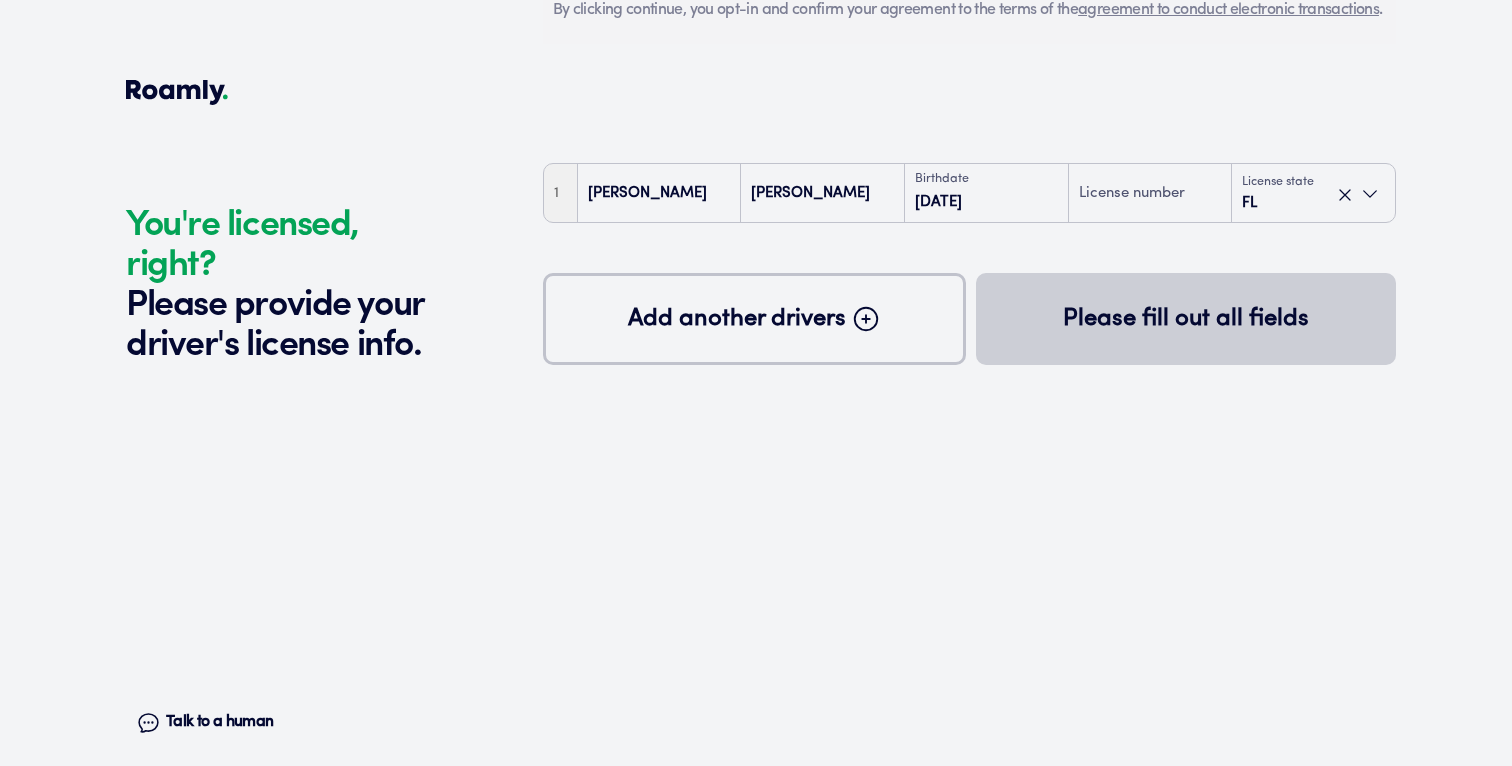 click on "Add another drivers" at bounding box center [737, 319] 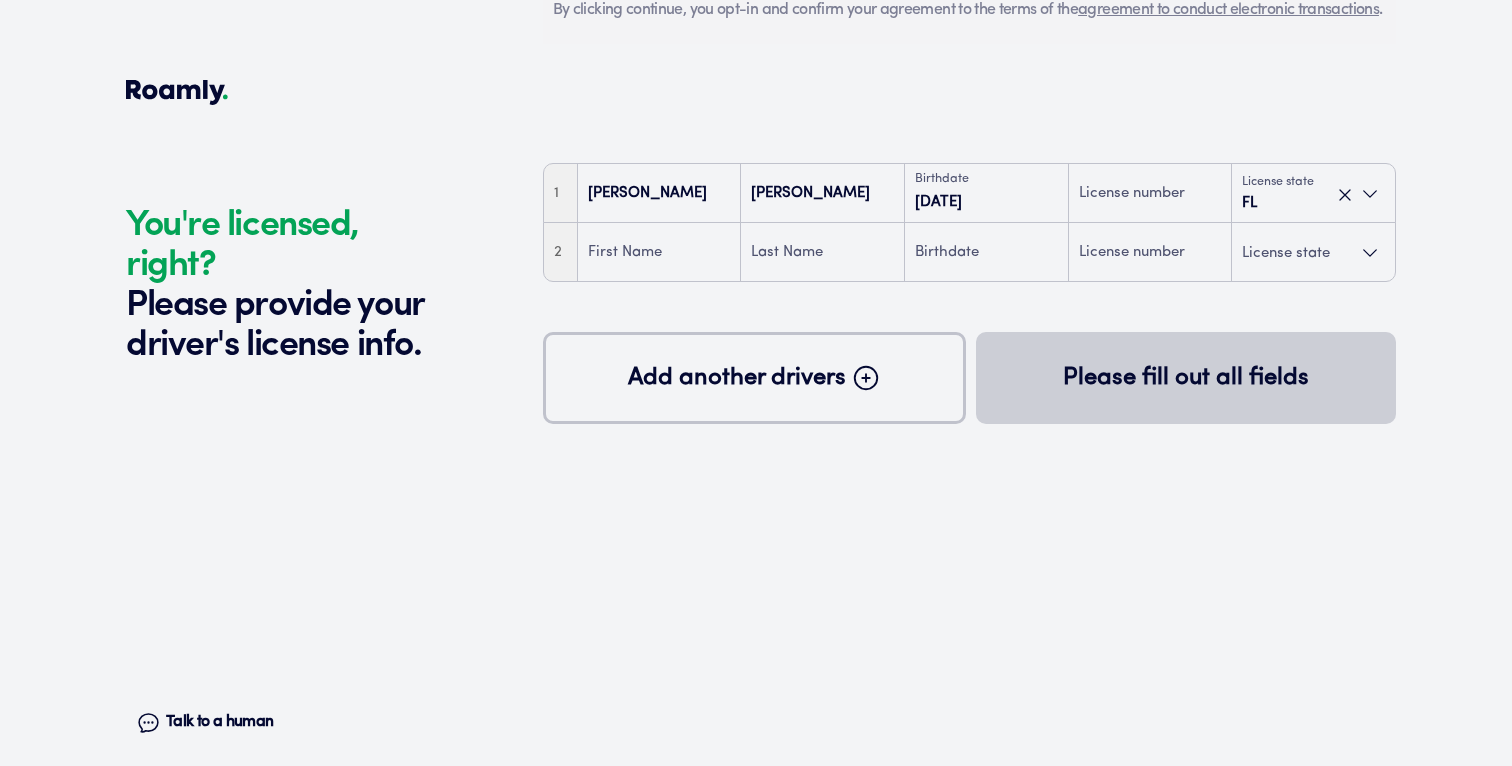 click on "Add another drivers" at bounding box center (754, 378) 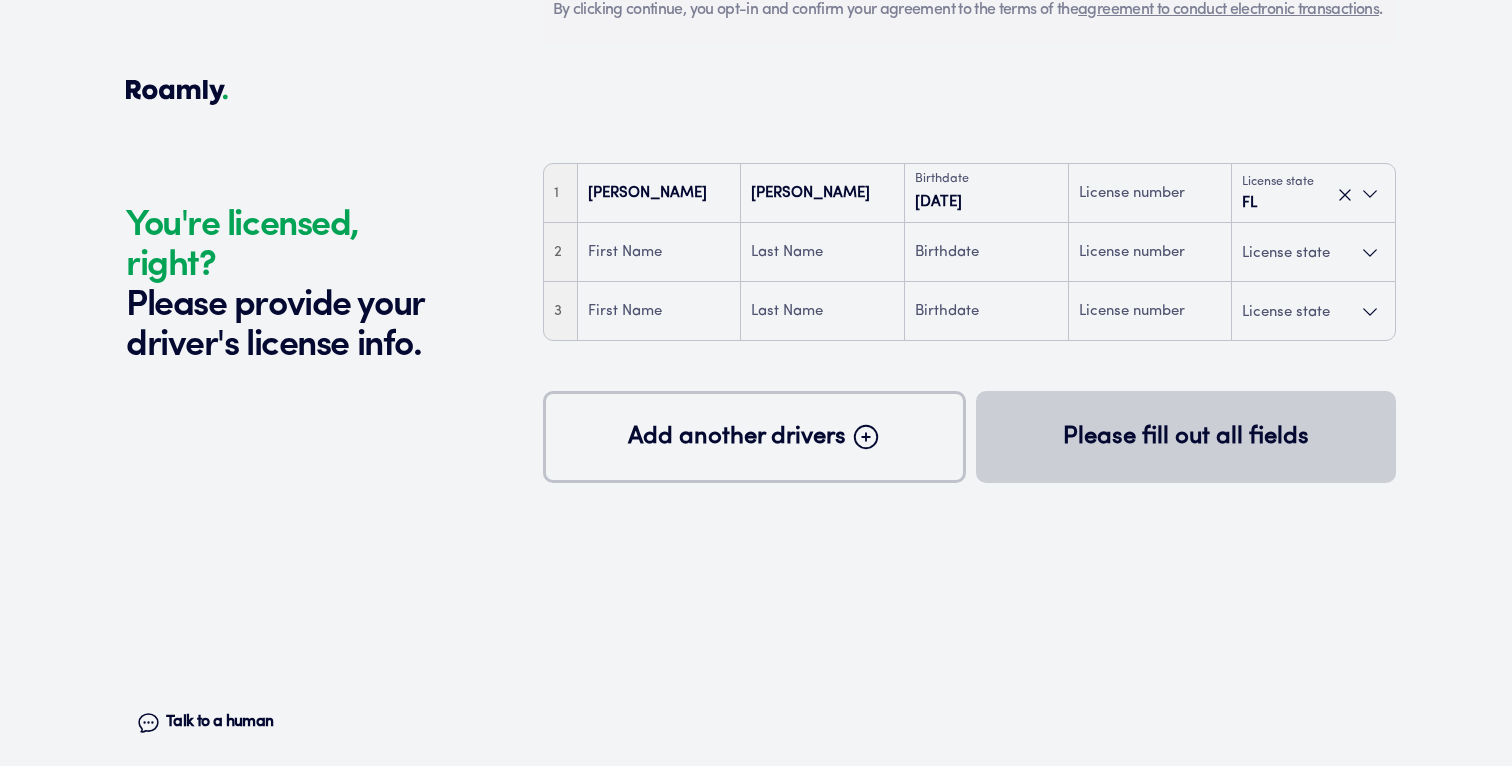 click on "Add another drivers" at bounding box center (754, 437) 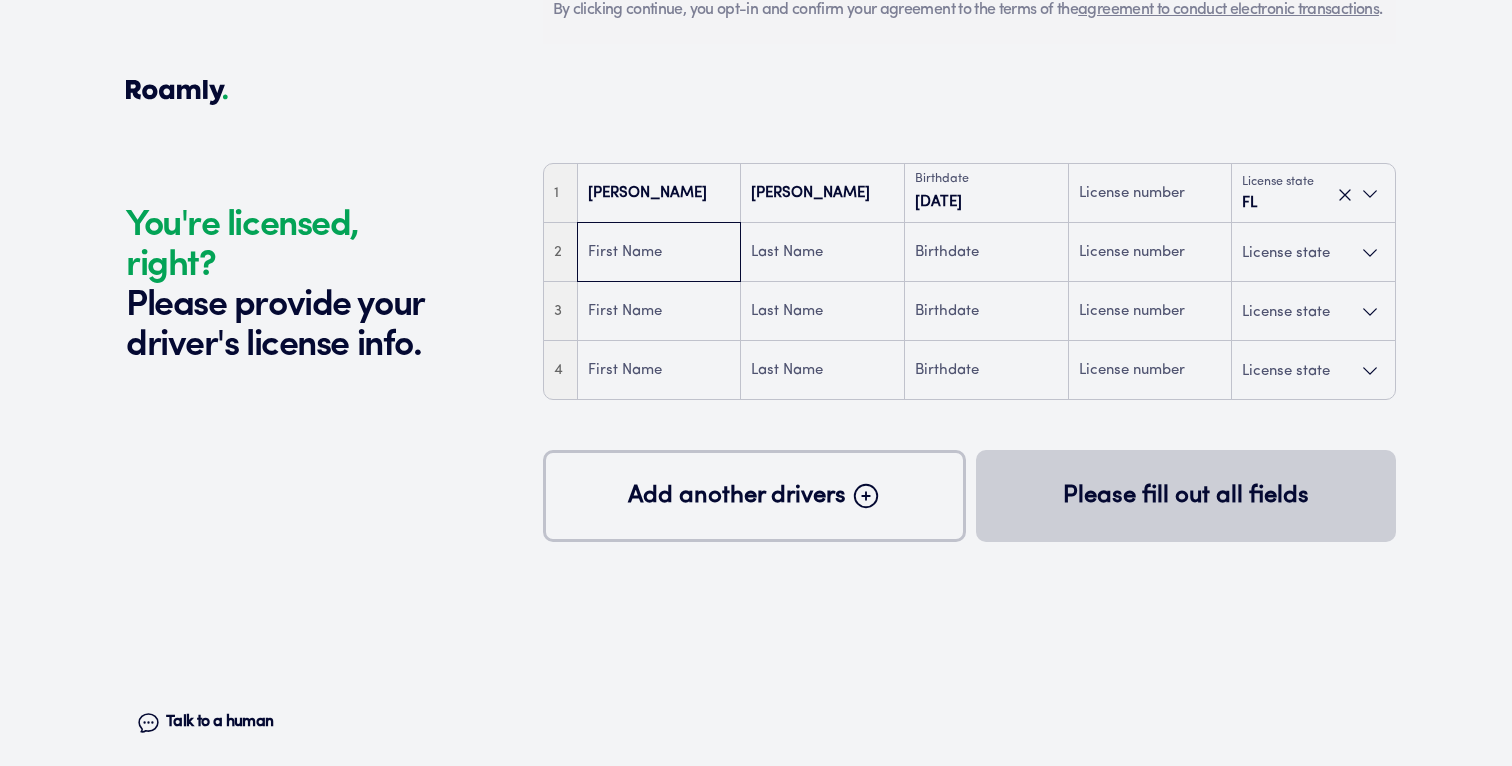 click at bounding box center (659, 253) 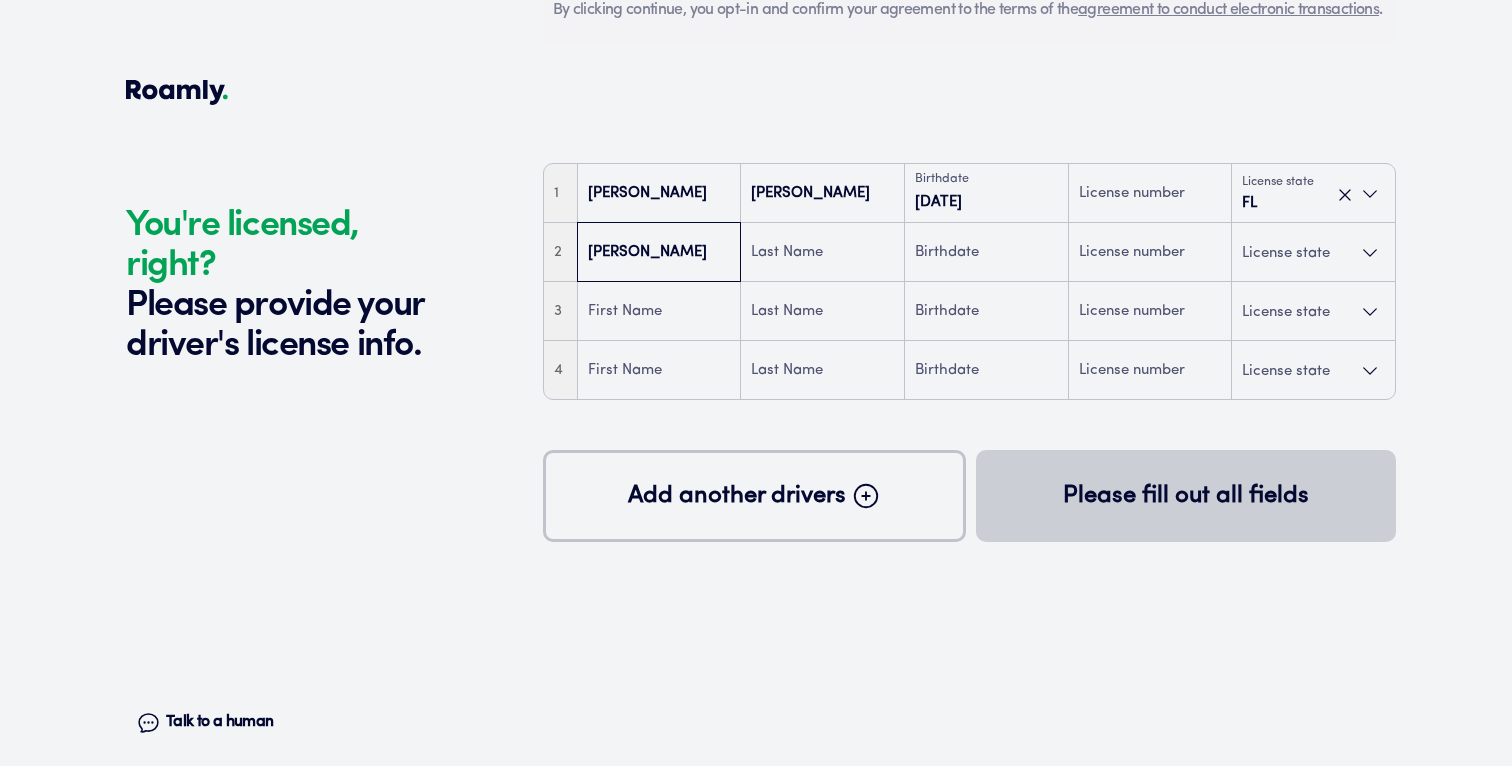 type on "[PERSON_NAME]" 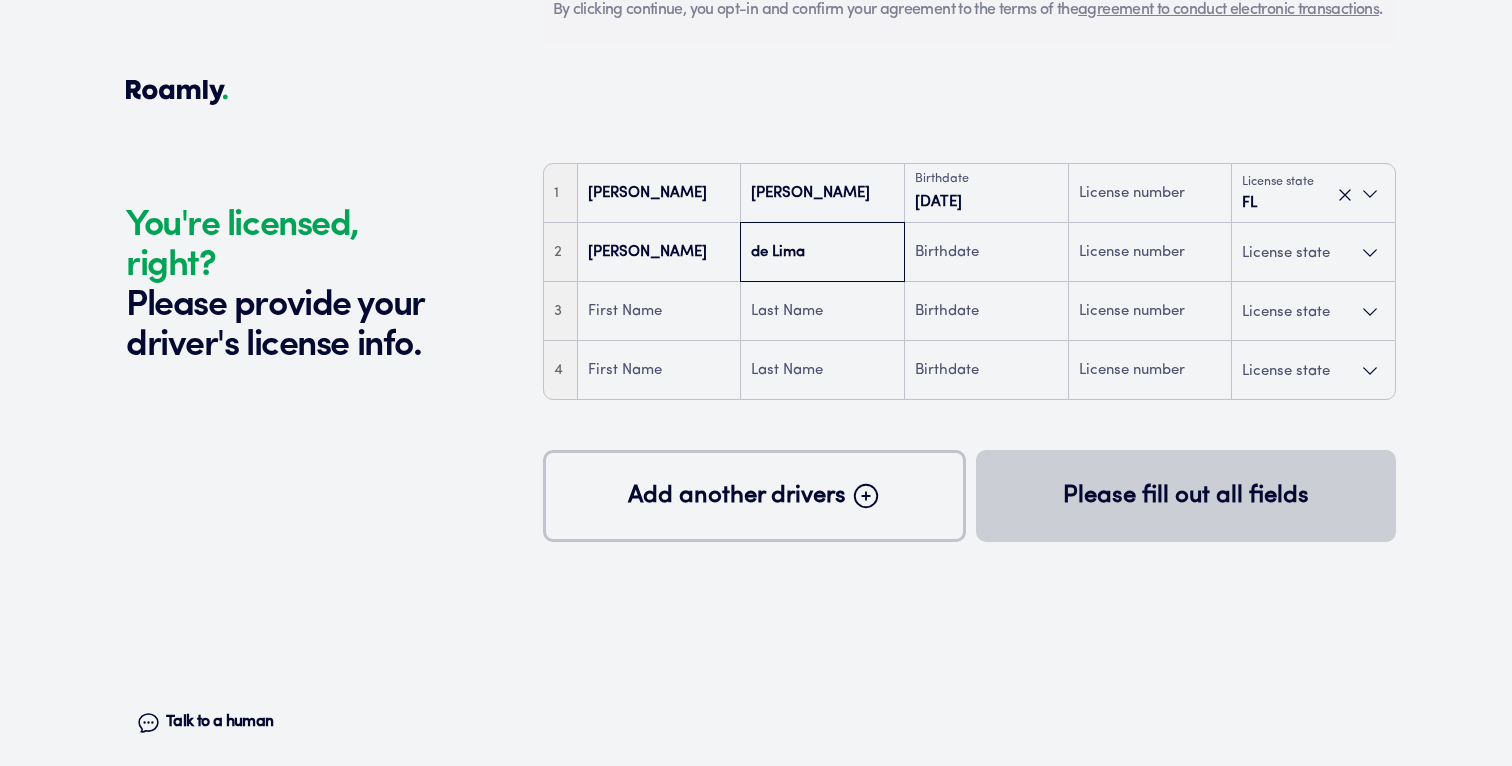 type on "de Lima" 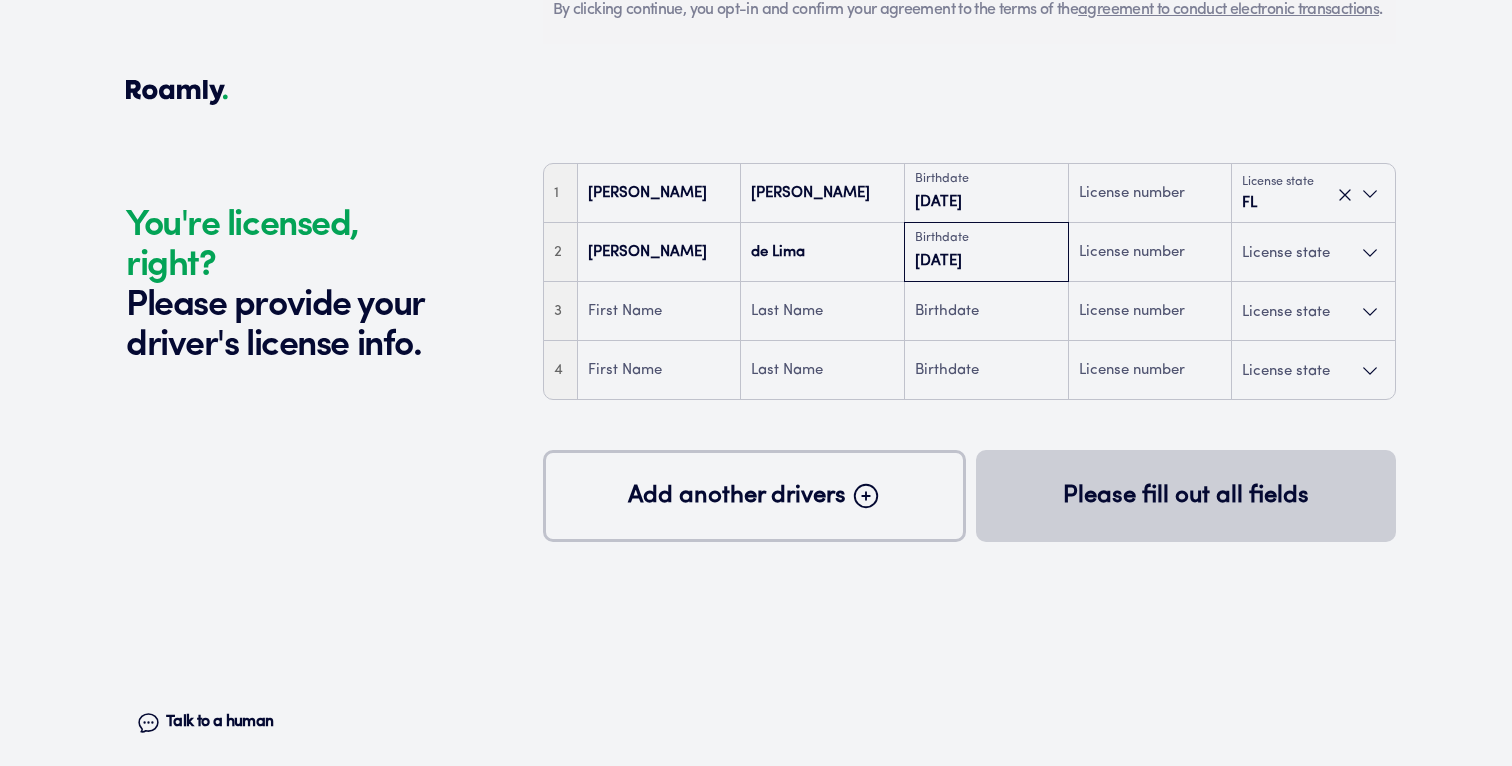 type on "[DATE]" 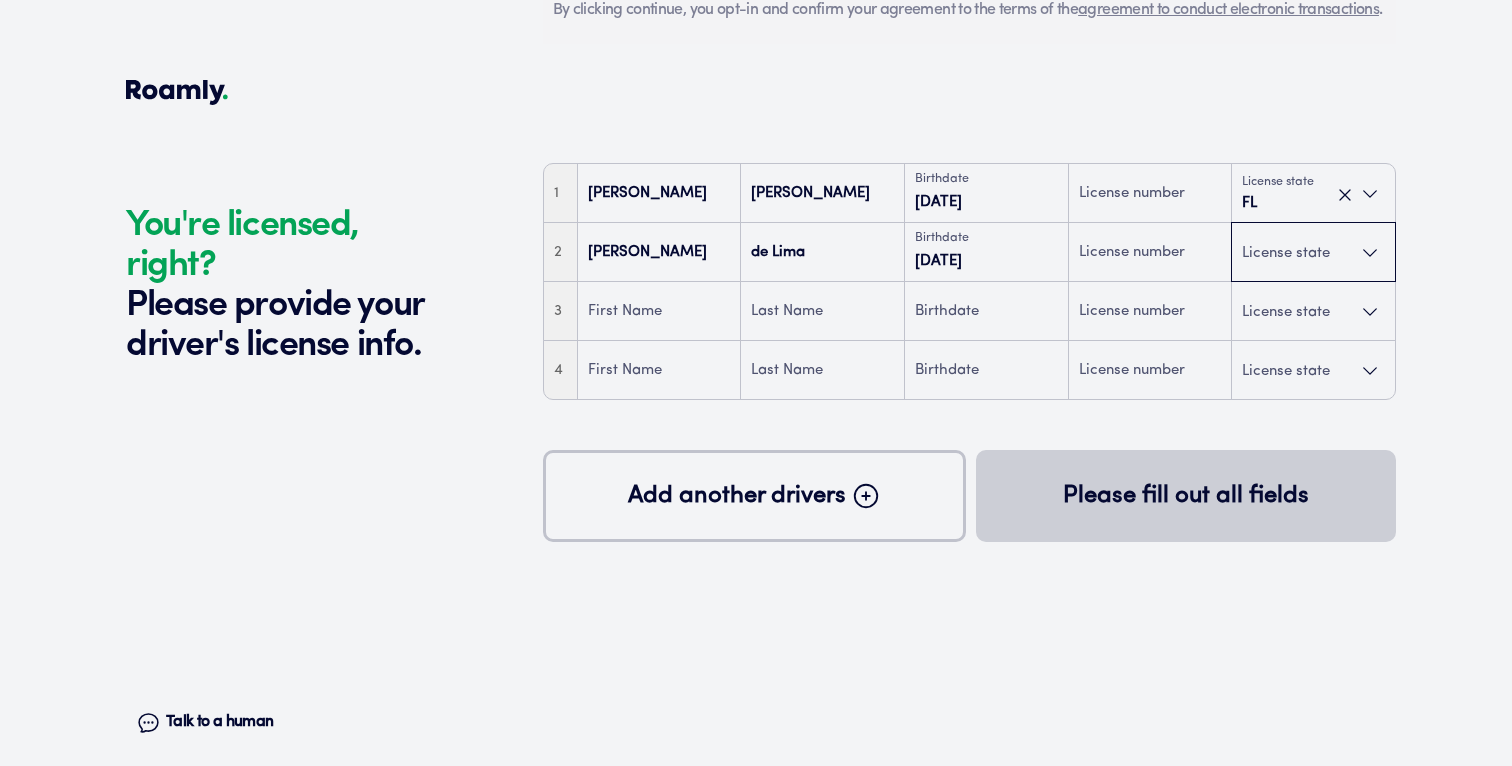 type 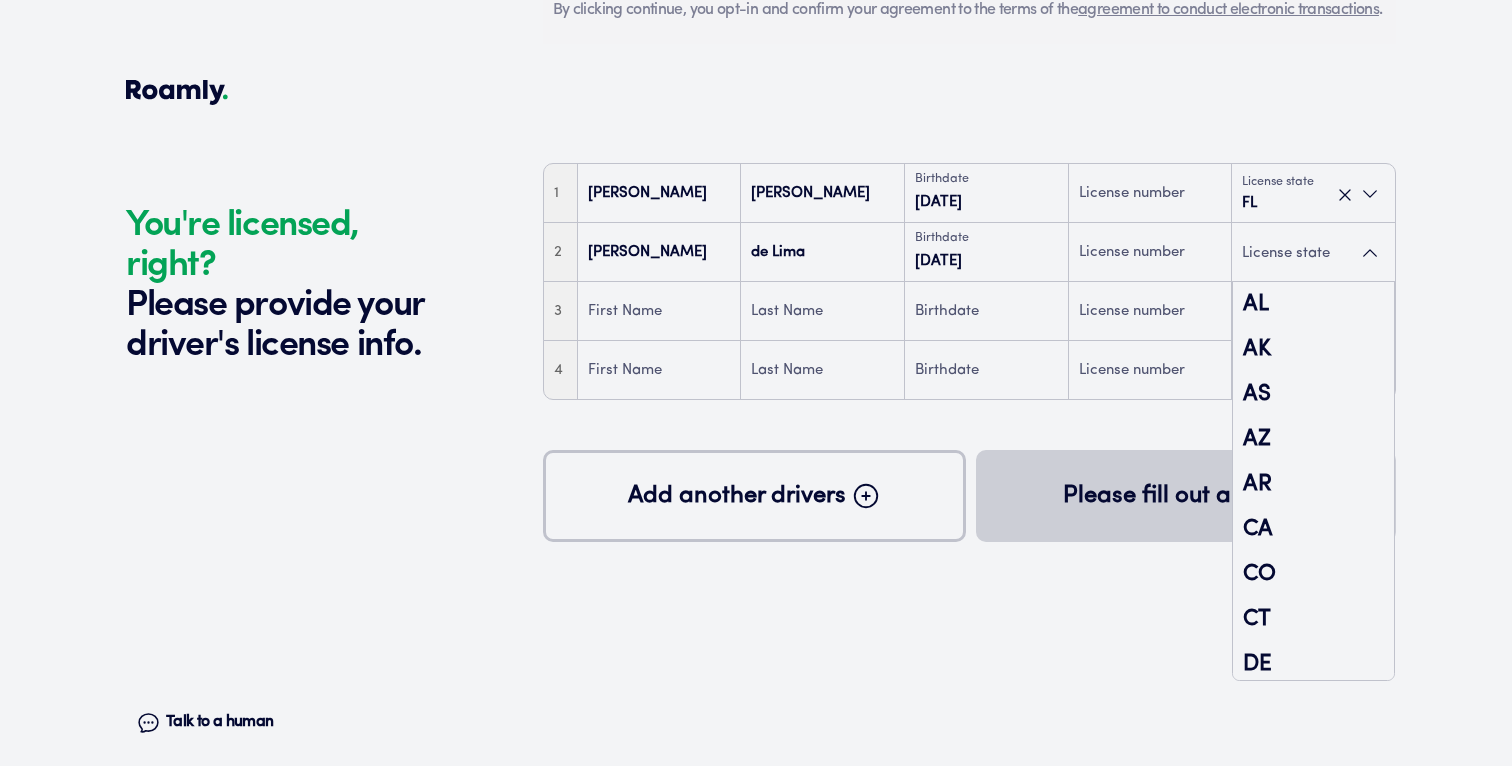 click on "License state" at bounding box center [1286, 253] 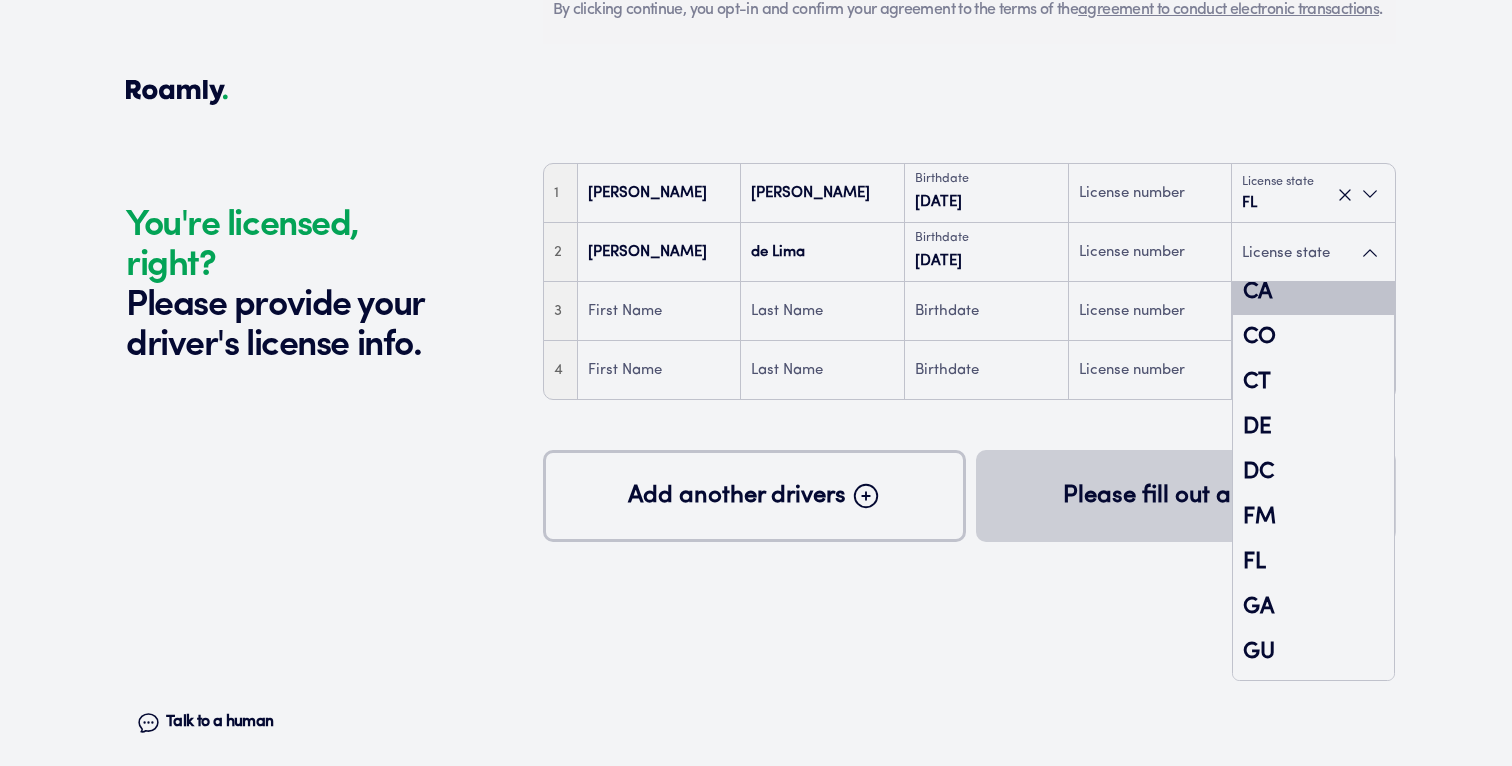 scroll, scrollTop: 246, scrollLeft: 0, axis: vertical 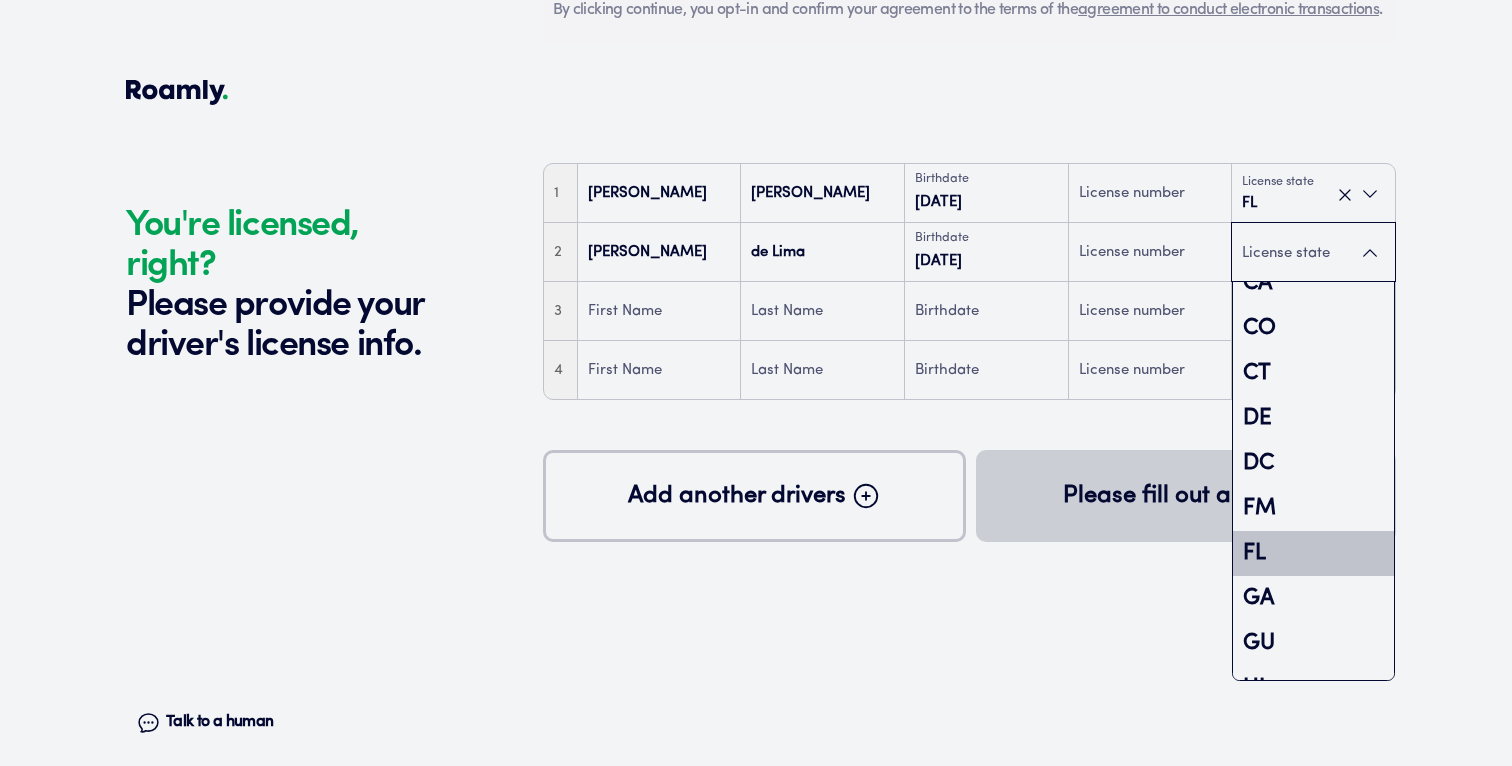 click on "FL" at bounding box center (1313, 553) 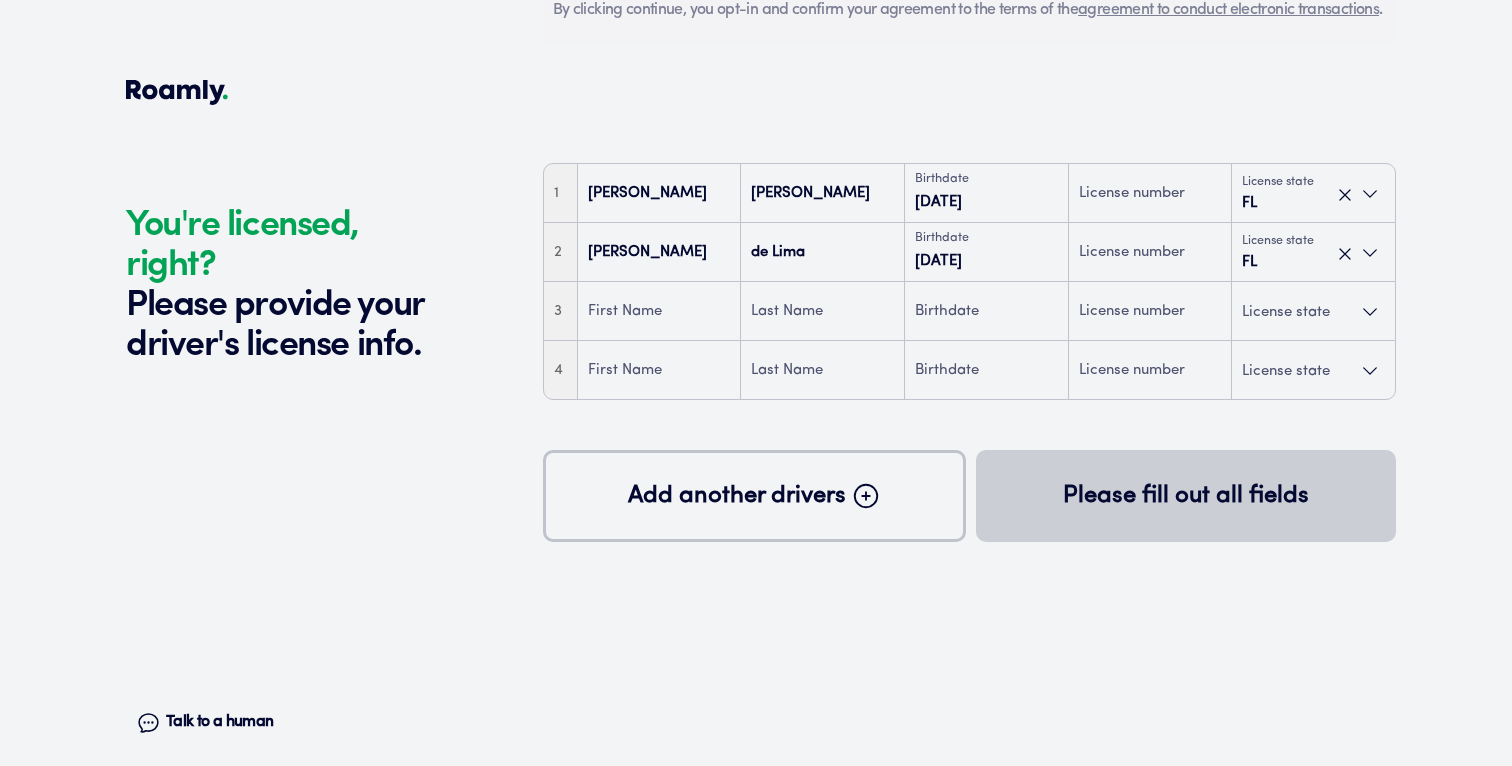 click on "License state" at bounding box center [1286, 312] 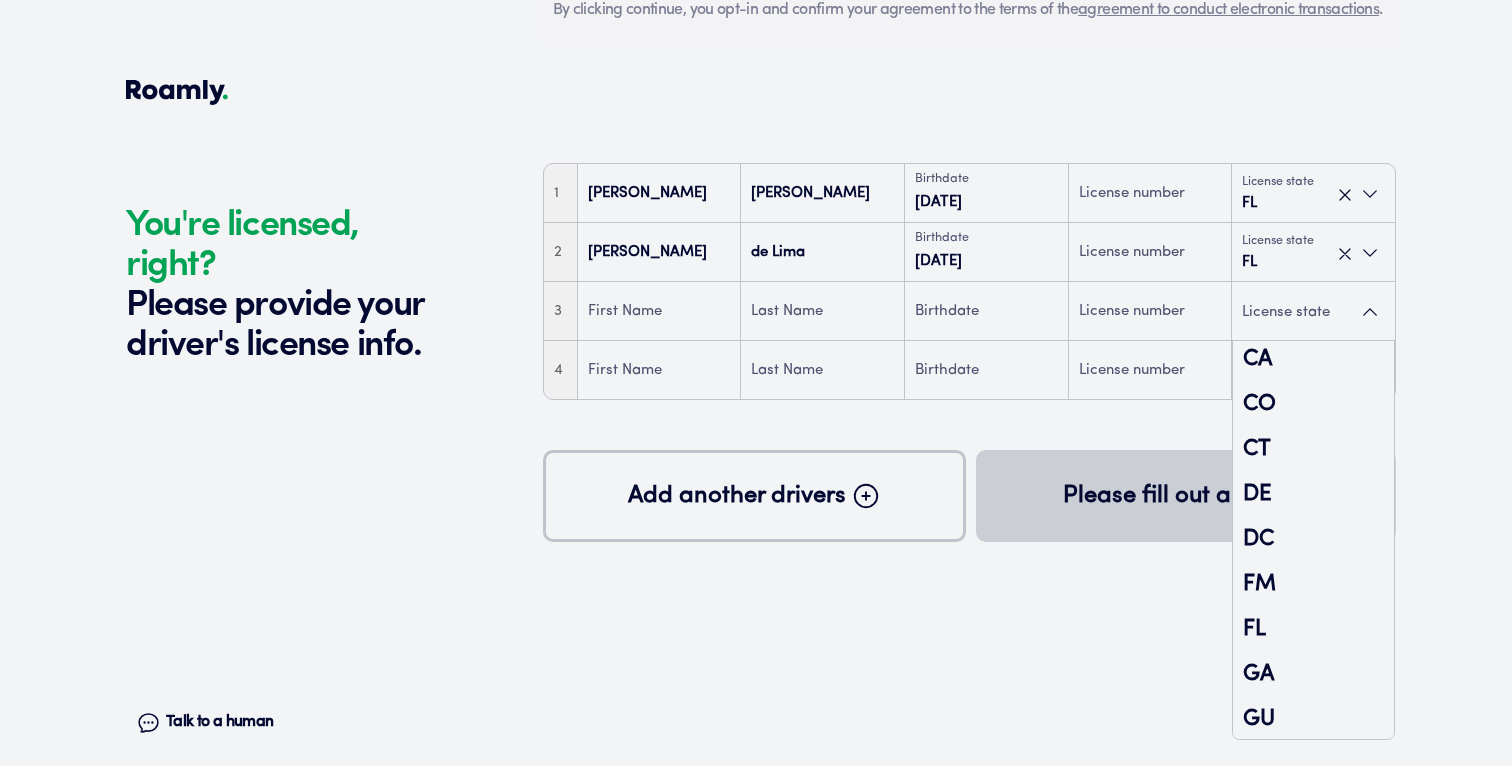 scroll, scrollTop: 231, scrollLeft: 0, axis: vertical 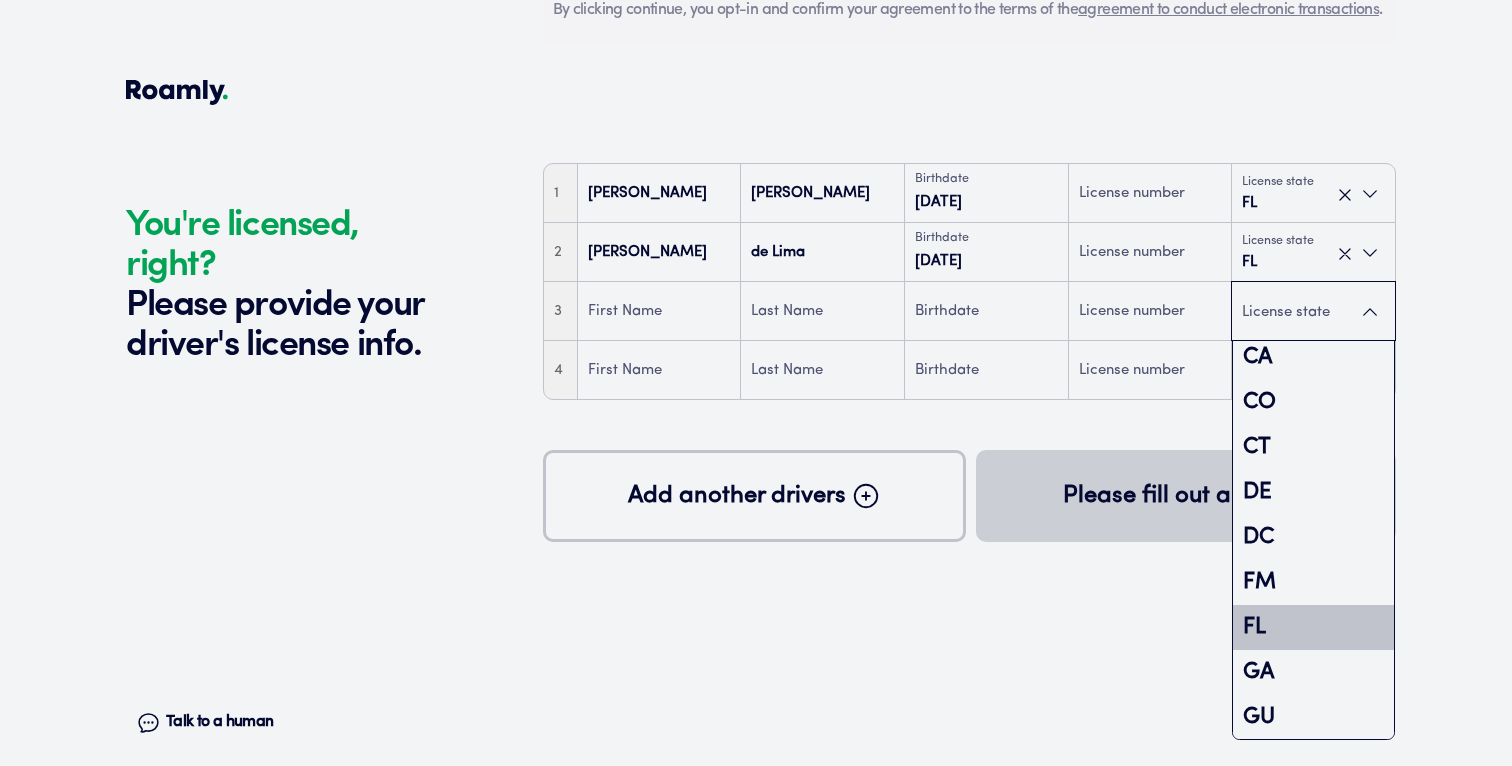 click on "FL" at bounding box center (1313, 627) 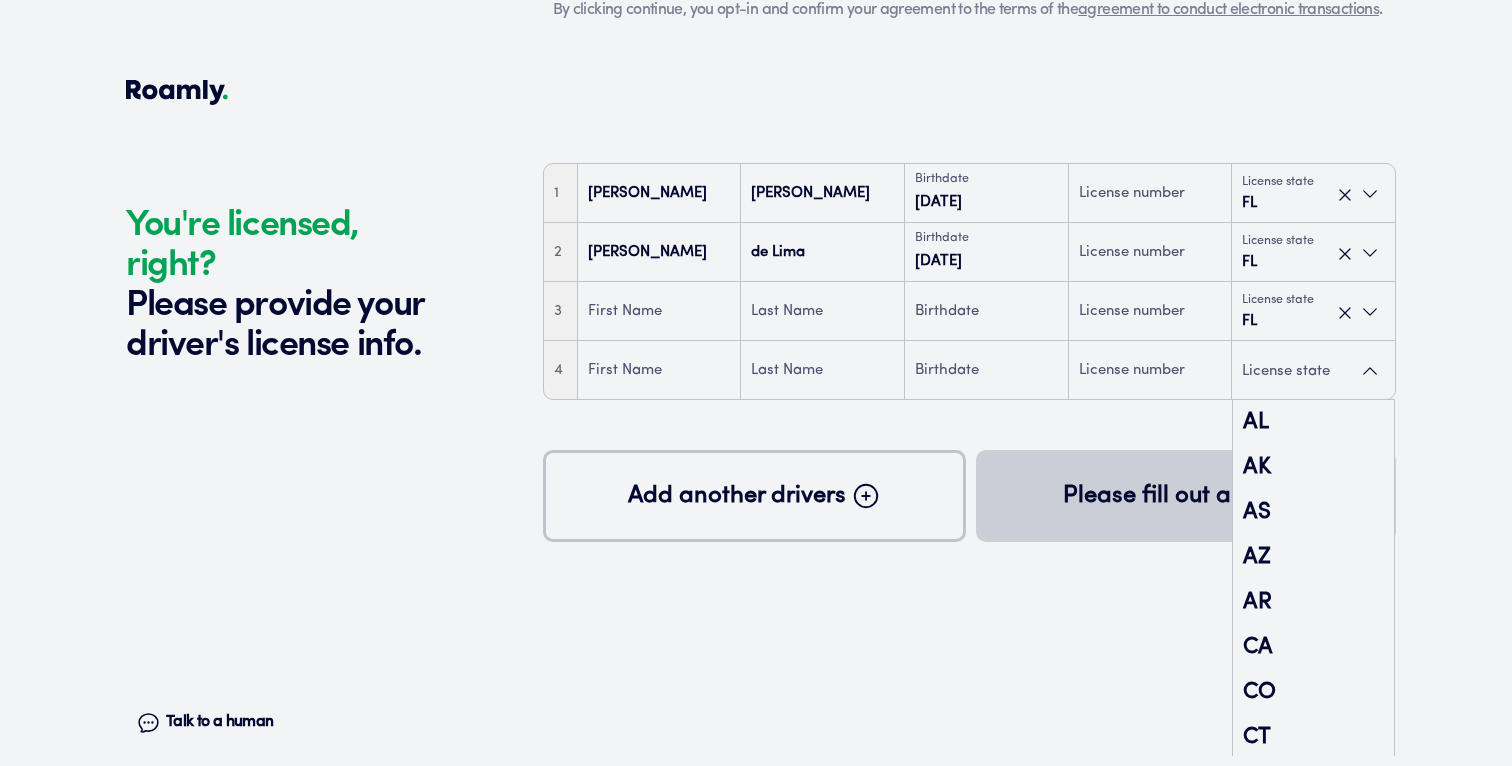 click on "License state" at bounding box center (1286, 371) 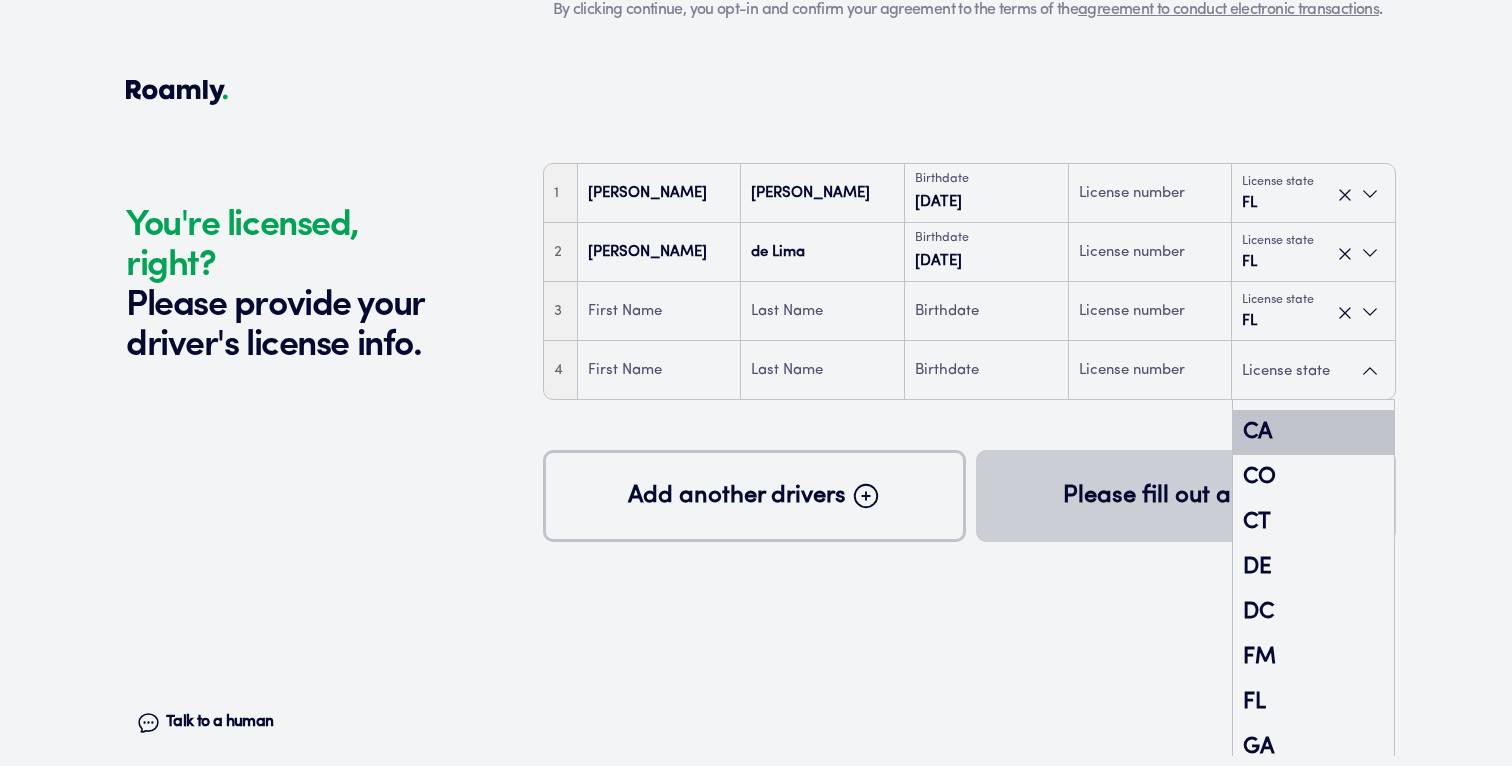 scroll, scrollTop: 265, scrollLeft: 0, axis: vertical 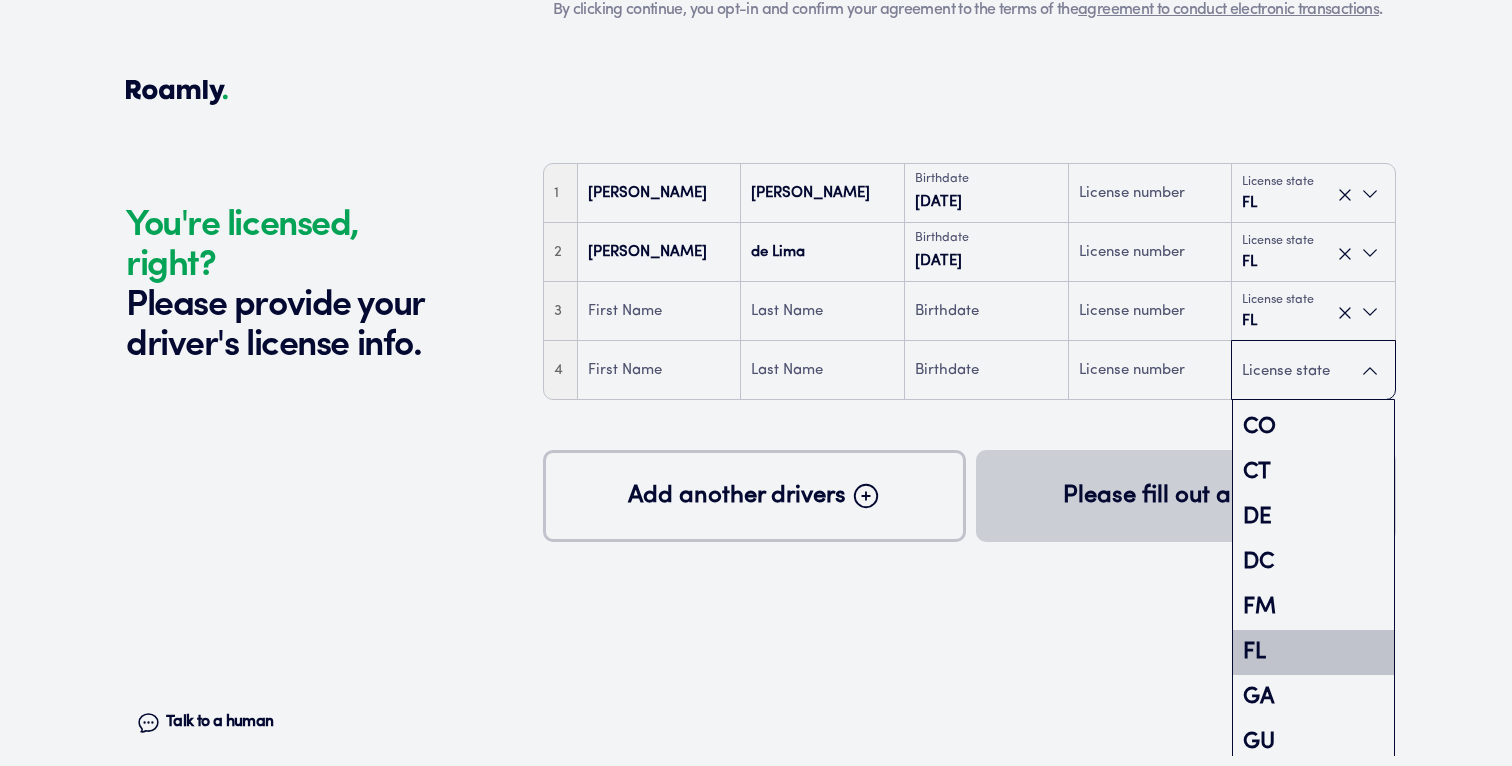 click on "FL" at bounding box center [1313, 652] 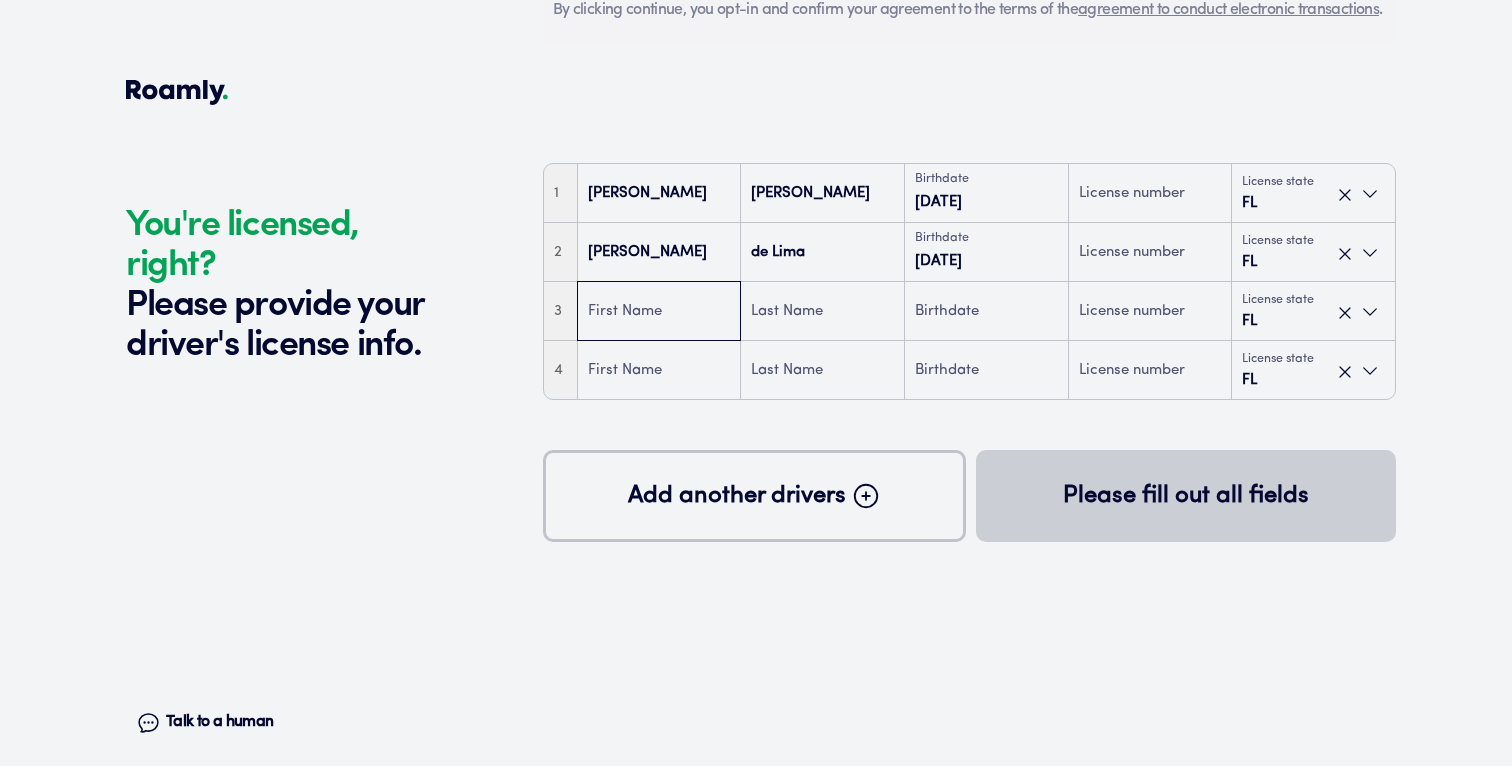 click at bounding box center [659, 312] 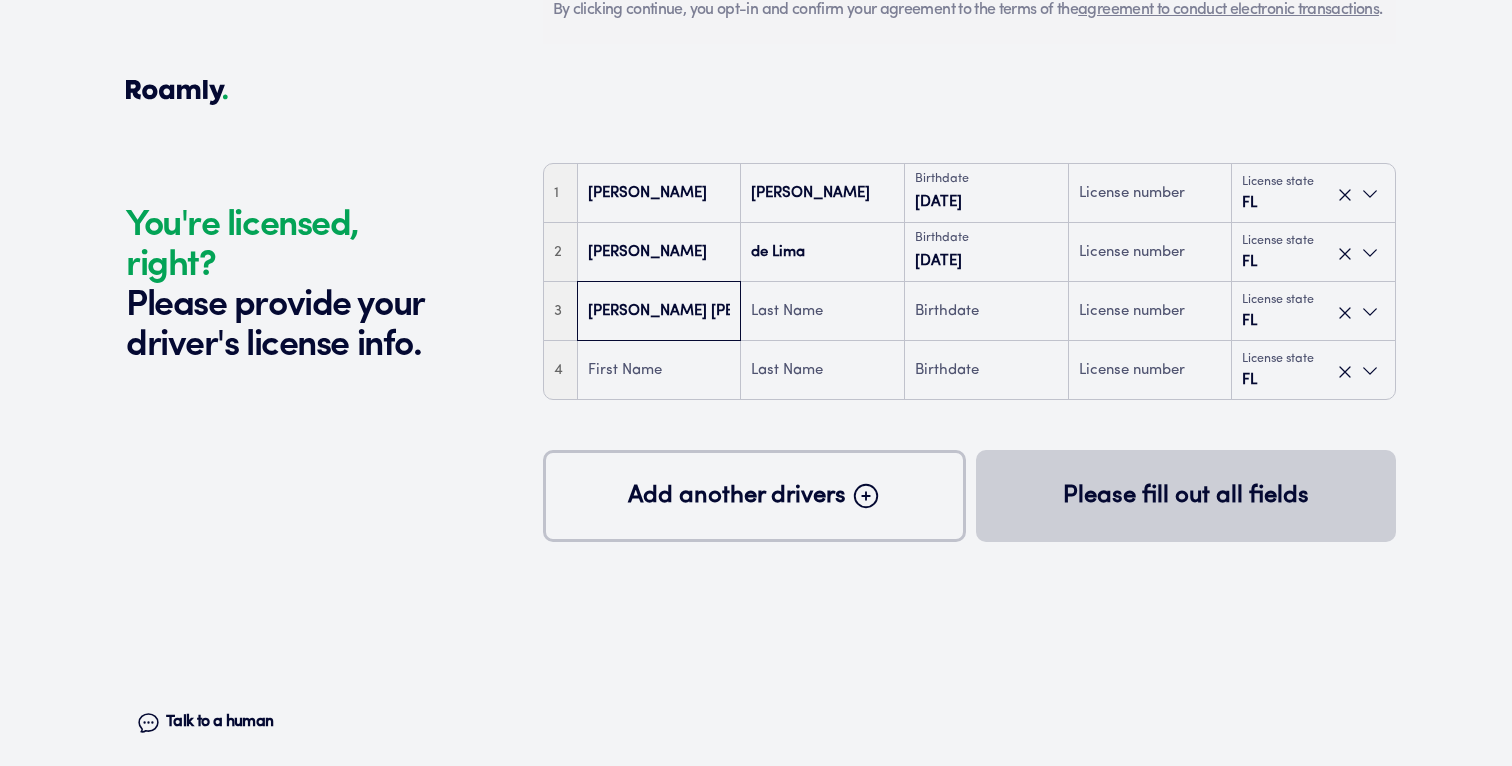 type on "[PERSON_NAME] [PERSON_NAME]" 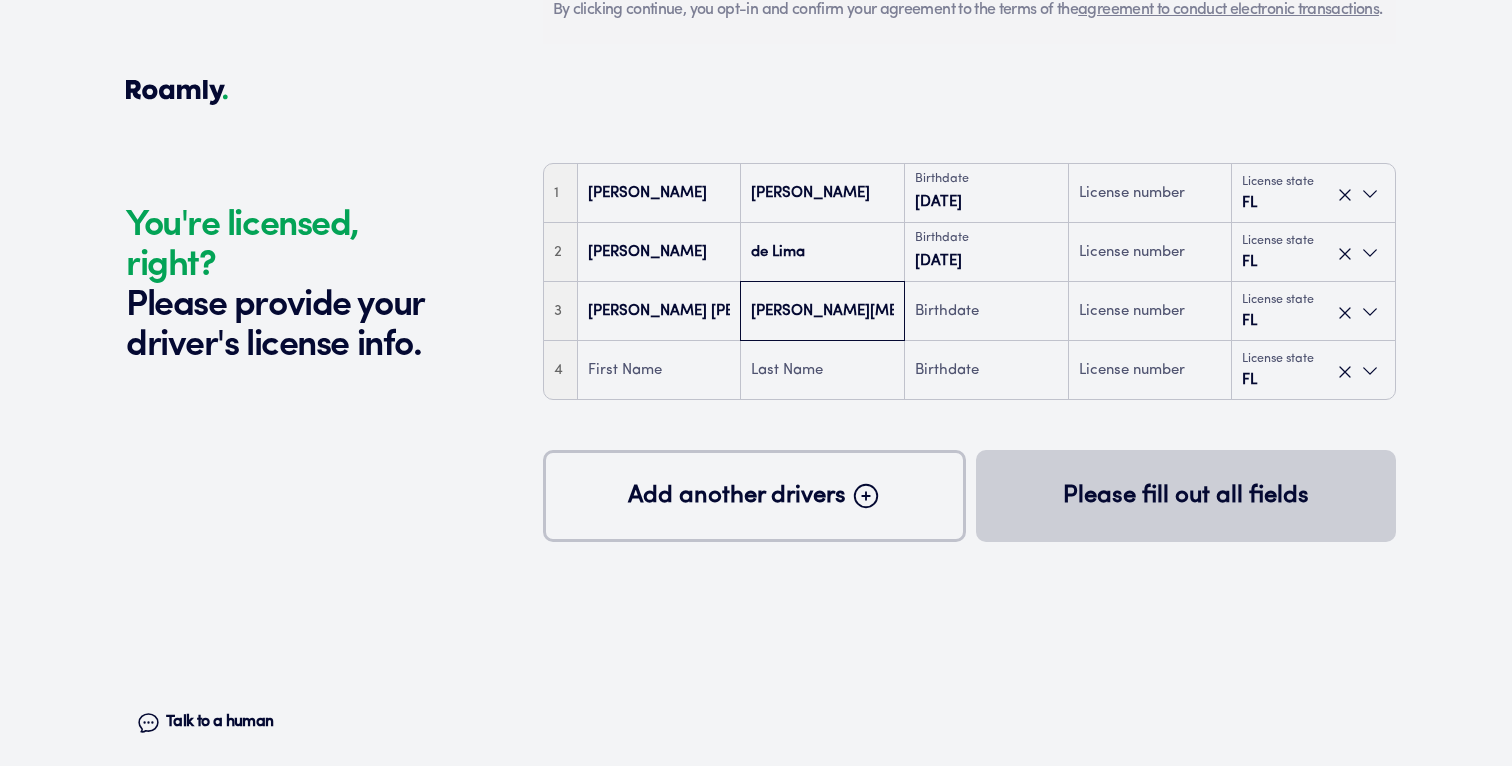 type on "[PERSON_NAME][MEDICAL_DATA] [PERSON_NAME]" 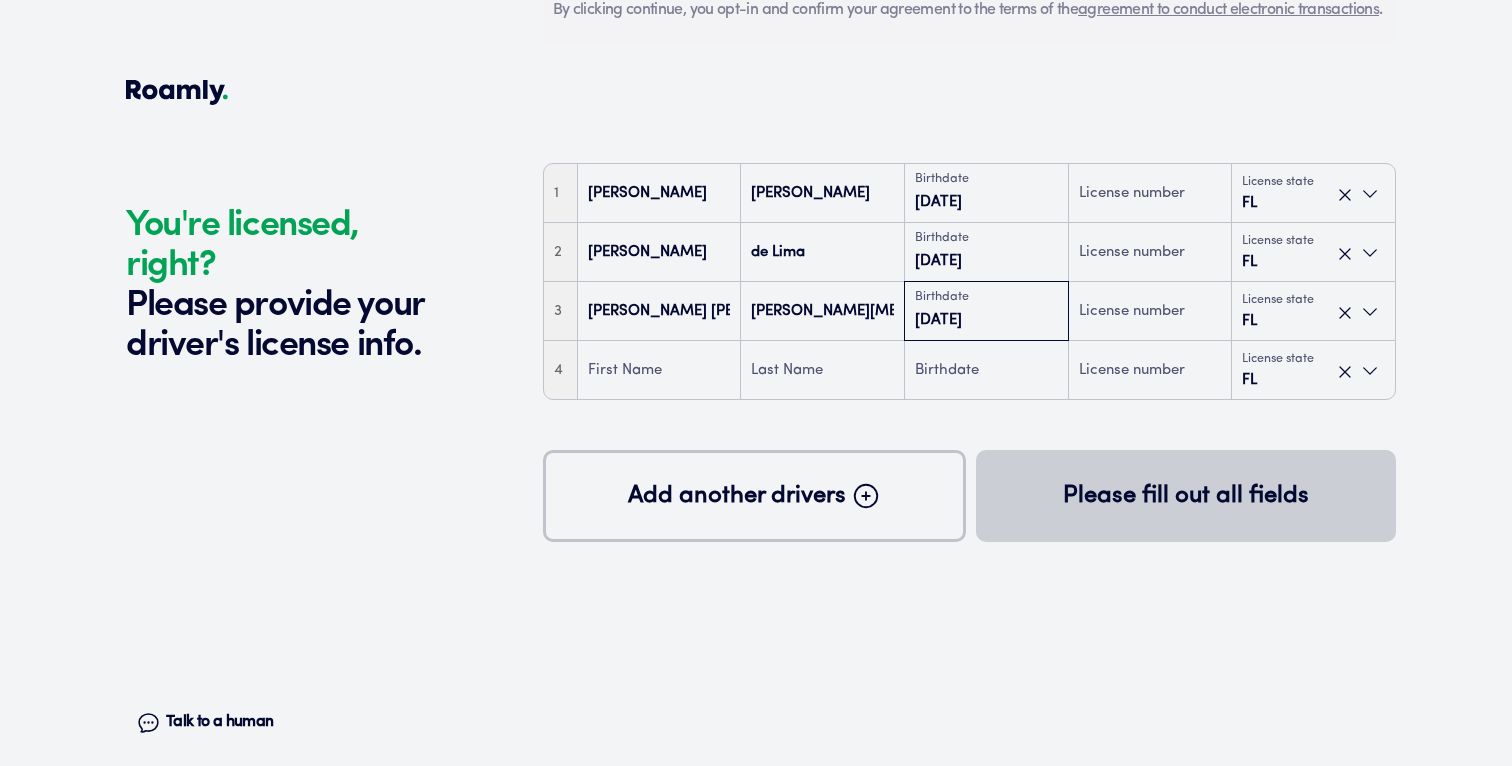type on "[DATE]" 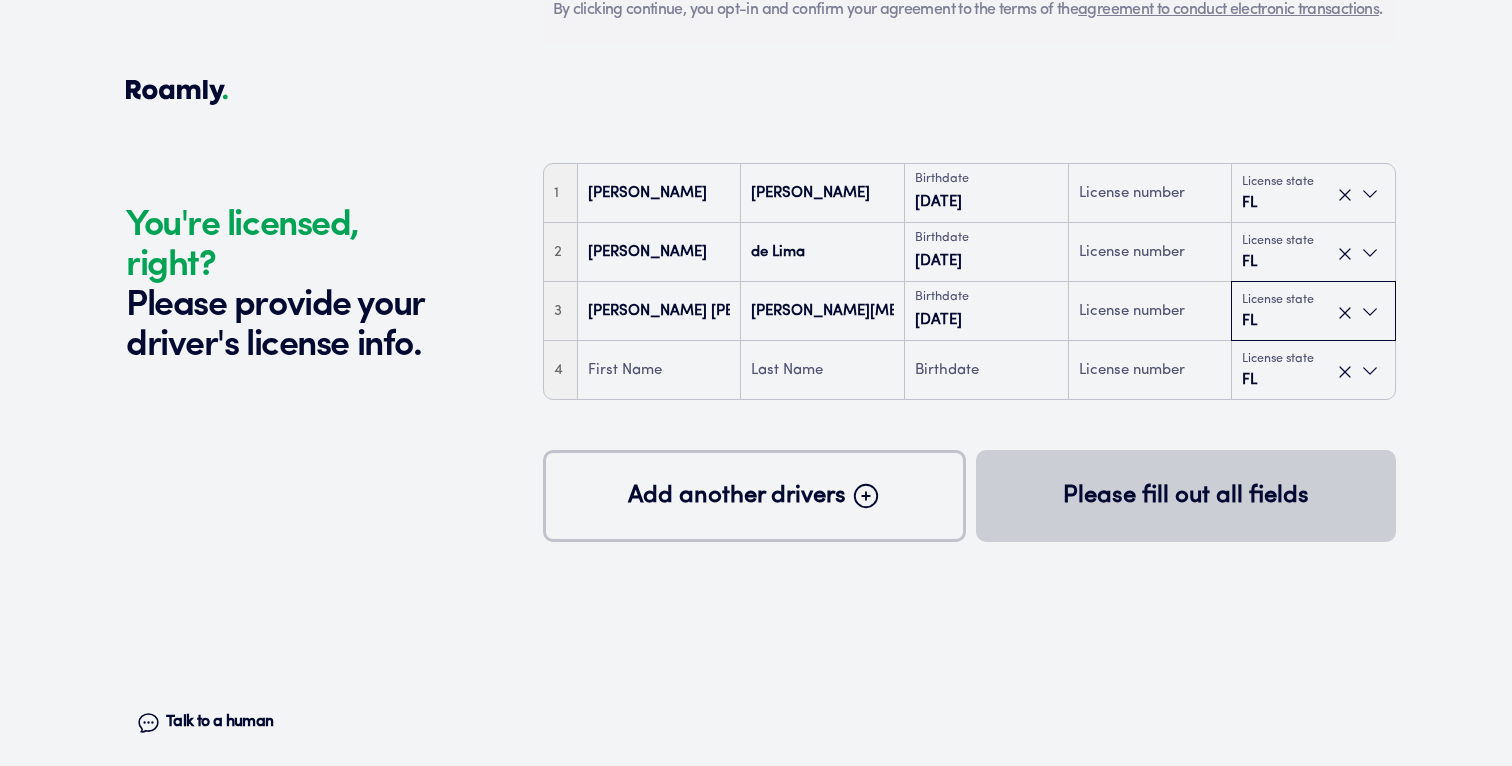 type 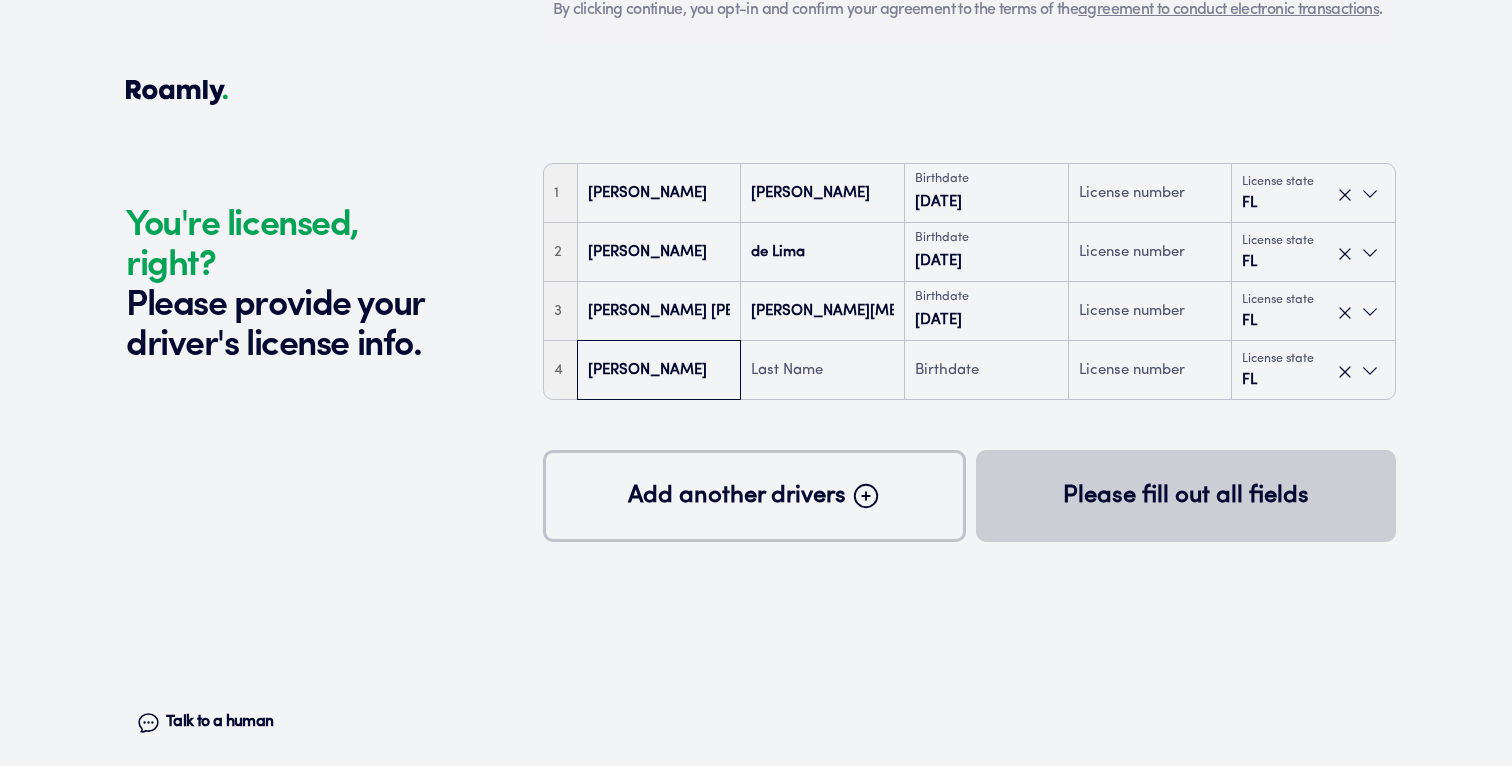 type on "[PERSON_NAME]" 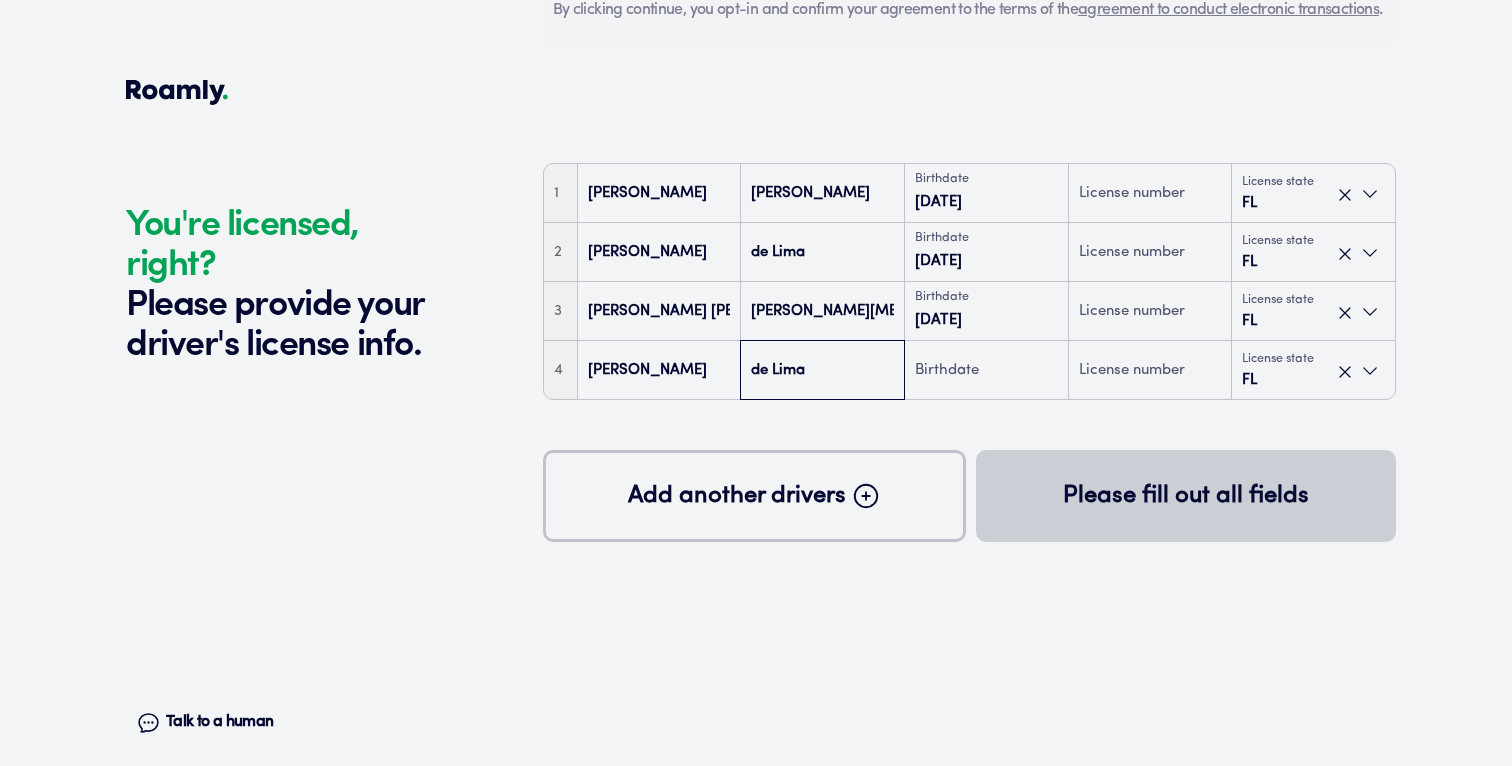 type on "de Lima" 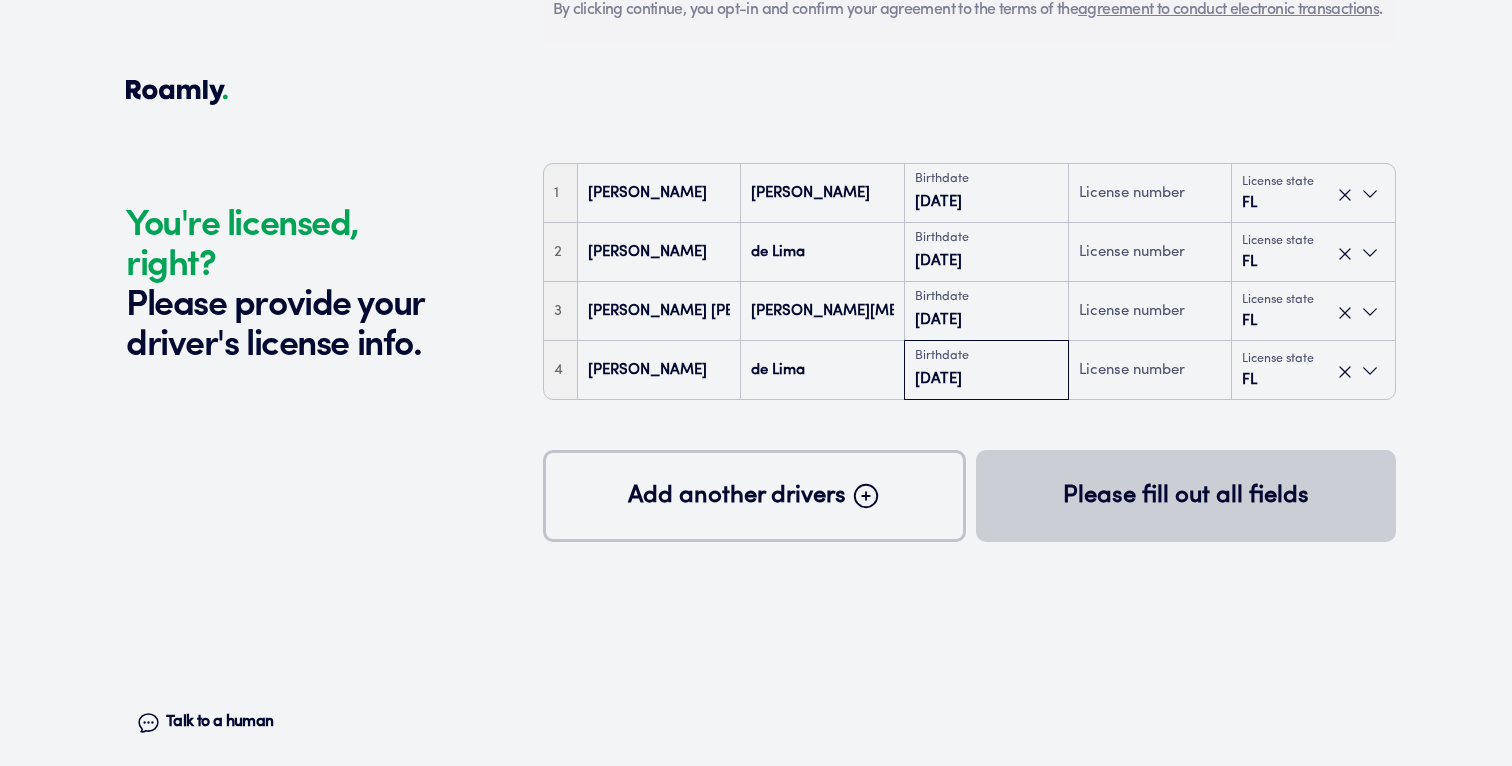 type on "[DATE]" 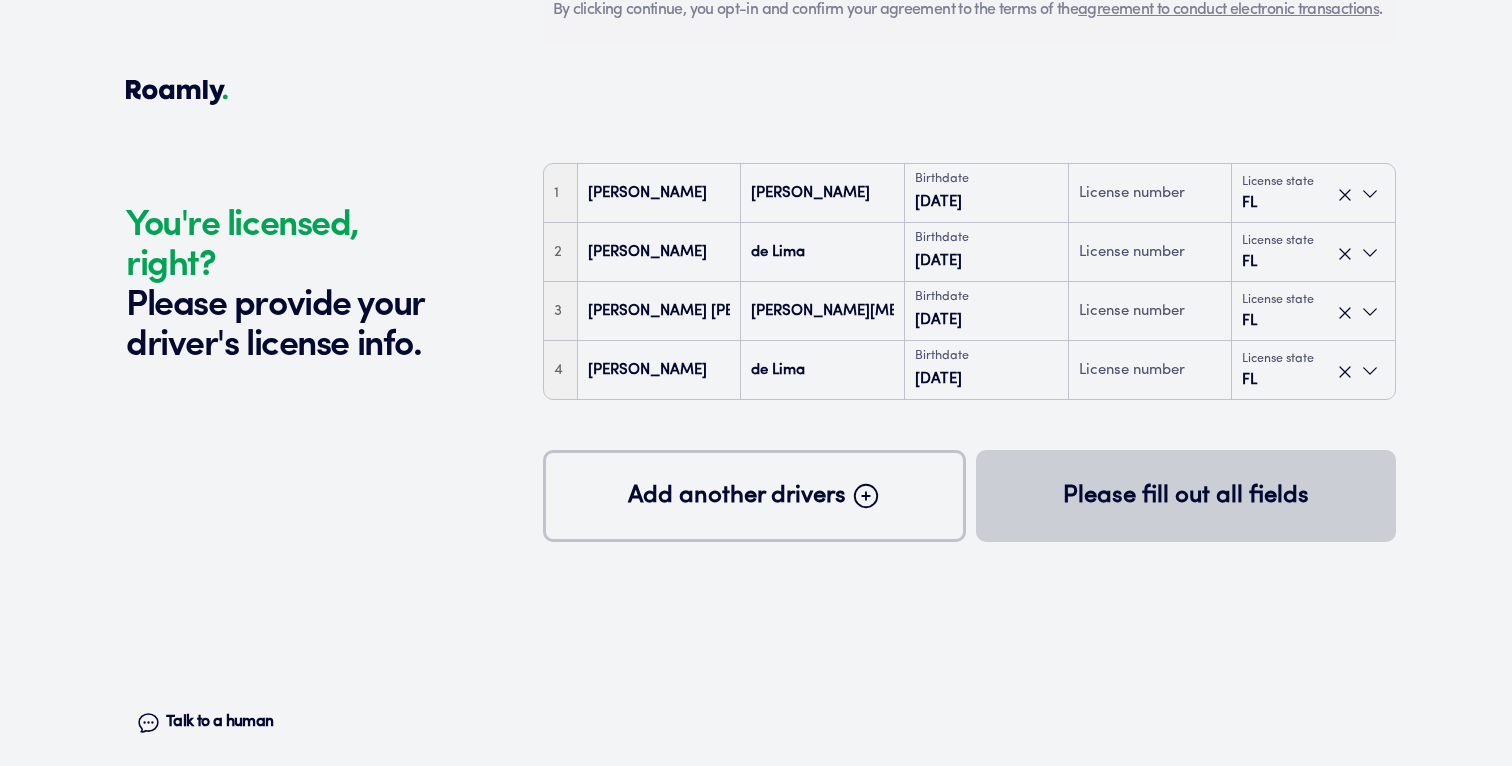 click on "1 [PERSON_NAME] [PERSON_NAME] Birthdate [DEMOGRAPHIC_DATA] License state [US_STATE] 2 [PERSON_NAME] Henriquw [PERSON_NAME] Birthdate [DEMOGRAPHIC_DATA] License state [US_STATE] 3 [PERSON_NAME][MEDICAL_DATA] [PERSON_NAME] Birthdate [DEMOGRAPHIC_DATA] License state [US_STATE] 4 [PERSON_NAME] Birthdate [DEMOGRAPHIC_DATA] License state [US_STATE] Add another drivers Please fill out all fields" at bounding box center [969, 450] 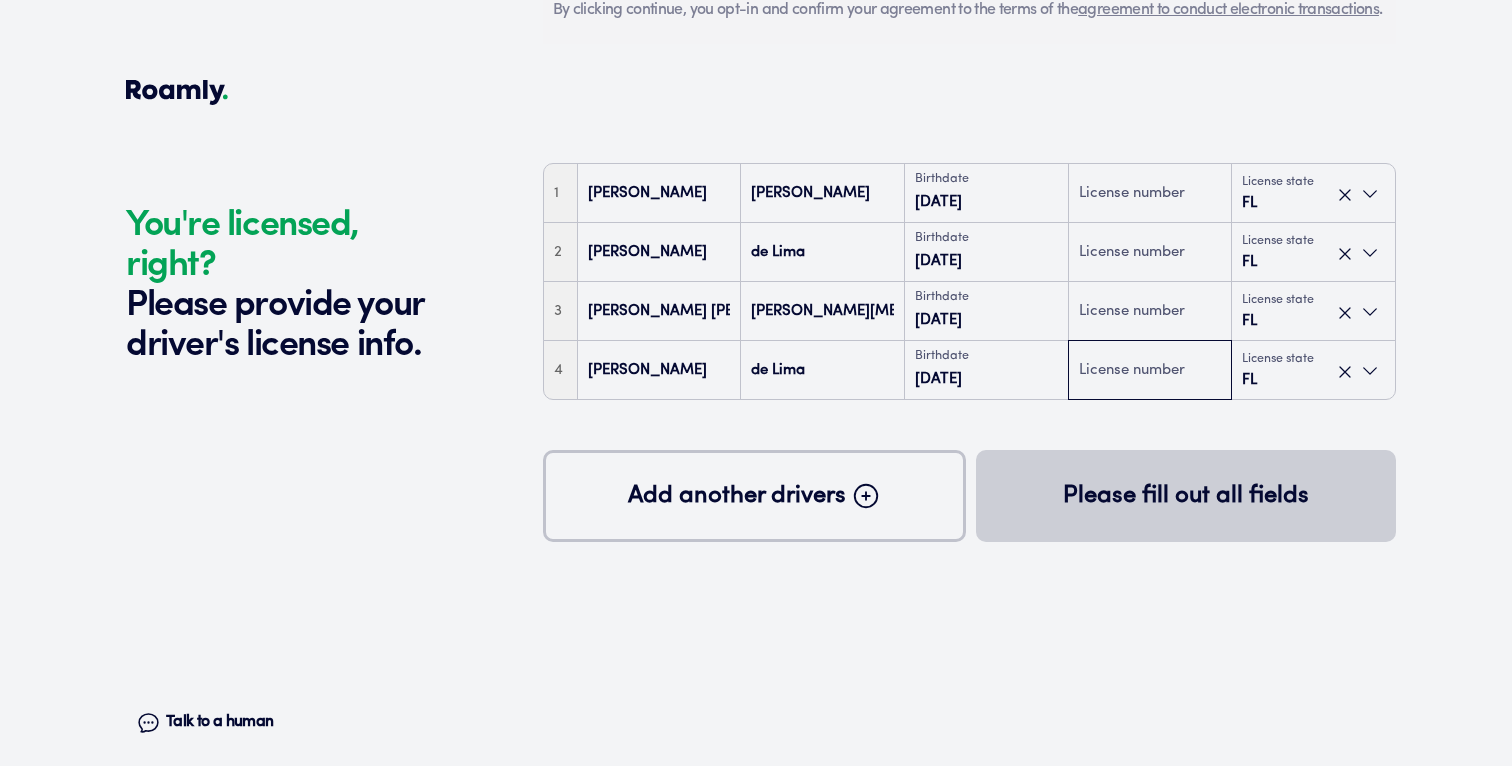 click at bounding box center (1150, 371) 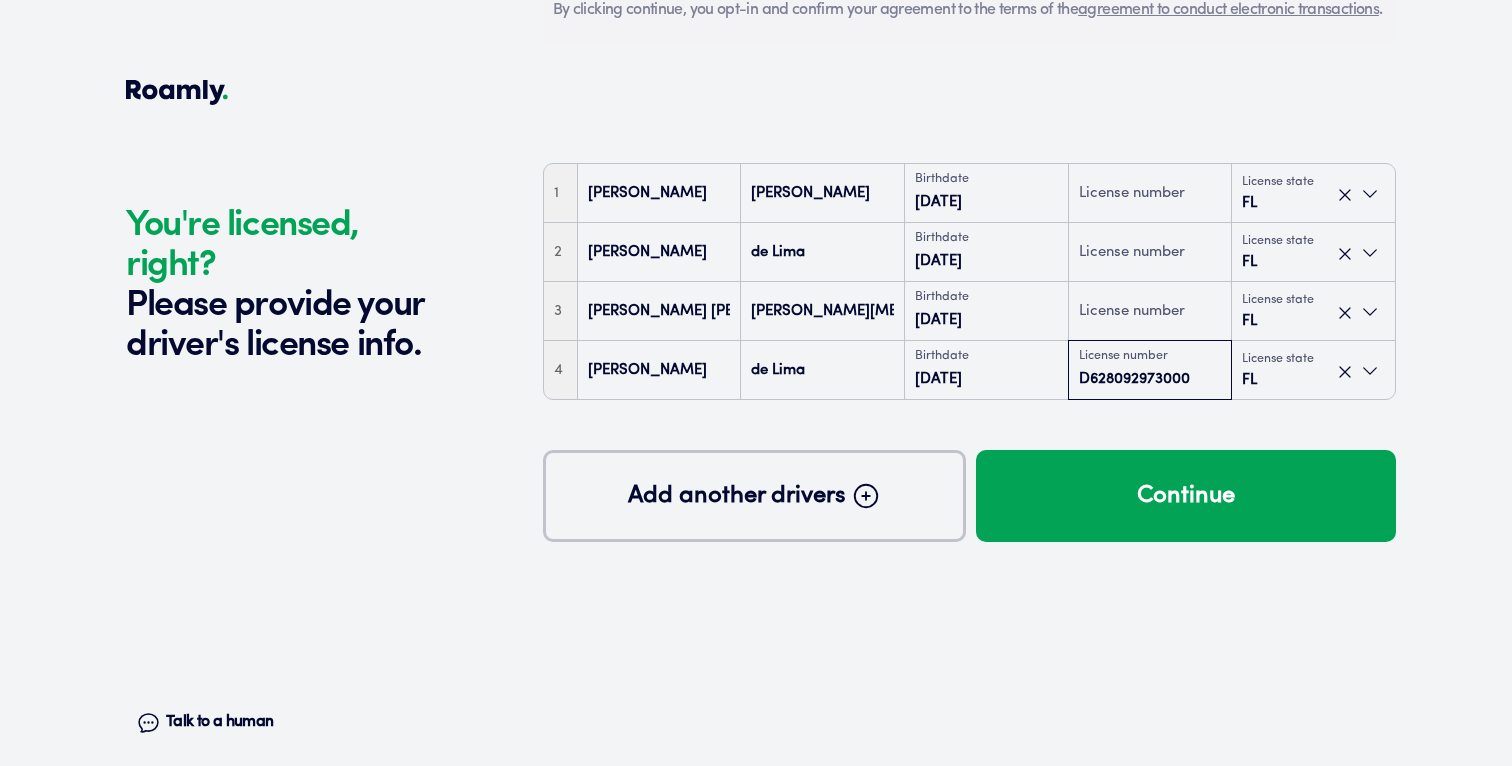 type on "D628092973000" 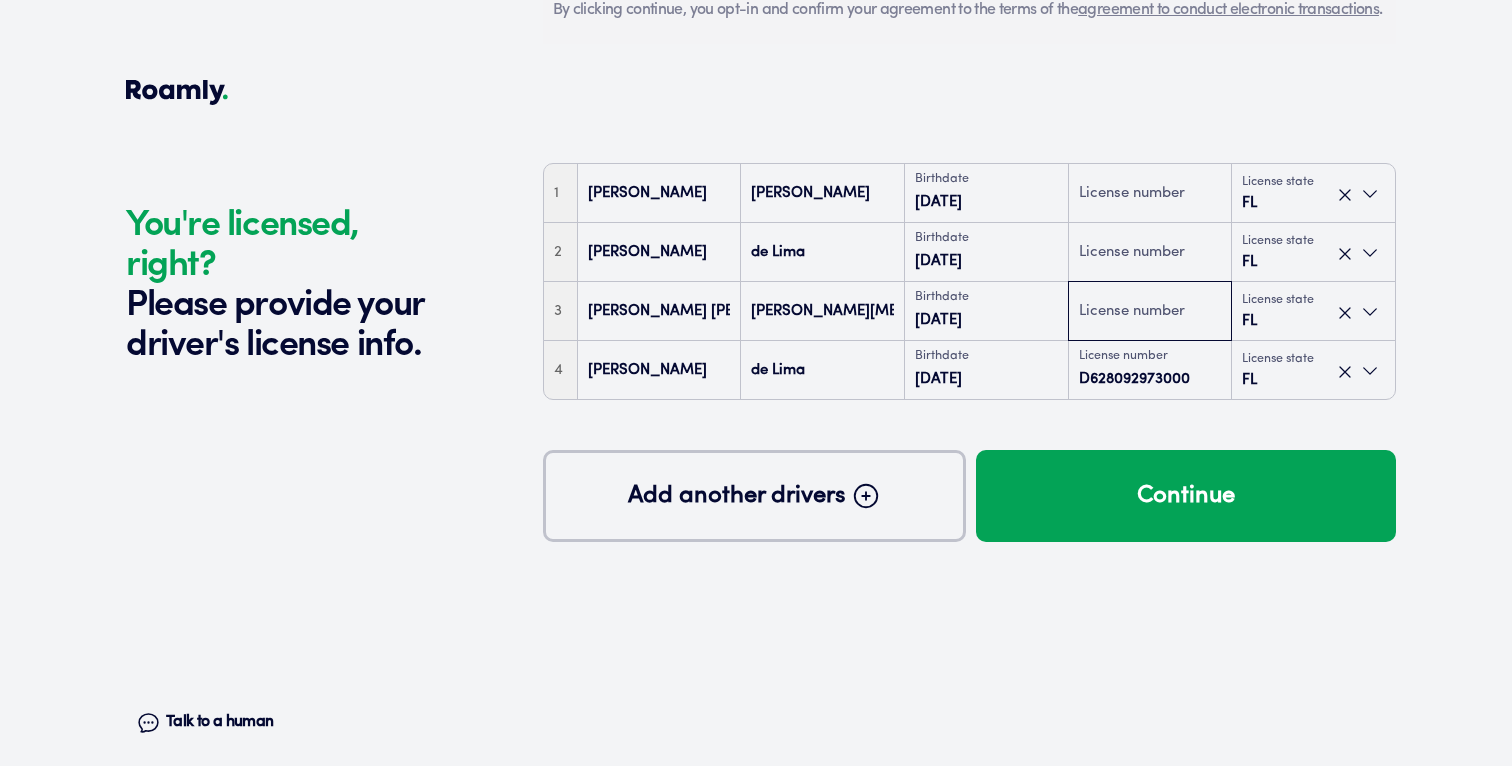 click at bounding box center (1150, 312) 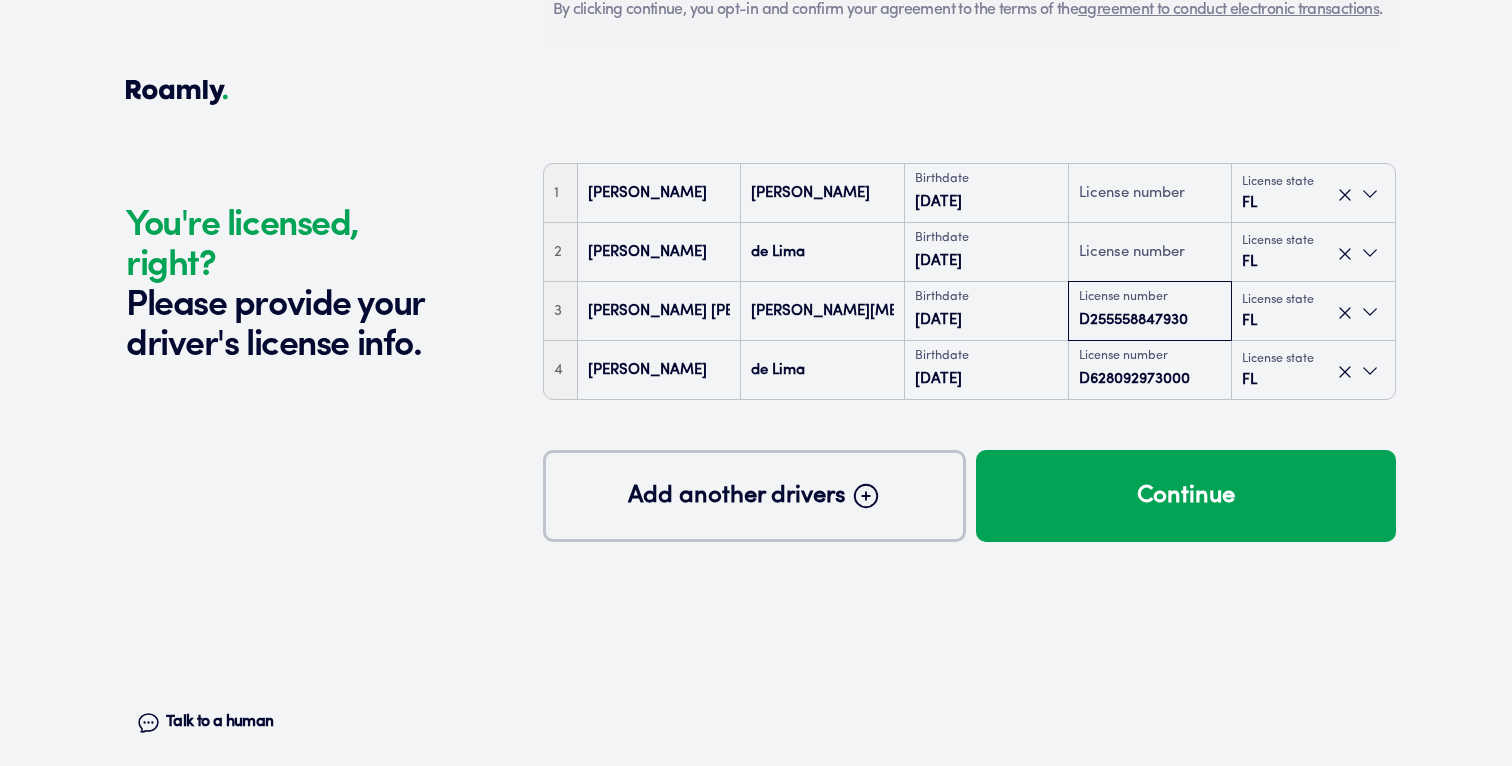 type on "D255558847930" 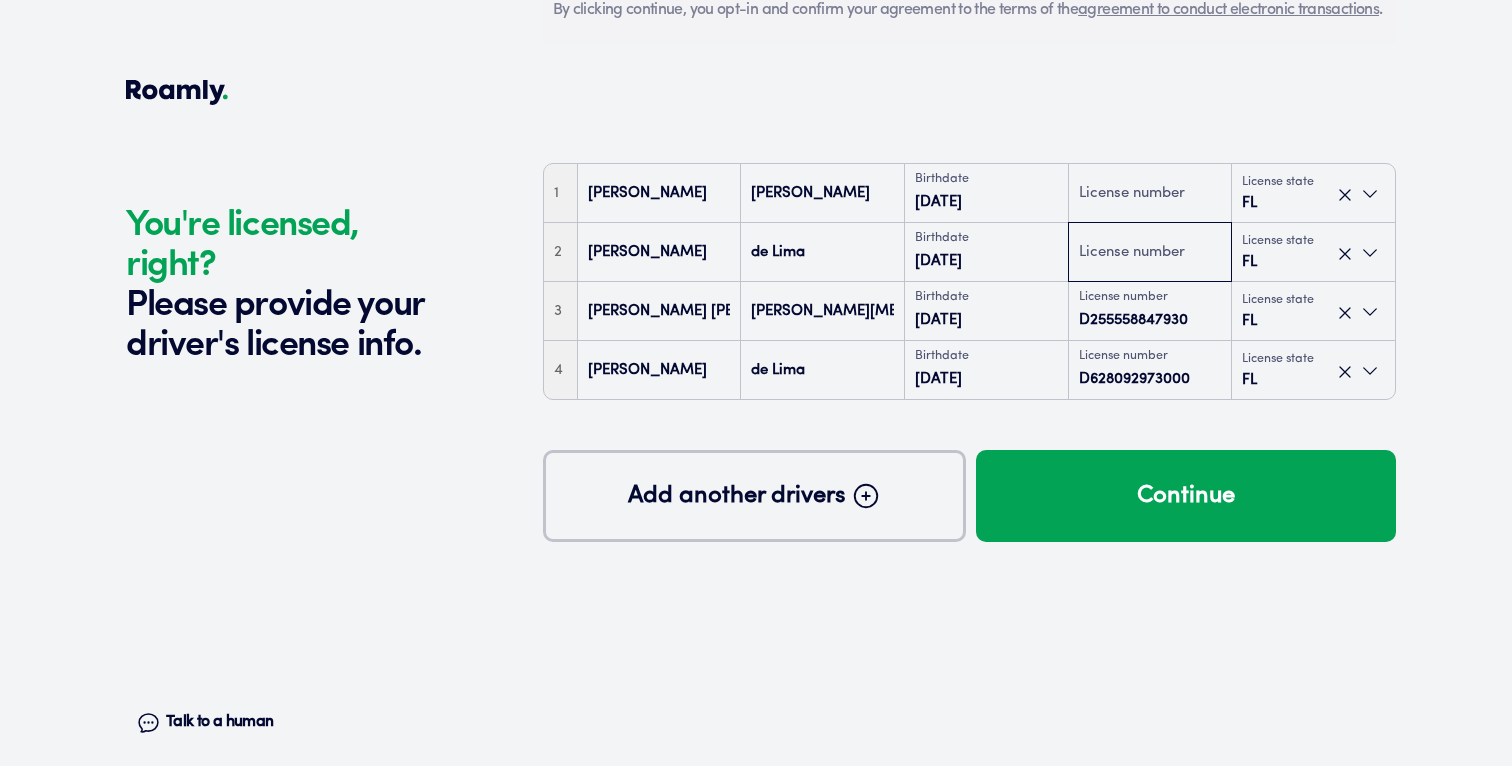 click at bounding box center [1150, 253] 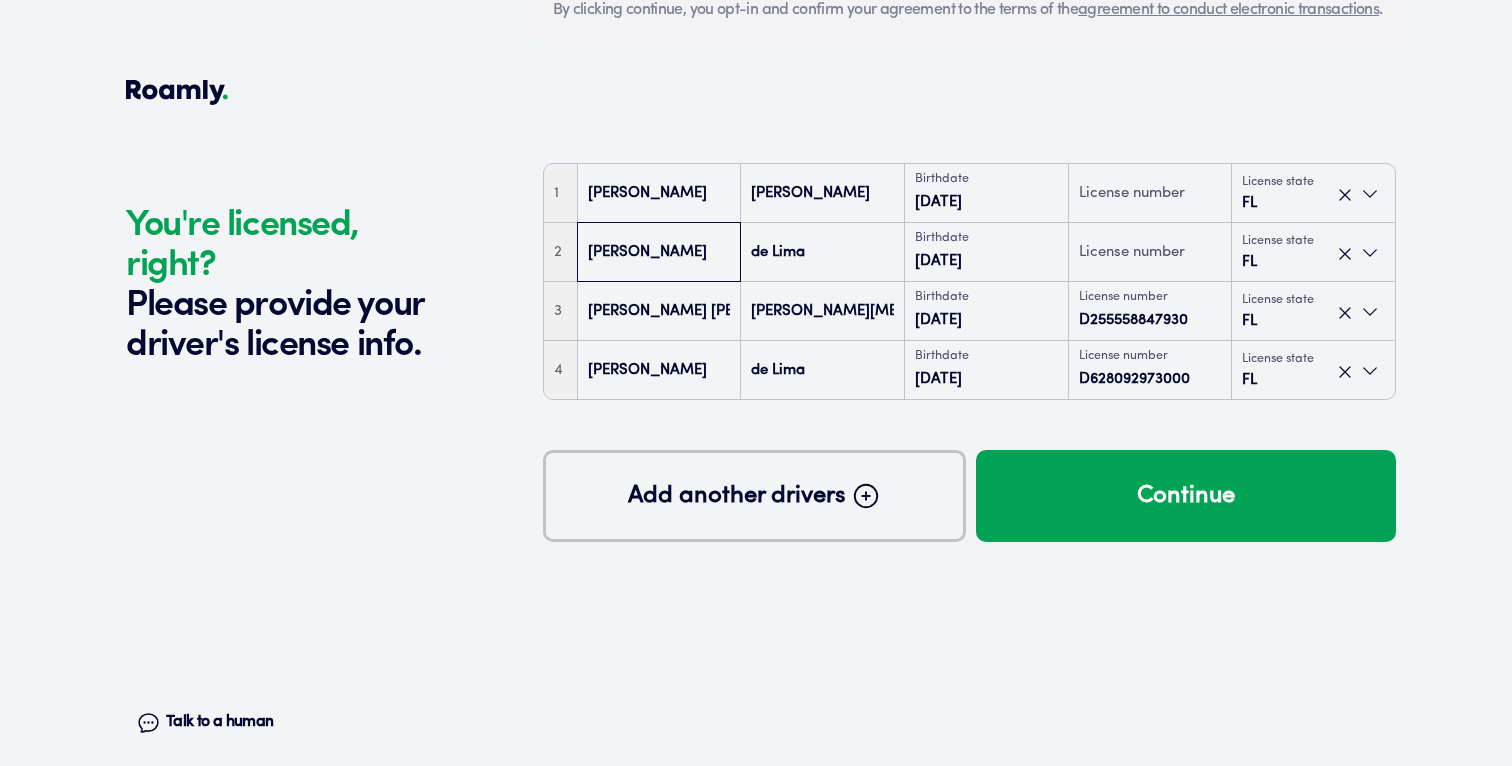 click on "[PERSON_NAME]" at bounding box center (659, 253) 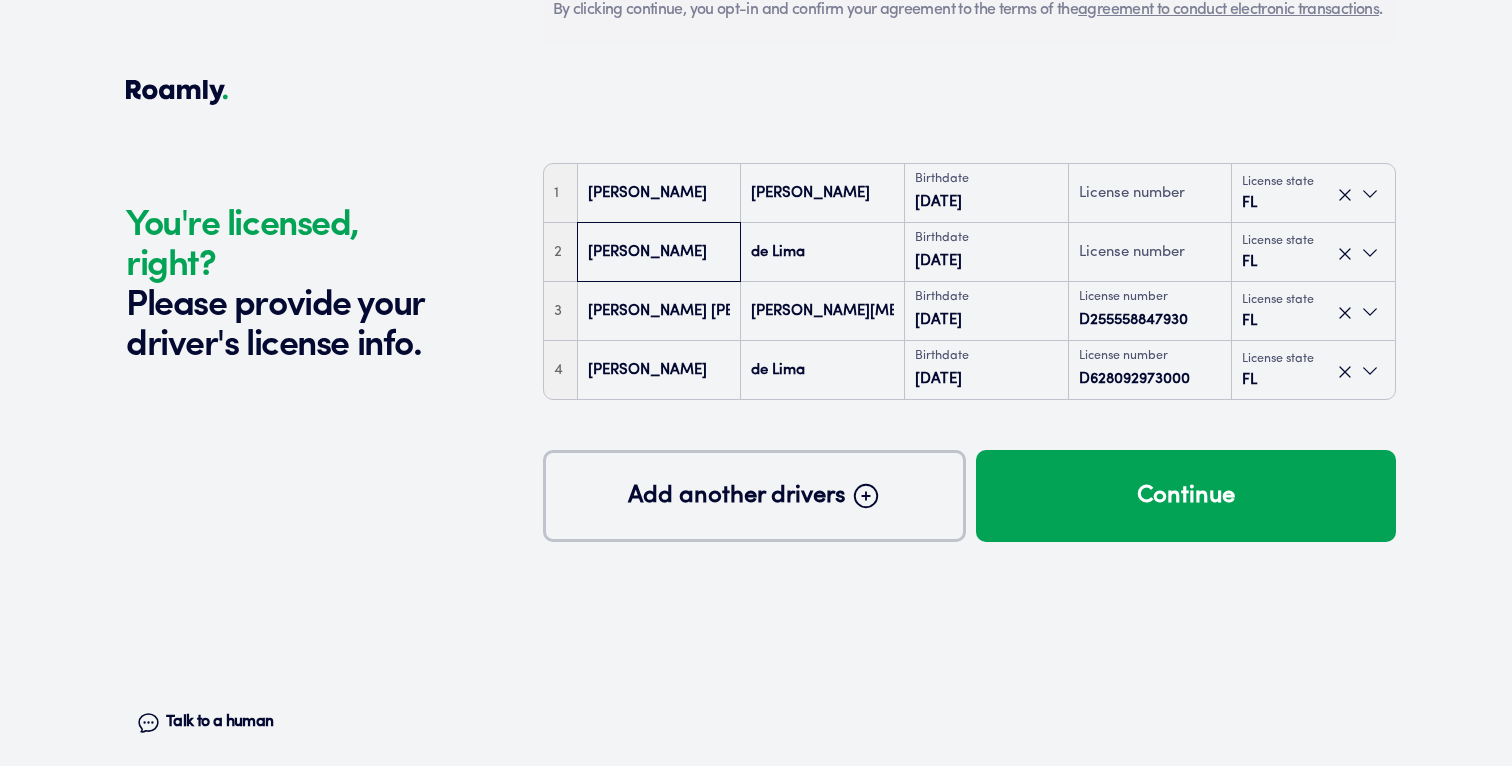 type on "[PERSON_NAME]" 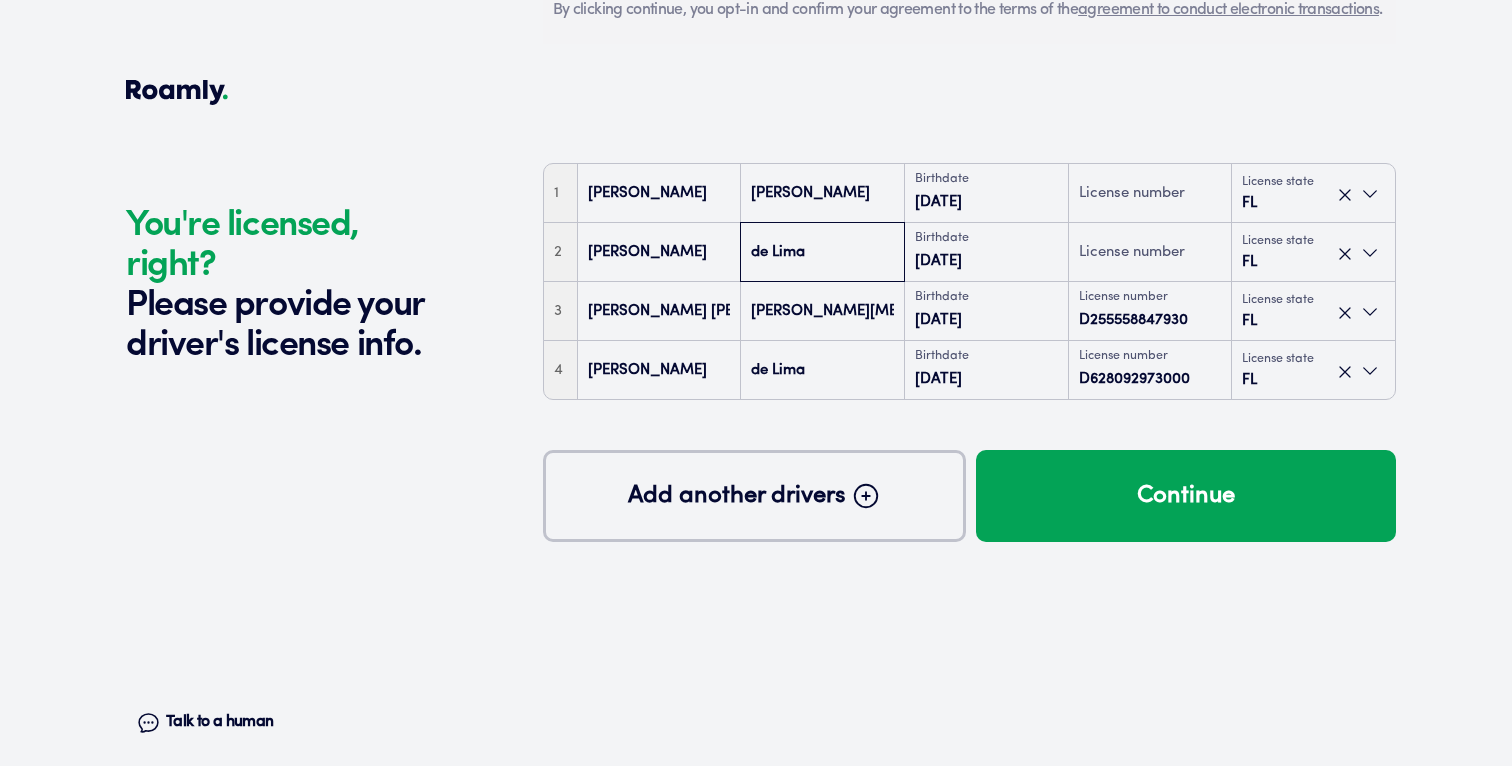 drag, startPoint x: 770, startPoint y: 250, endPoint x: 729, endPoint y: 250, distance: 41 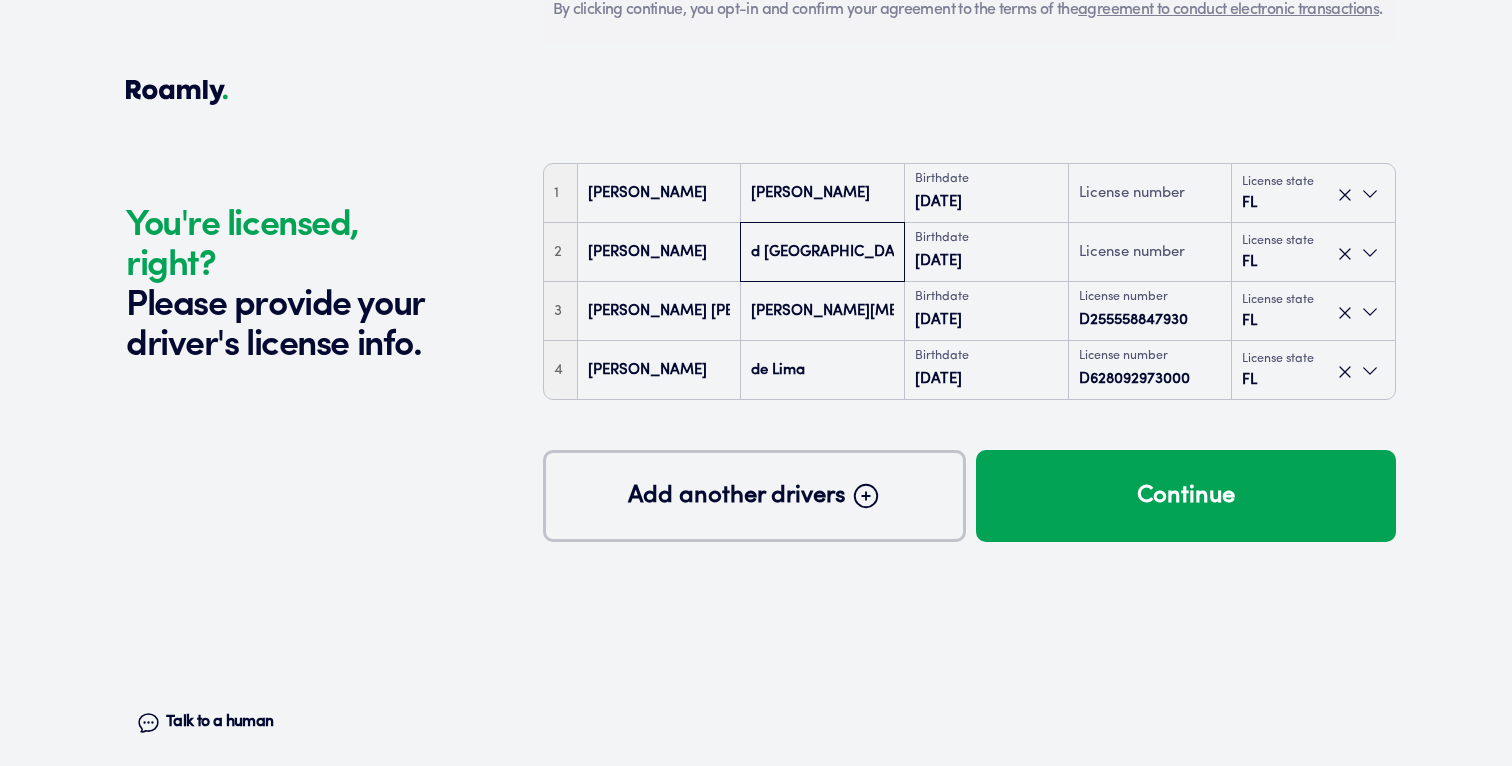 type on "de Lima" 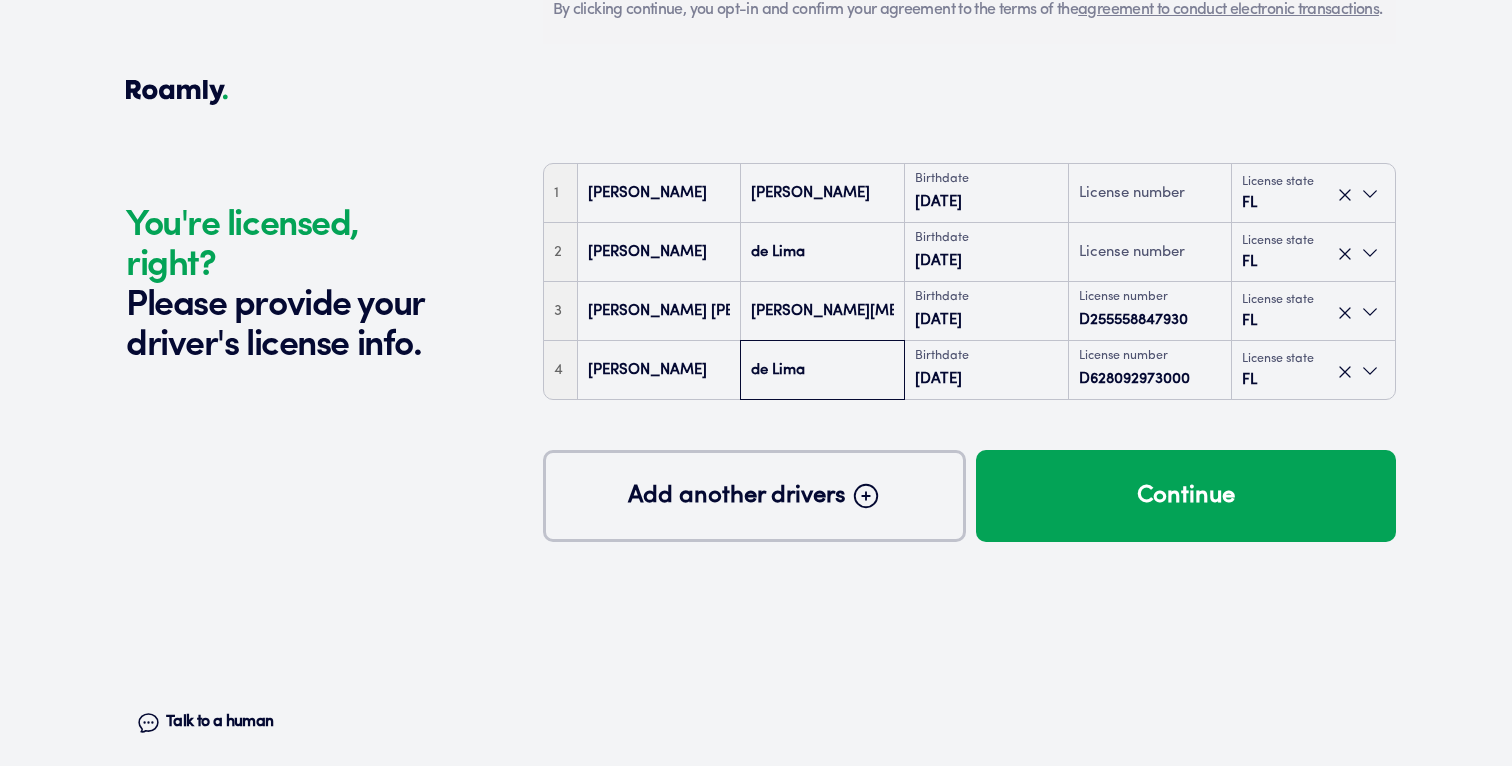 drag, startPoint x: 769, startPoint y: 368, endPoint x: 680, endPoint y: 371, distance: 89.050545 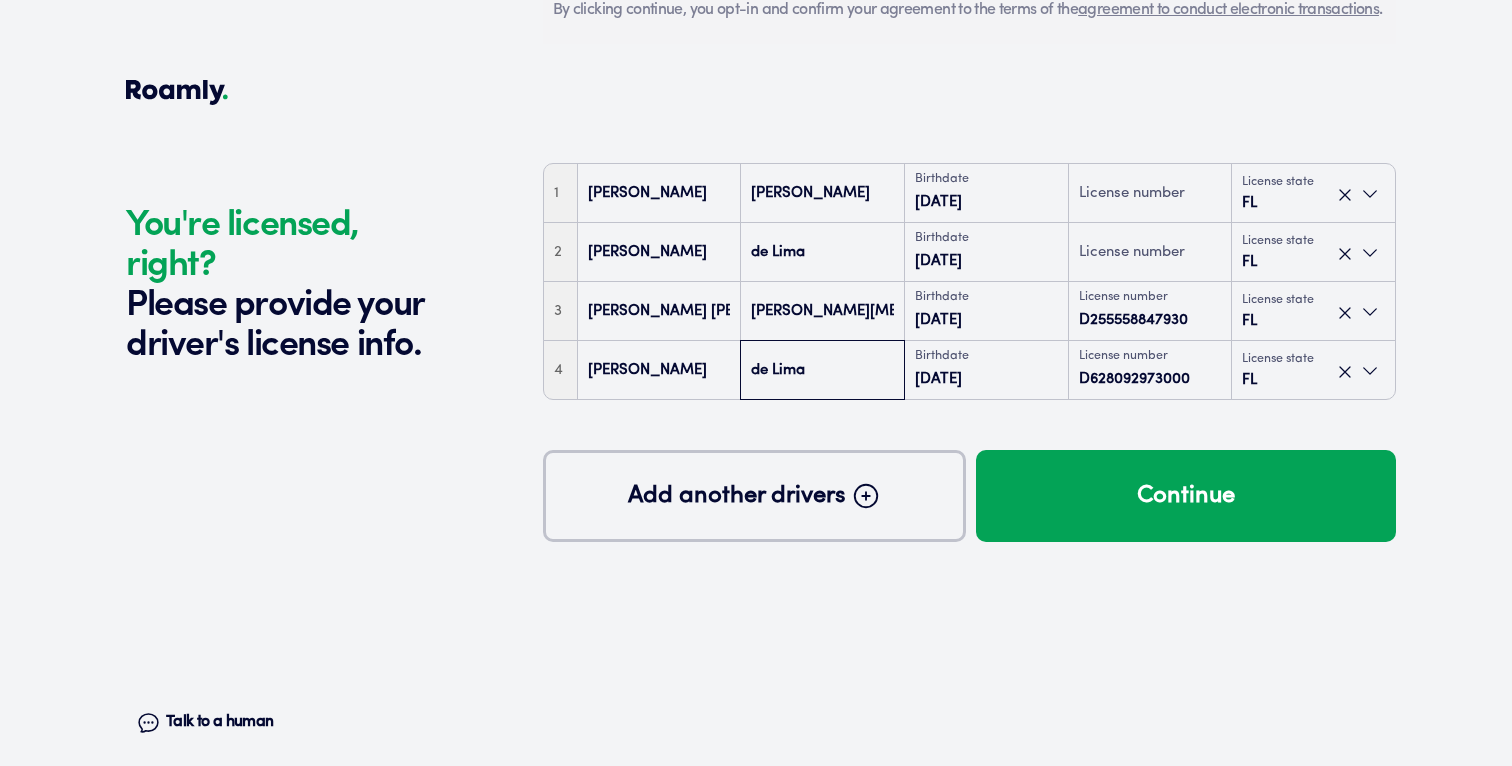 paste on "a [PERSON_NAME]" 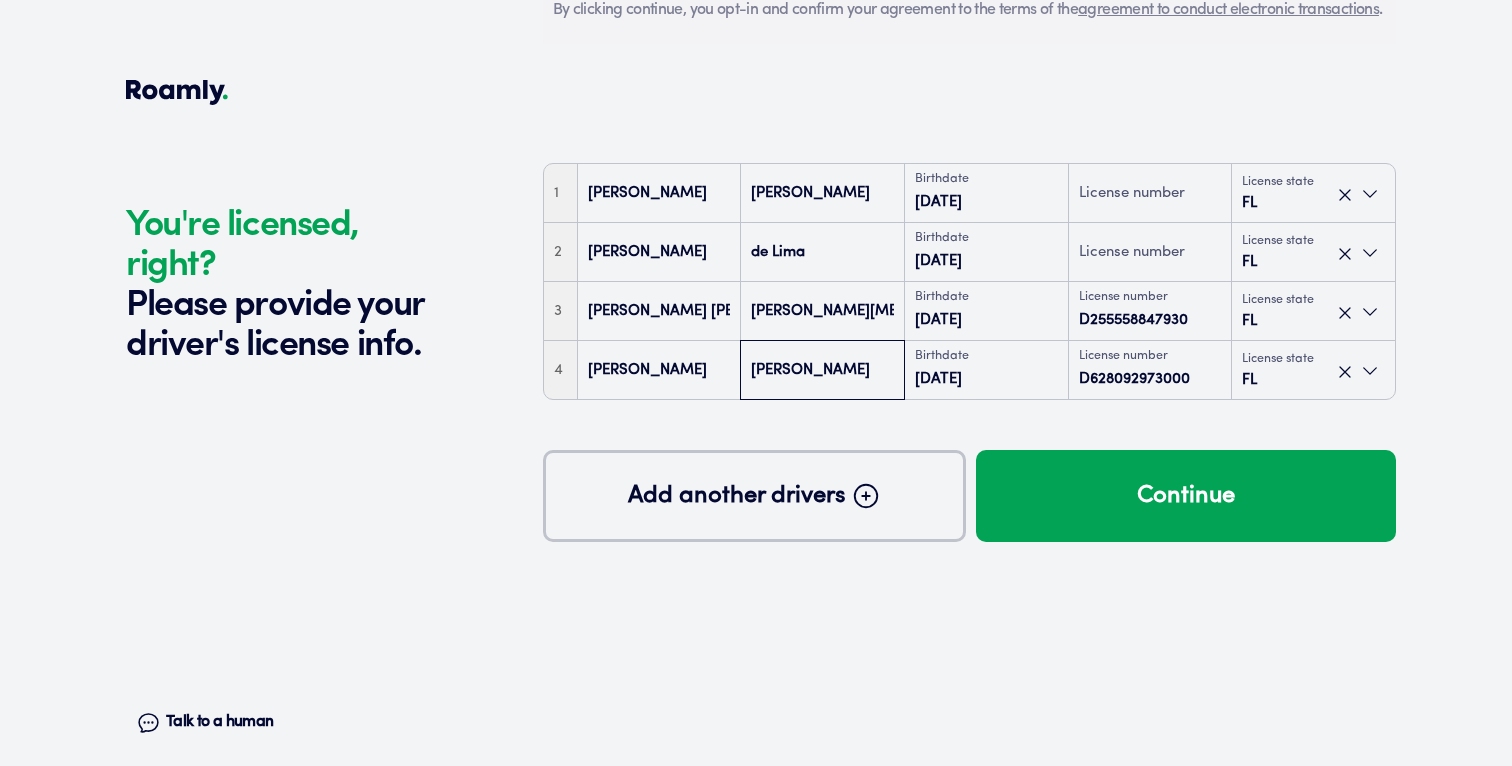 type on "[PERSON_NAME]" 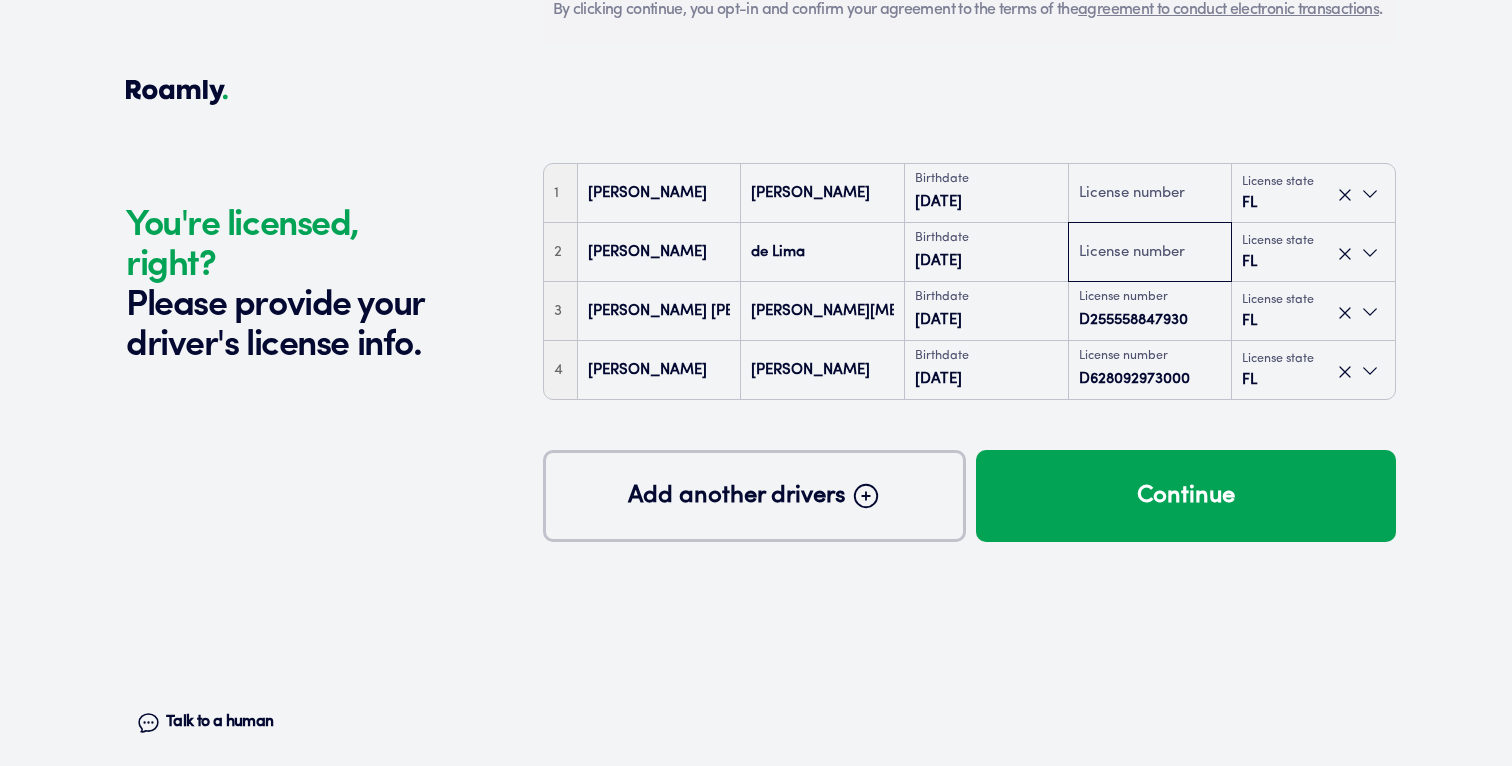 click at bounding box center (1150, 253) 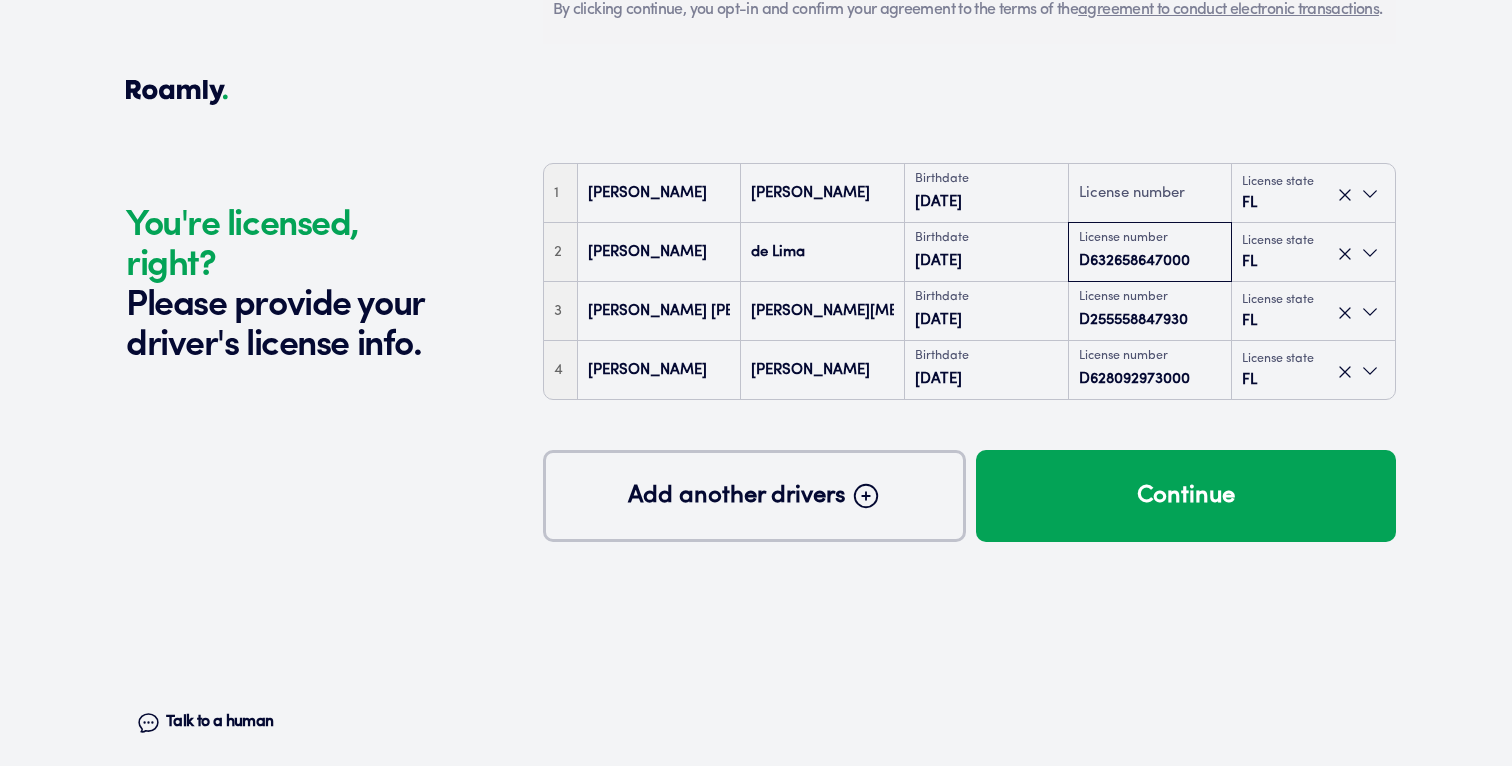 type on "D632658647000" 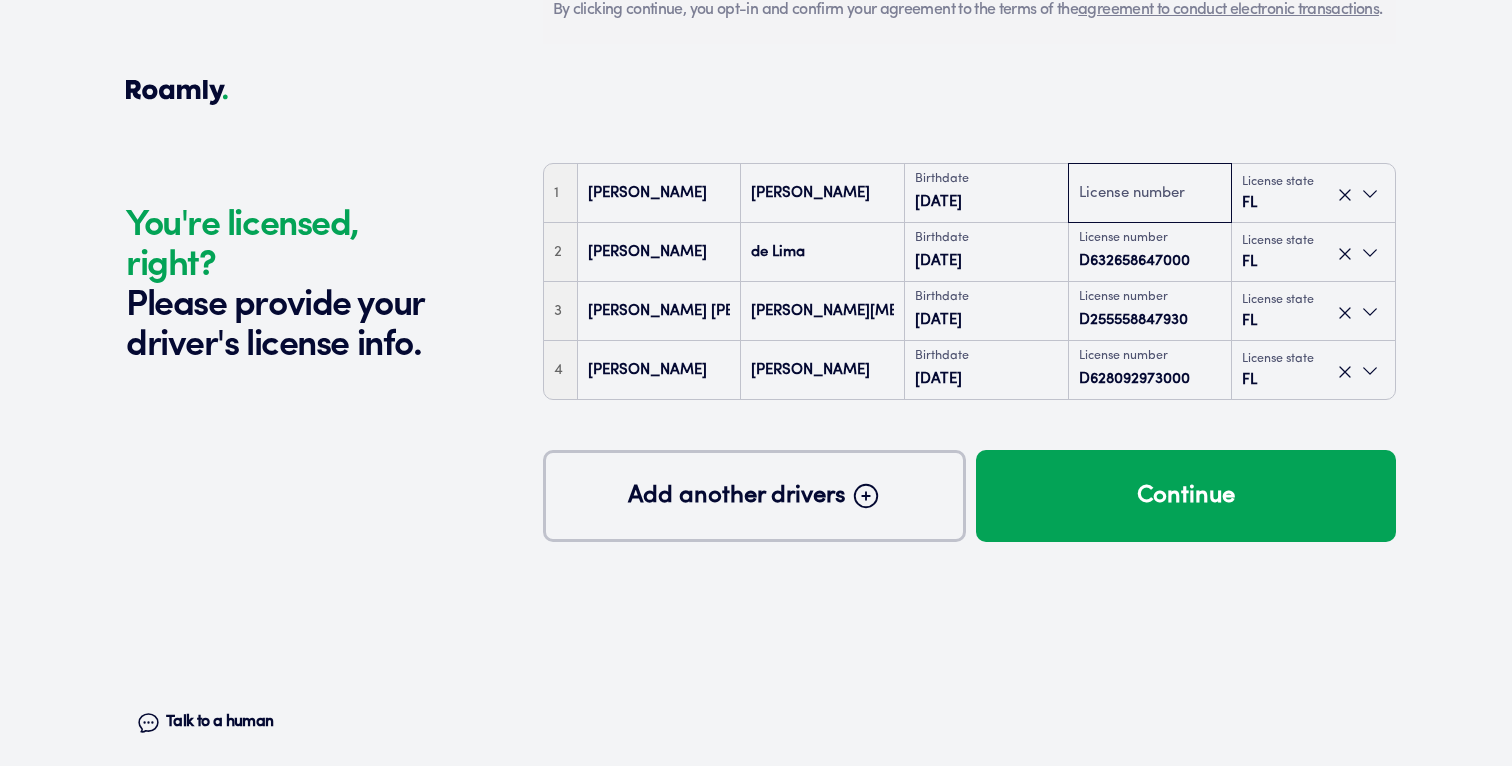 click at bounding box center [1150, 194] 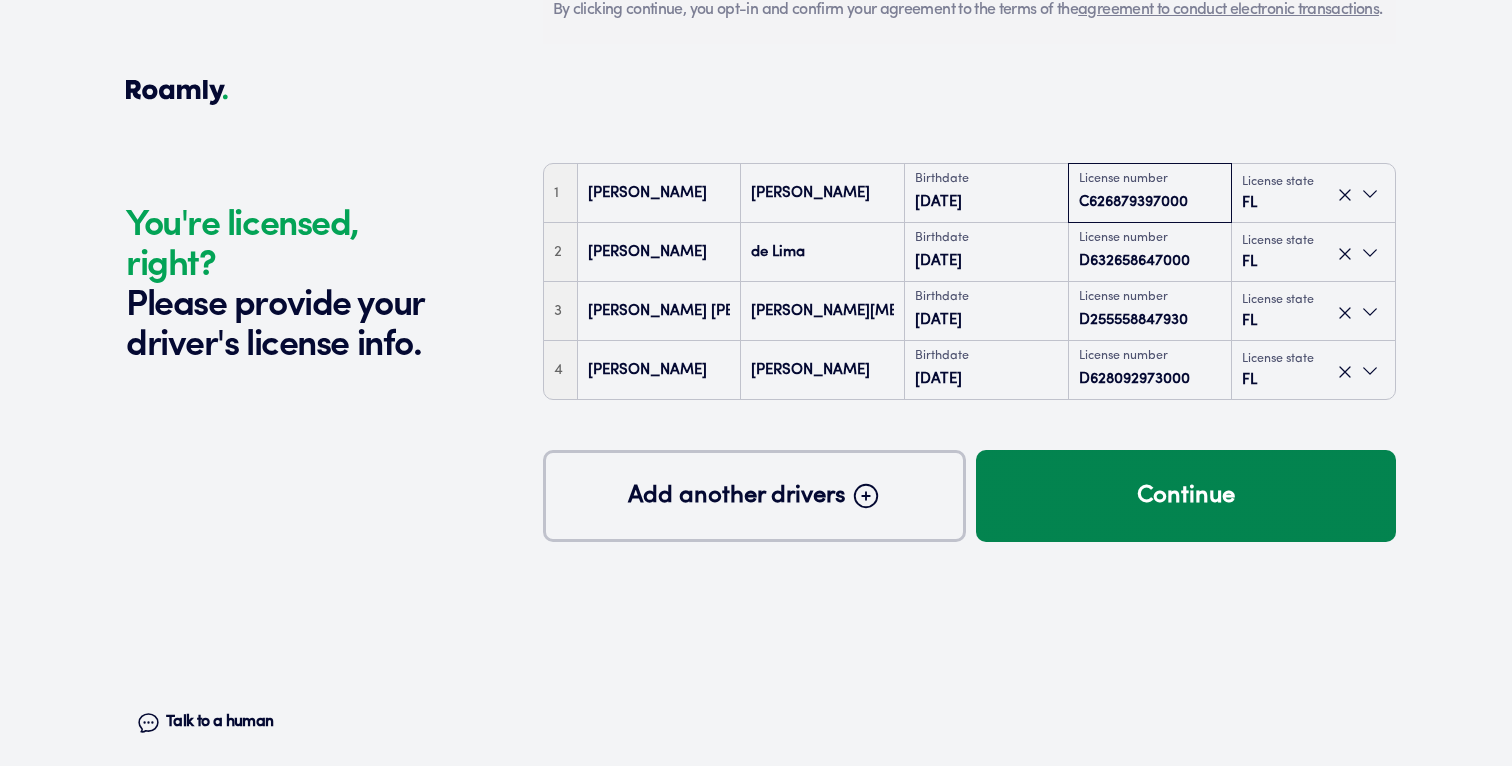 type on "C626879397000" 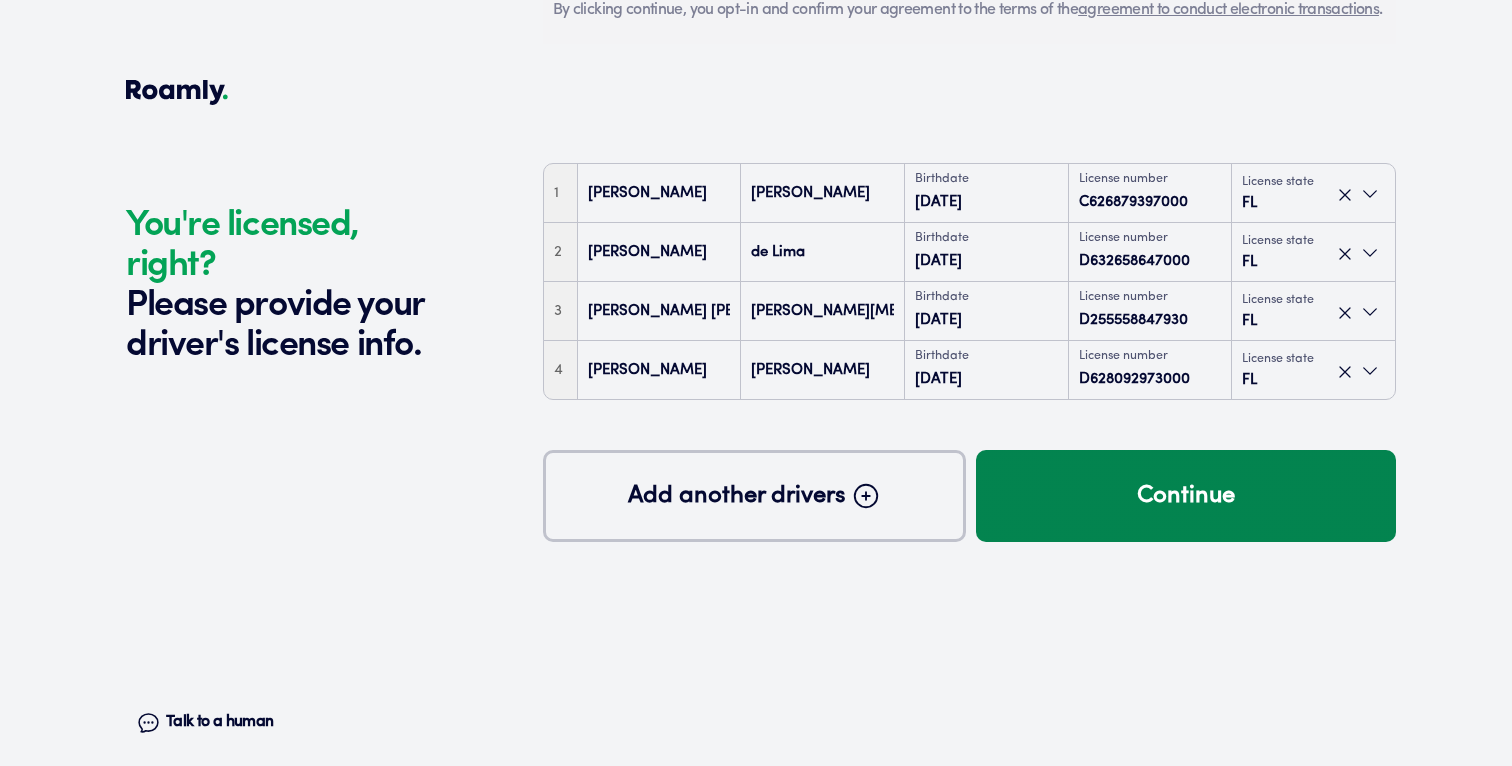 click on "Continue" at bounding box center [1186, 496] 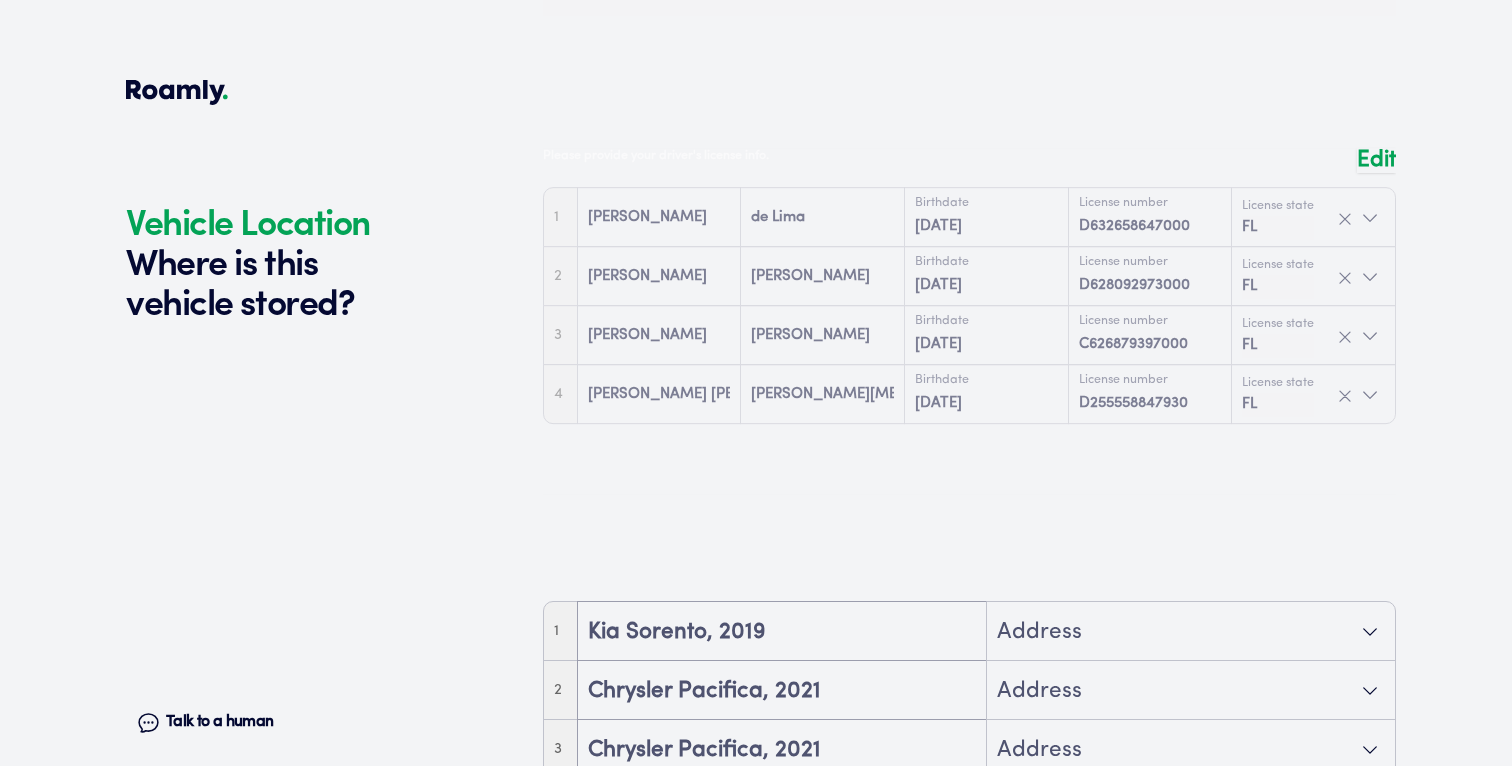 scroll, scrollTop: 4777, scrollLeft: 0, axis: vertical 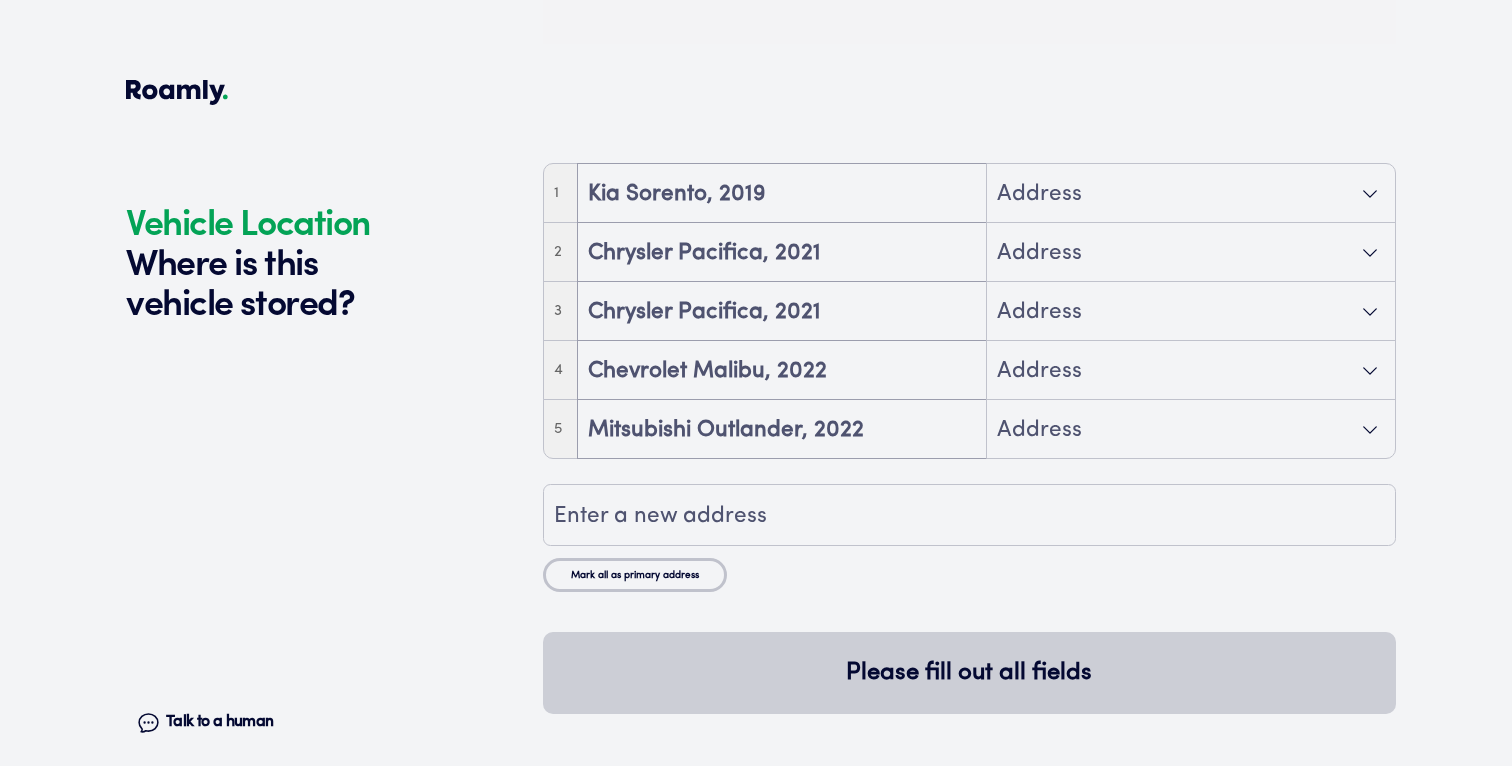 click on "Address" at bounding box center [1191, 194] 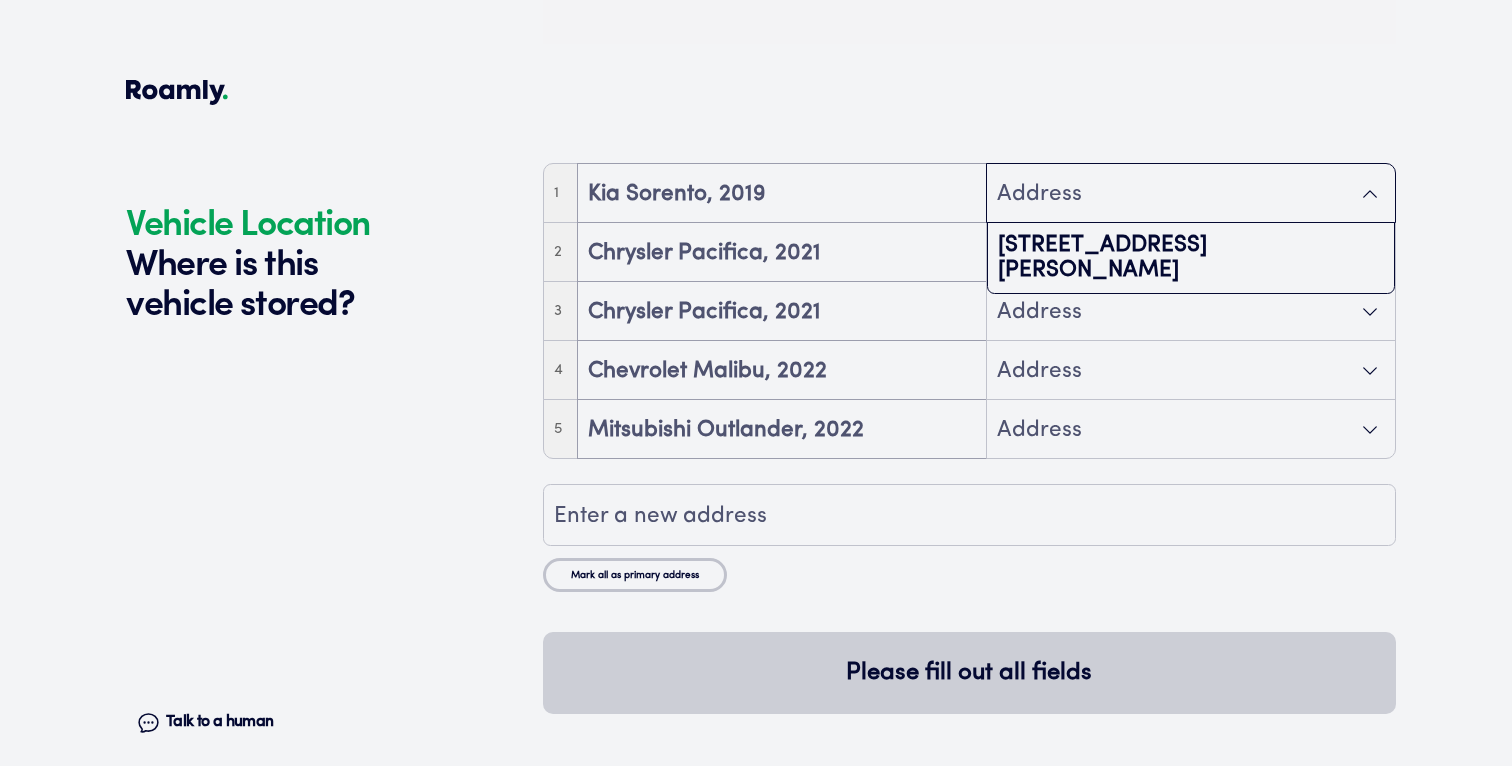click on "Address" at bounding box center [1191, 194] 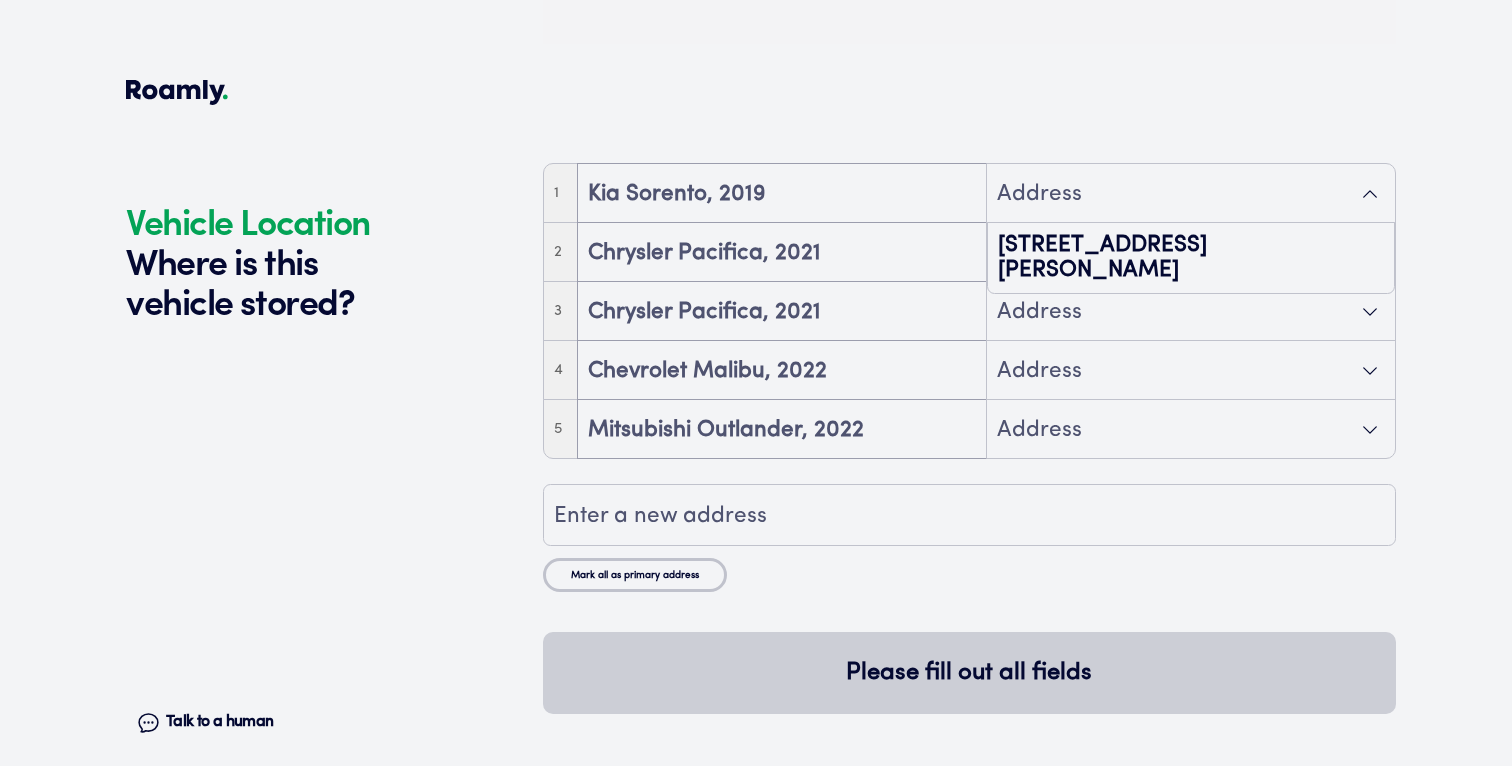 click on "Address" at bounding box center [1191, 194] 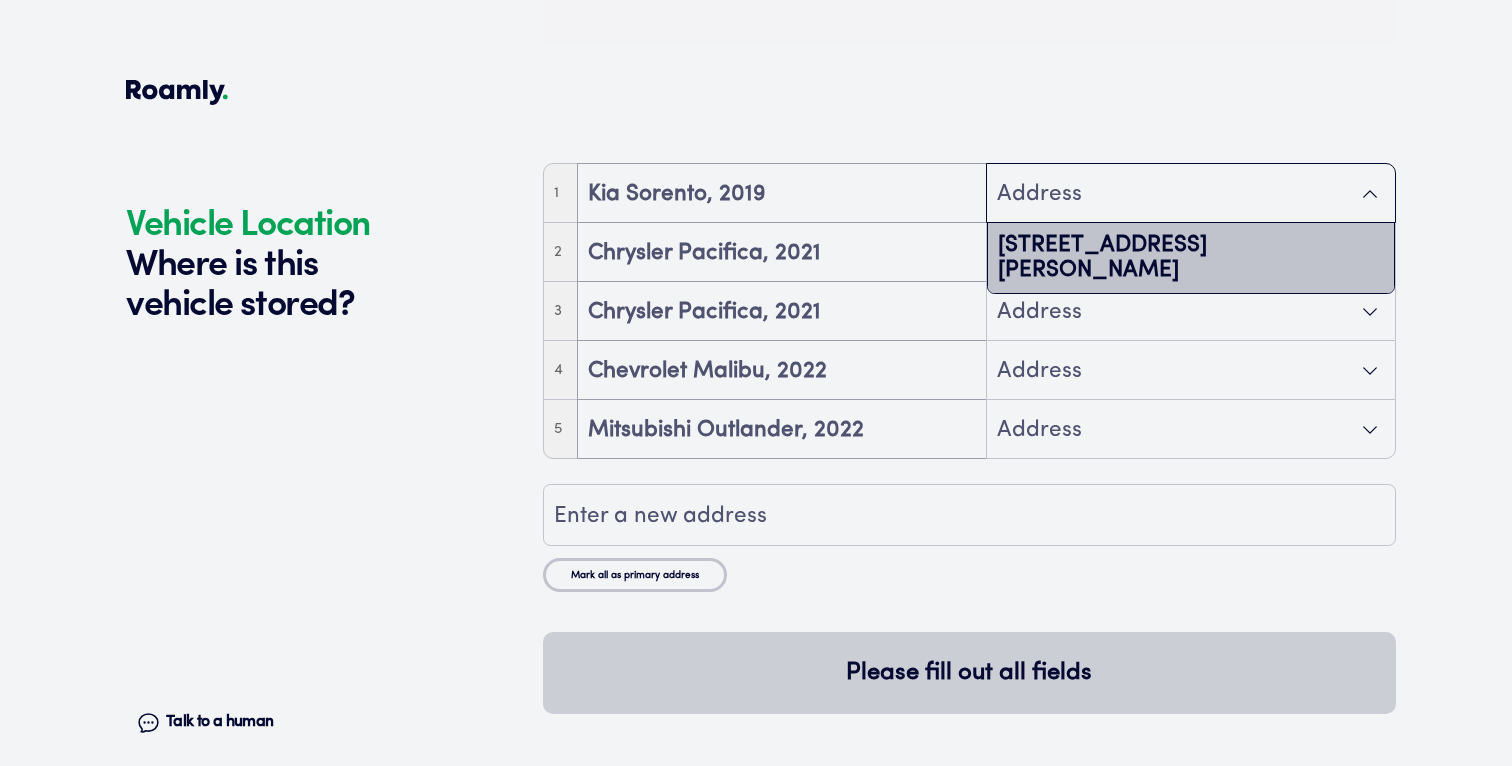 click on "[STREET_ADDRESS][PERSON_NAME]" at bounding box center (1191, 258) 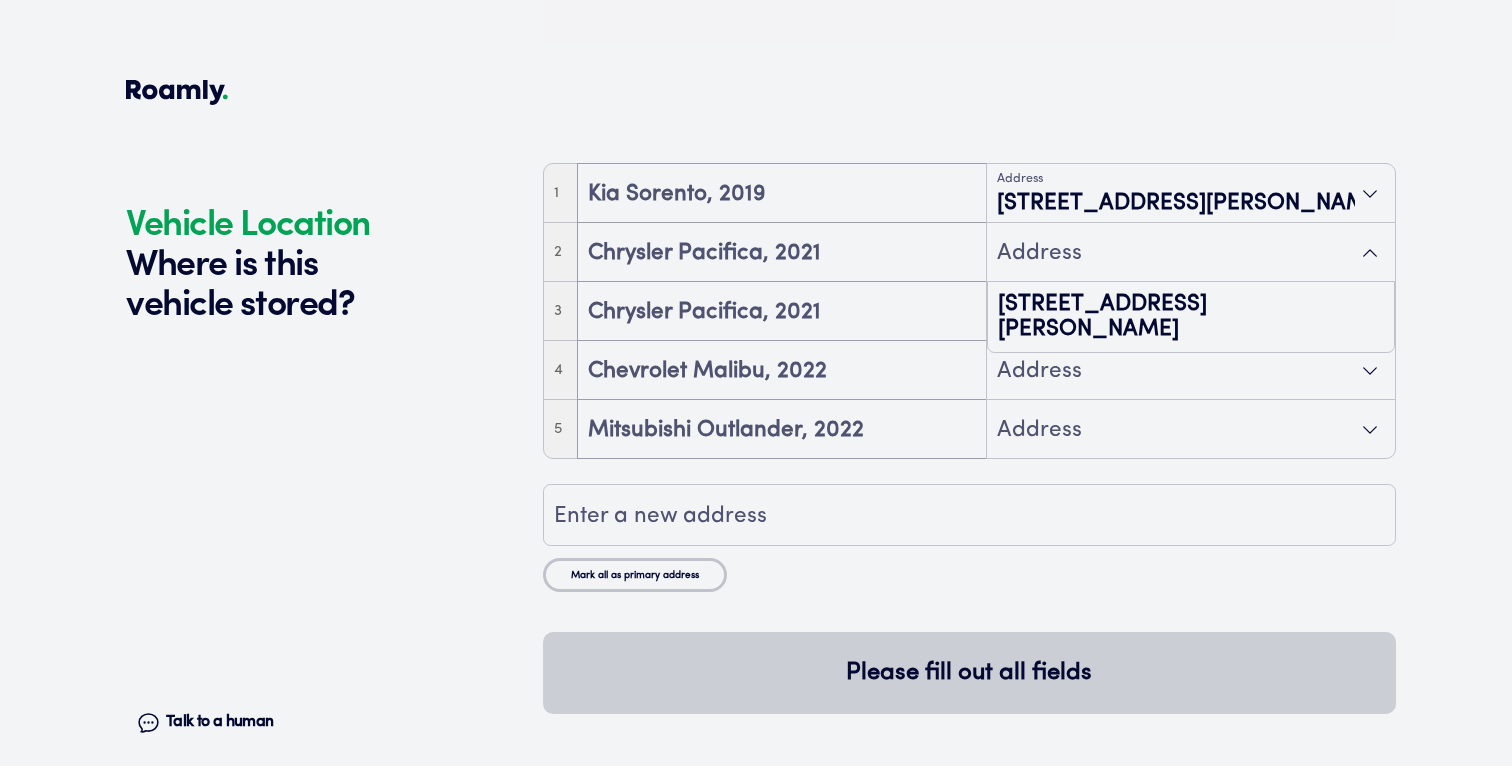 click on "Address" at bounding box center (1191, 253) 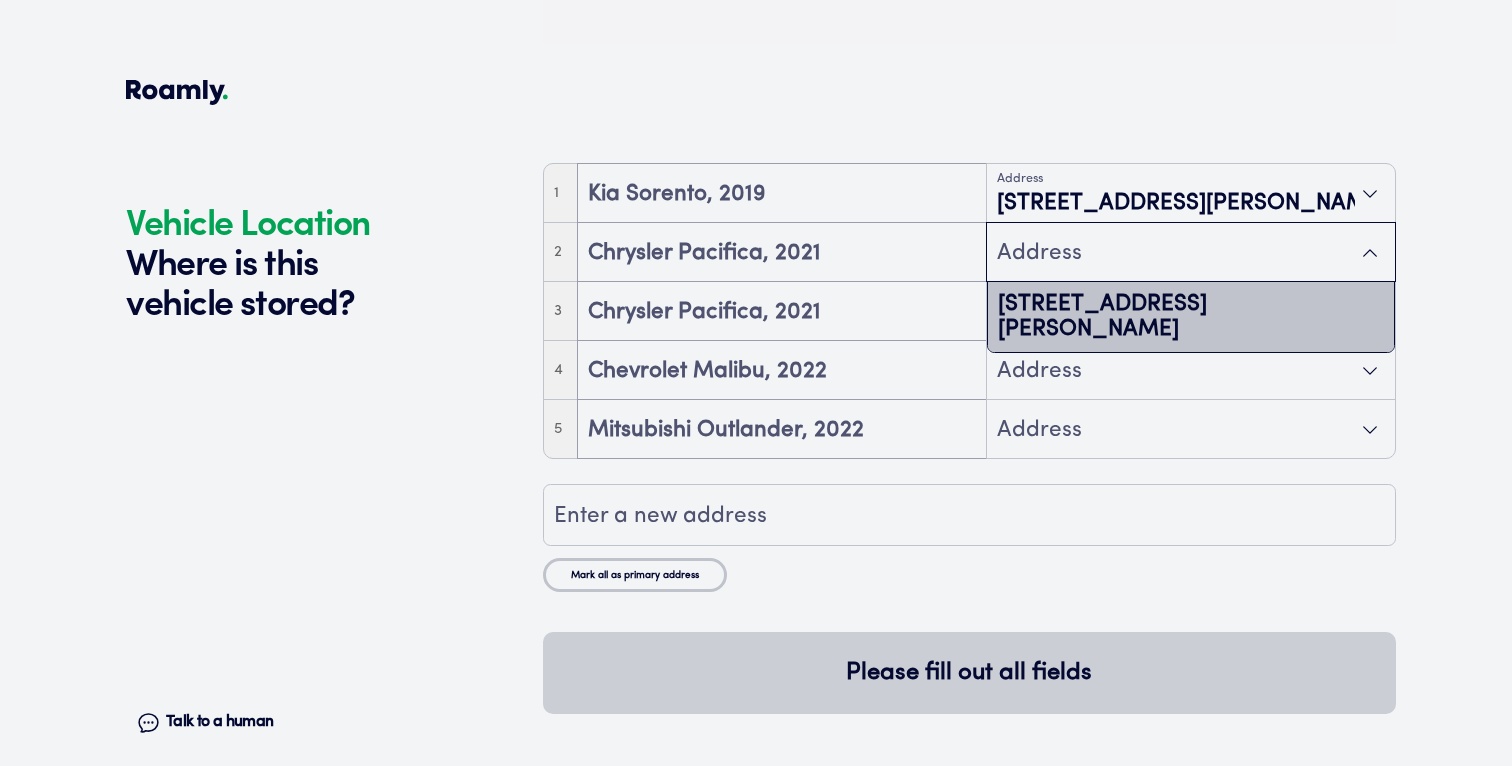 click on "[STREET_ADDRESS][PERSON_NAME]" at bounding box center [1191, 317] 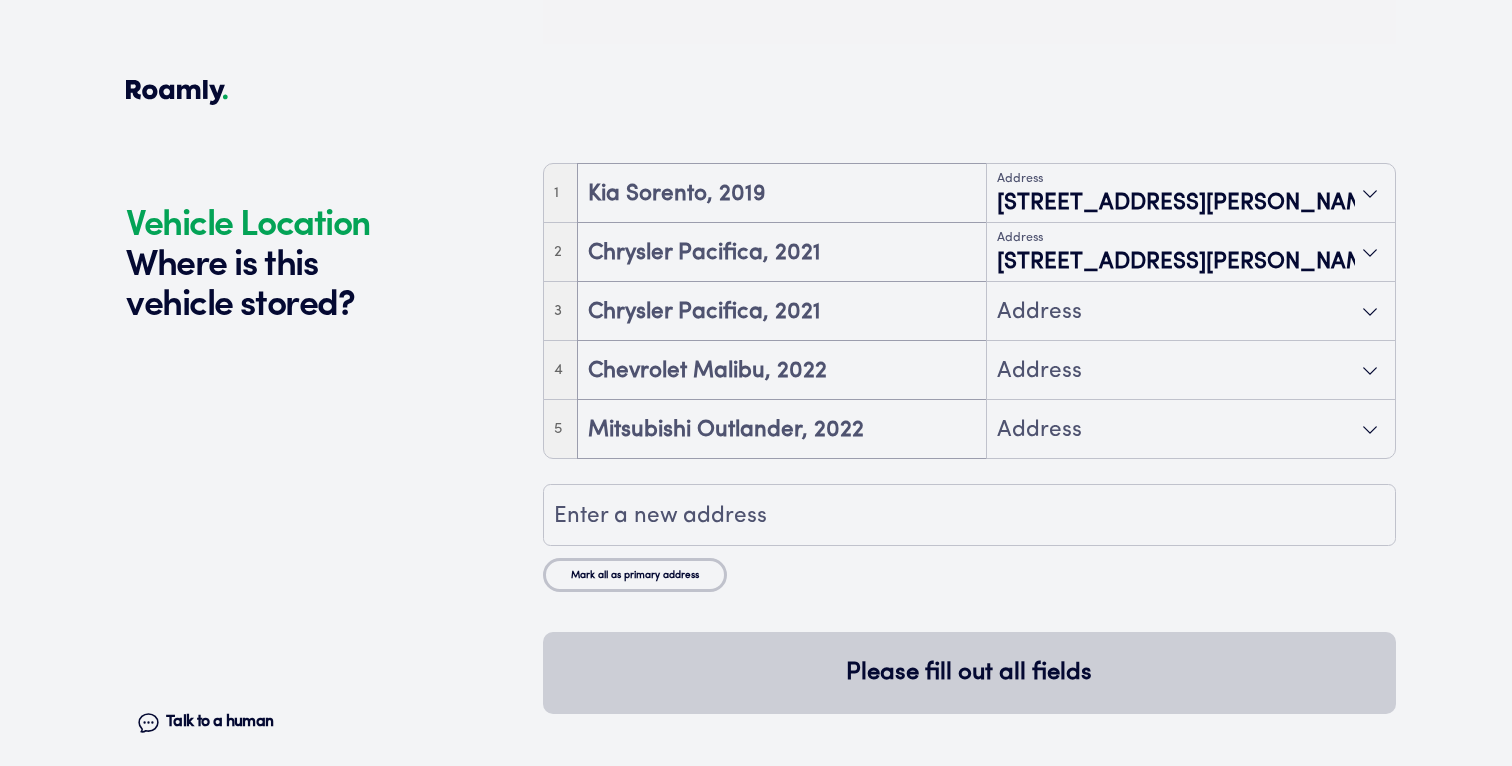 click on "Address" at bounding box center (1191, 312) 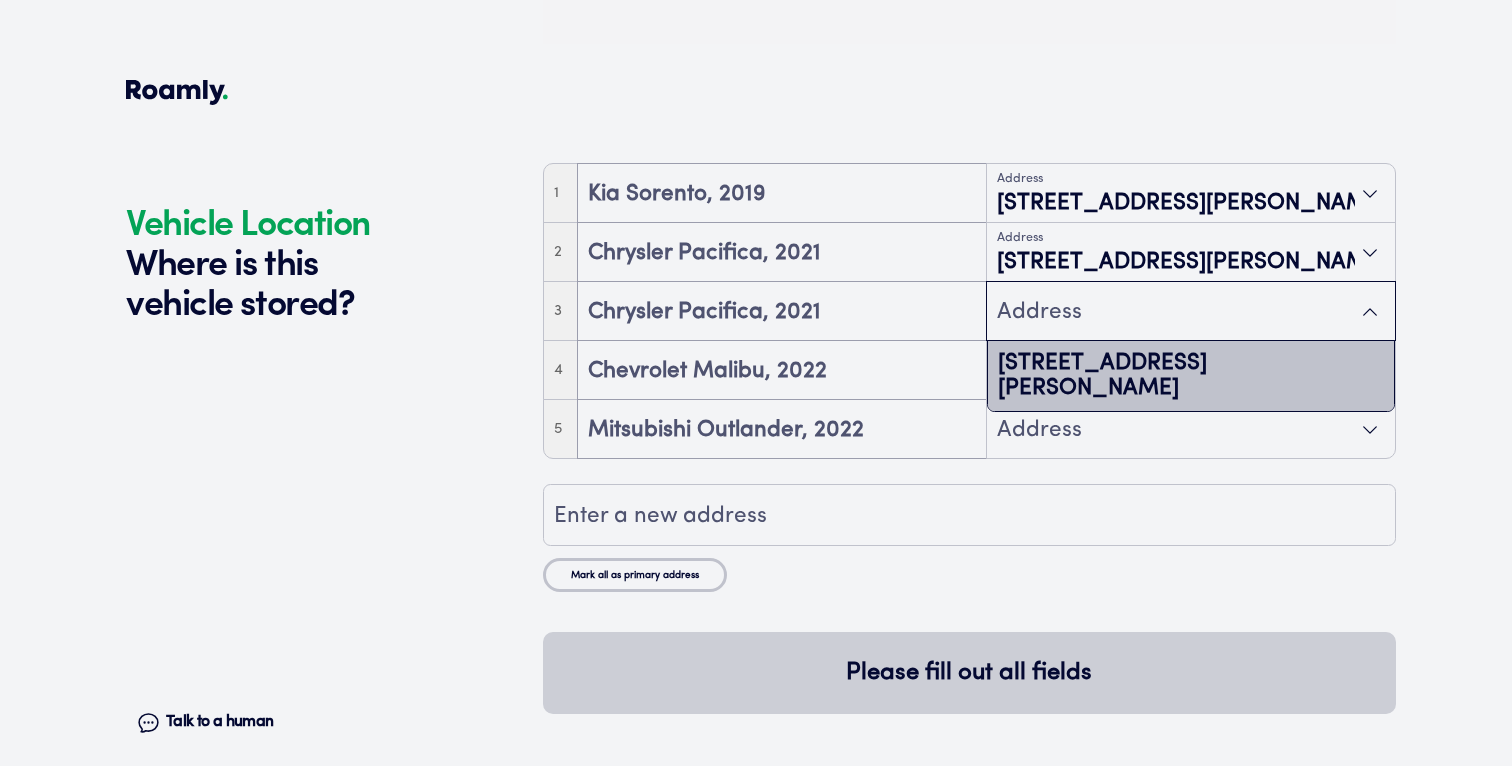 click on "[STREET_ADDRESS][PERSON_NAME]" at bounding box center (1191, 376) 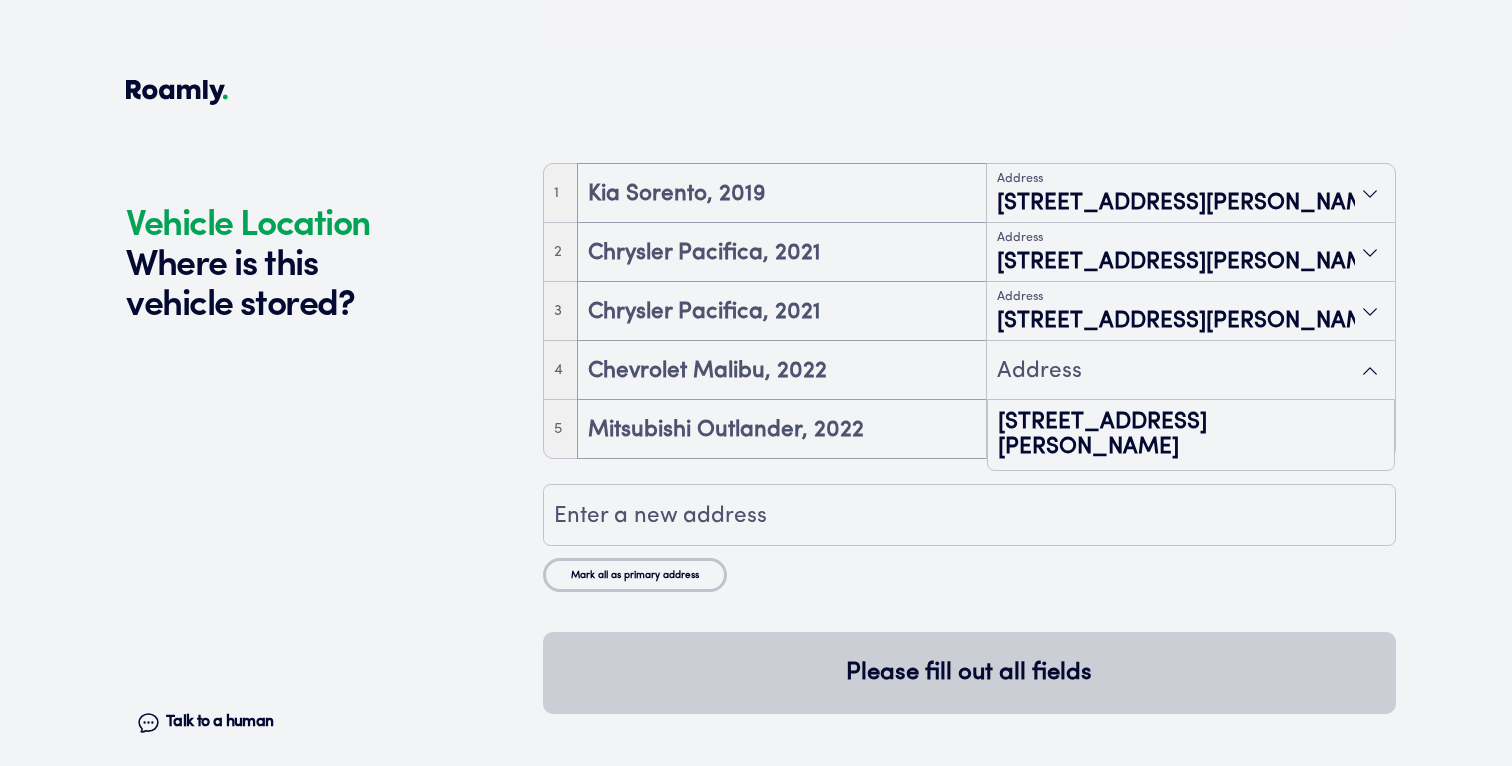click on "Address" at bounding box center (1191, 371) 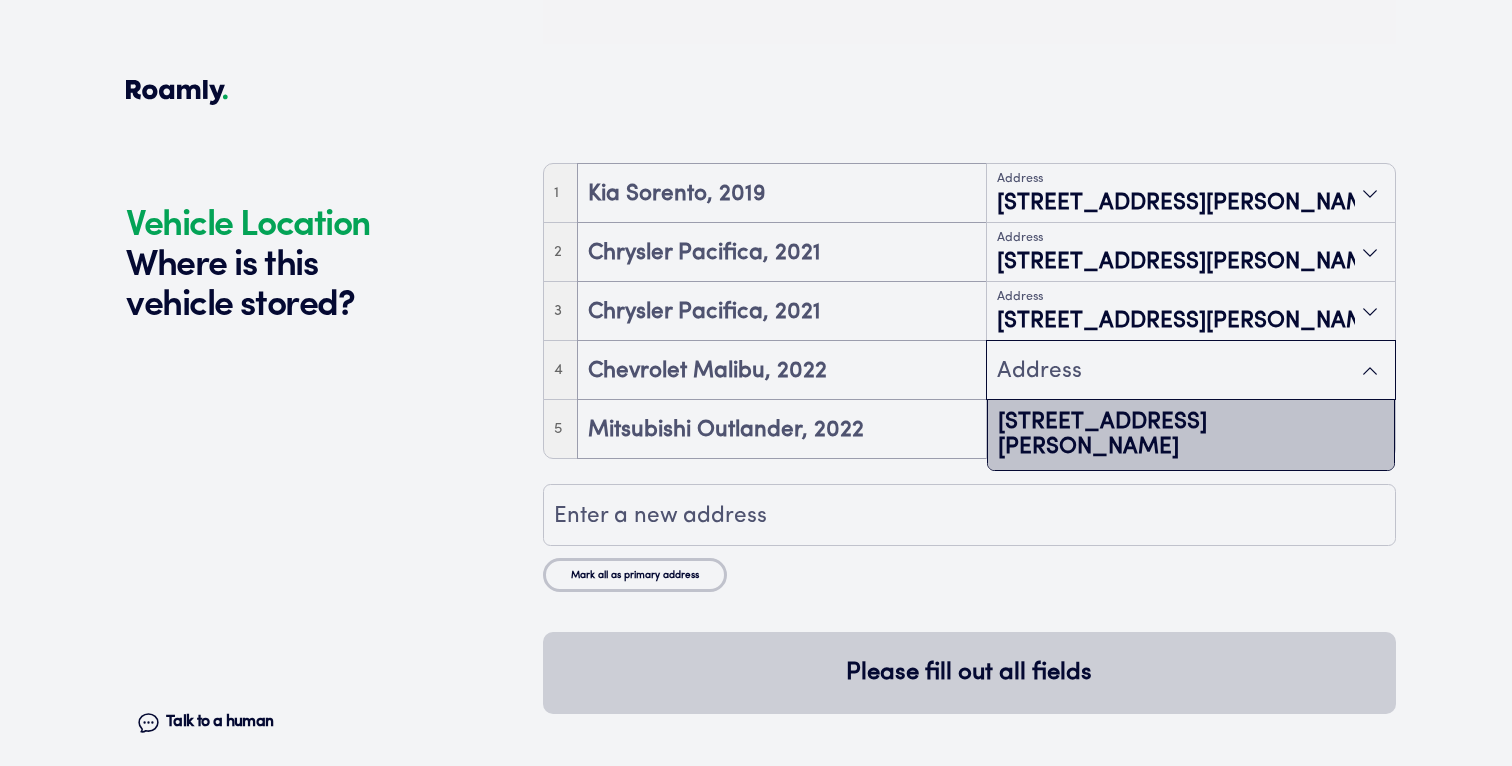 click on "[STREET_ADDRESS][PERSON_NAME]" at bounding box center [1191, 435] 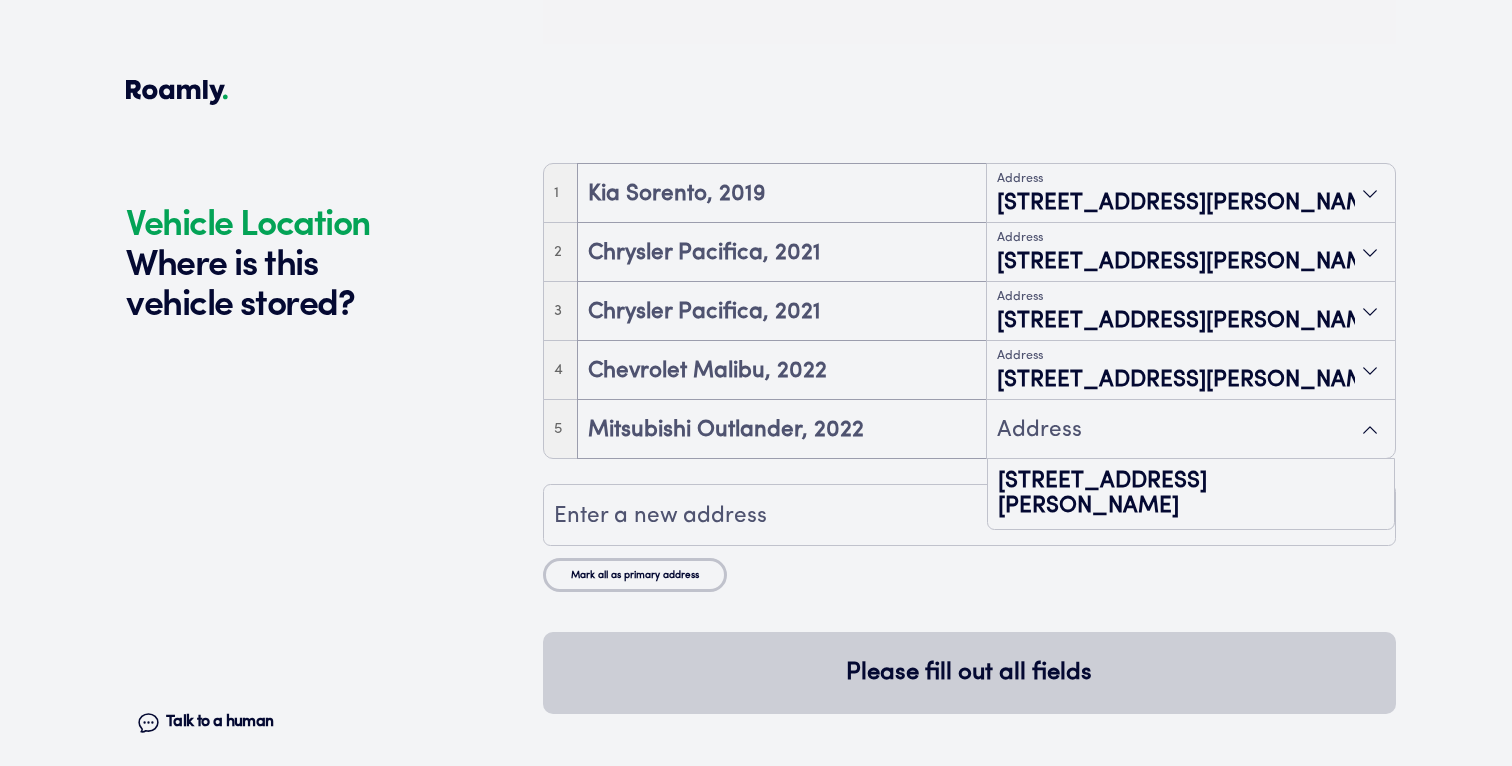 click on "Address" at bounding box center (1191, 430) 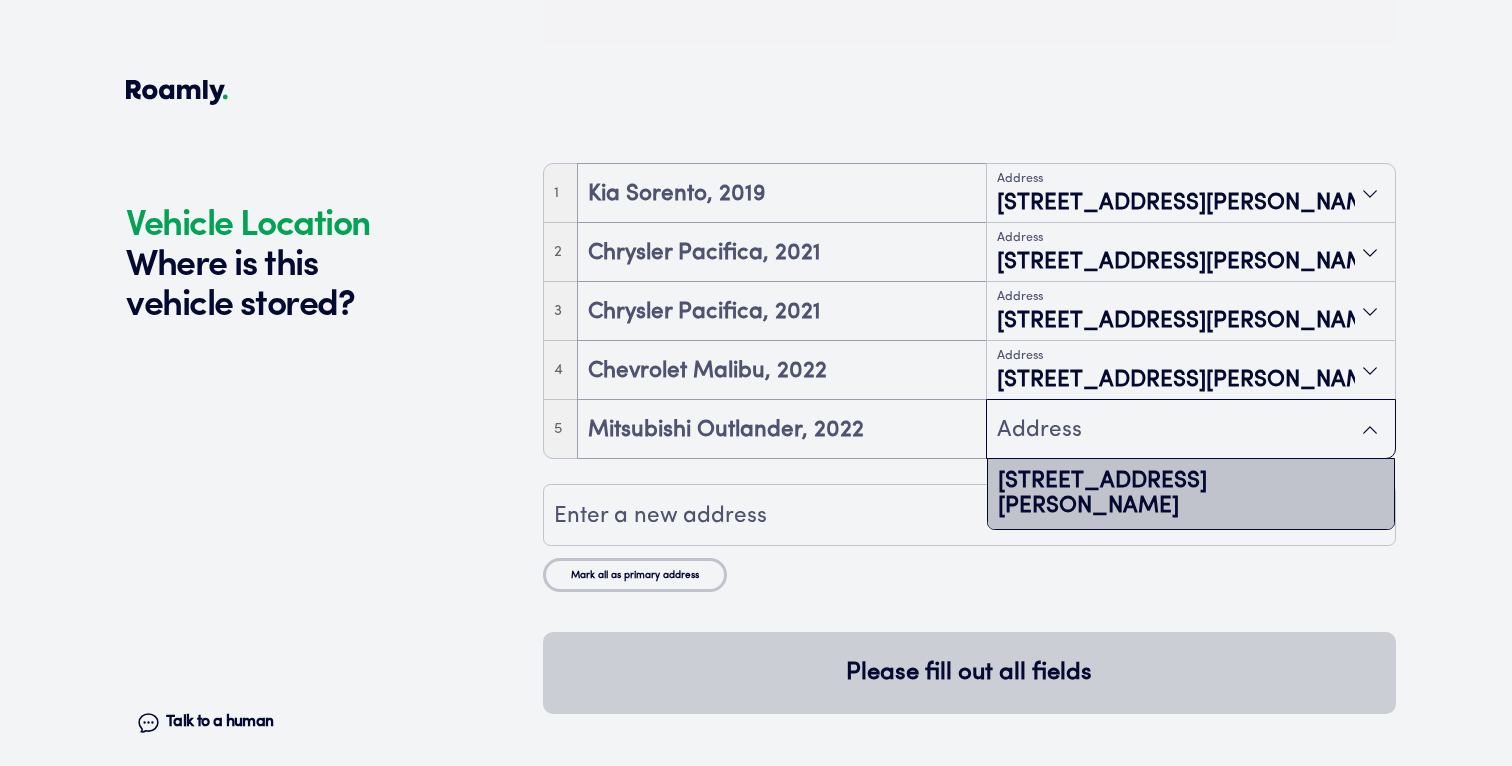 click on "[STREET_ADDRESS][PERSON_NAME]" at bounding box center (1191, 494) 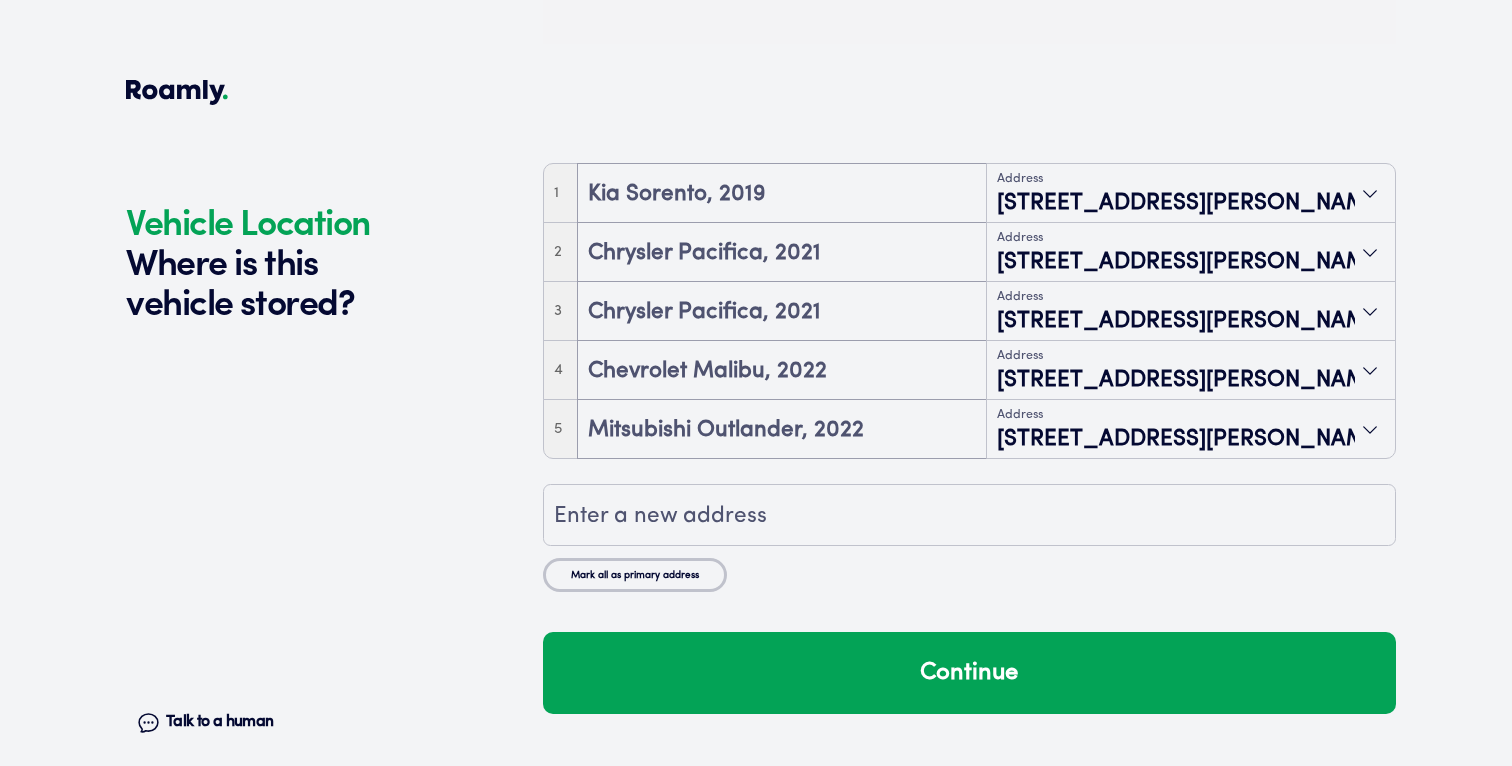 click on "Mark all as primary address" at bounding box center (635, 575) 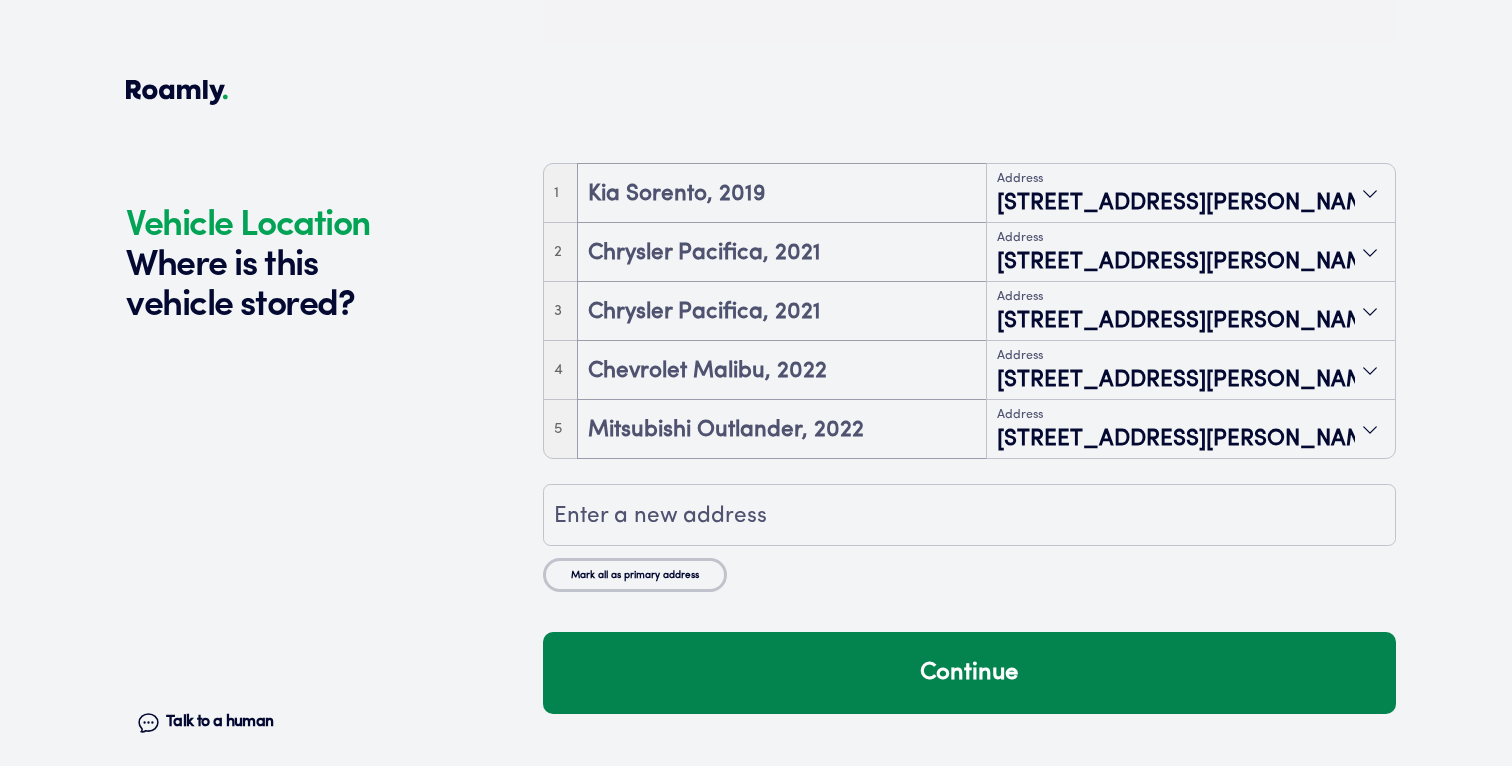 click on "Continue" at bounding box center [969, 673] 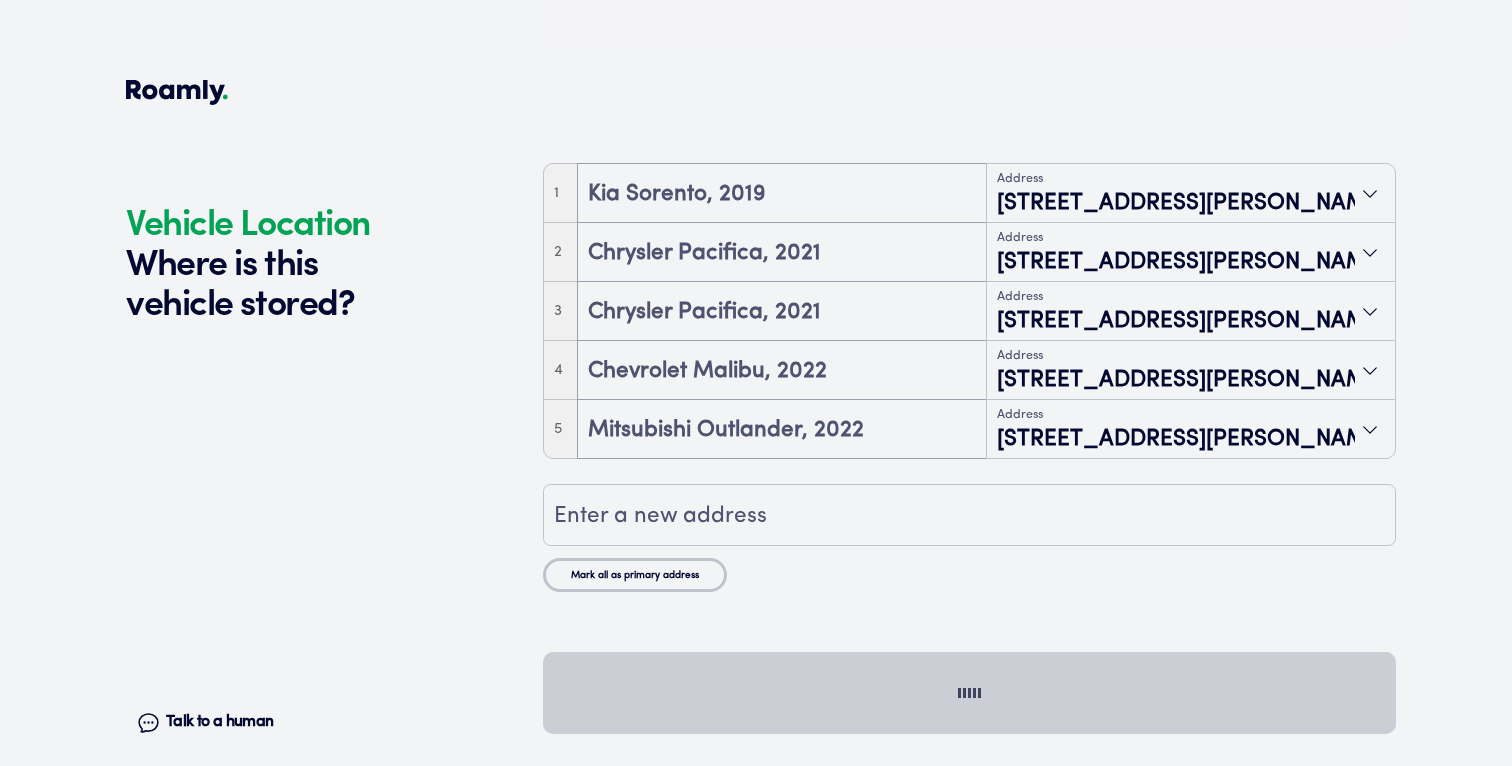 scroll, scrollTop: 5406, scrollLeft: 0, axis: vertical 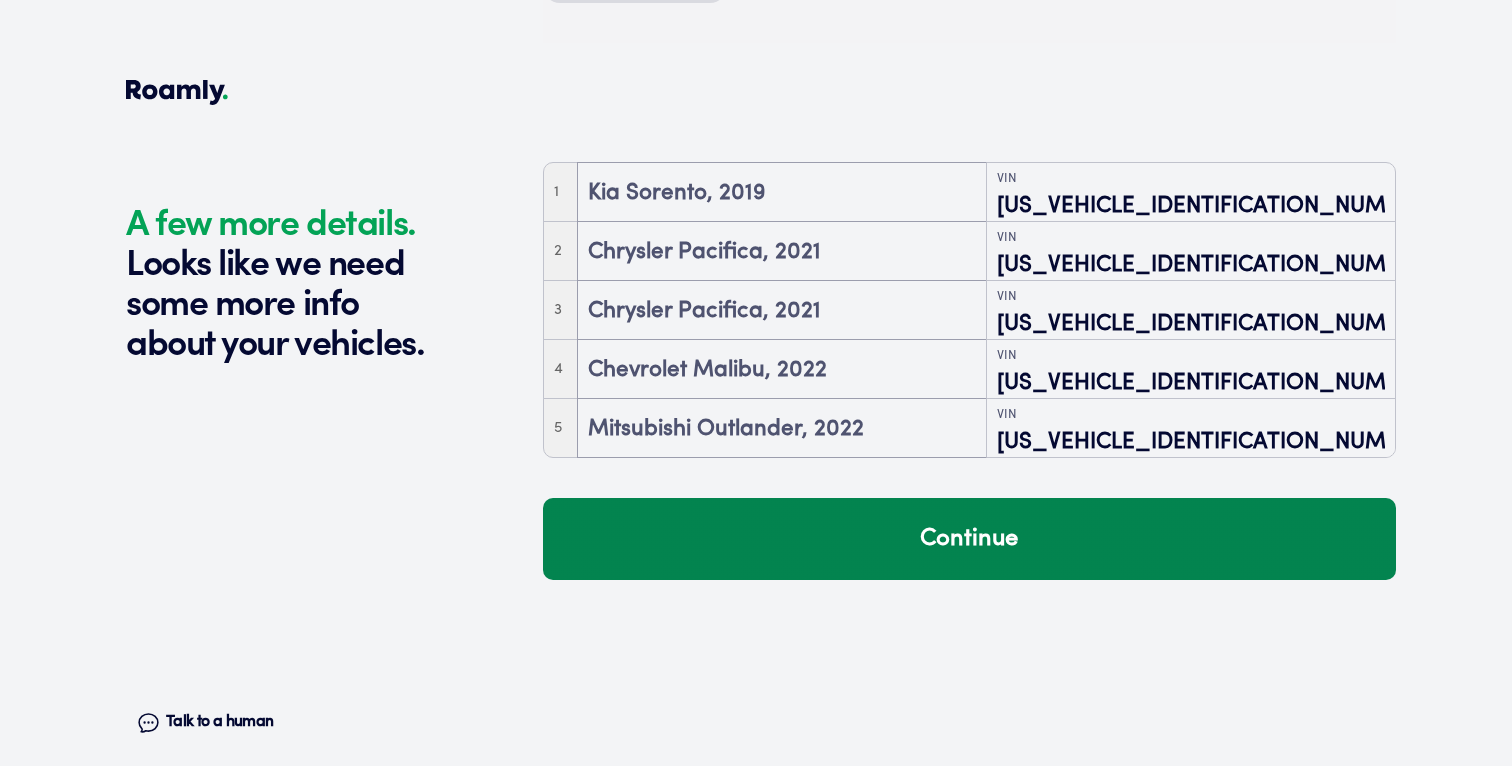 click on "Continue" at bounding box center [969, 539] 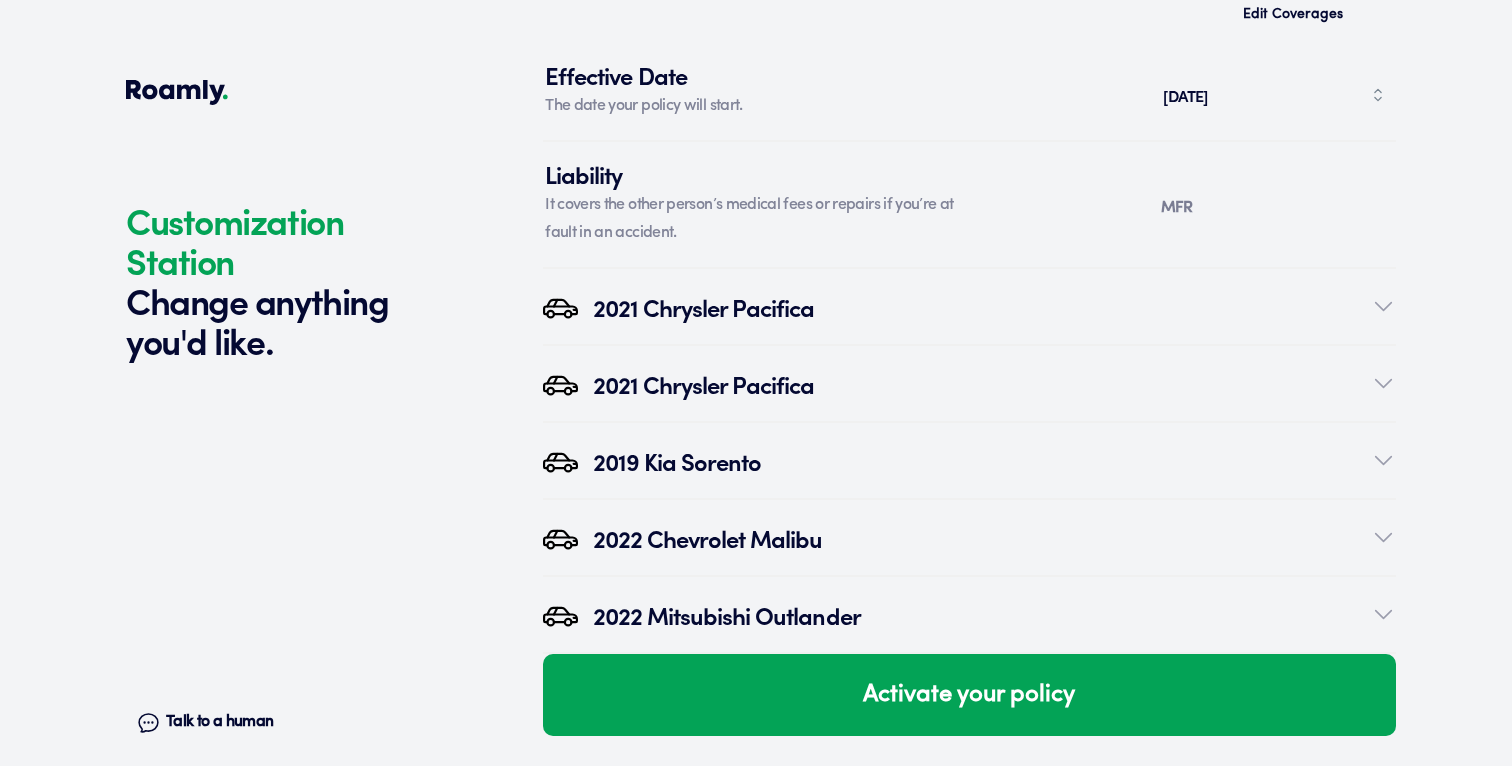 scroll, scrollTop: 6260, scrollLeft: 0, axis: vertical 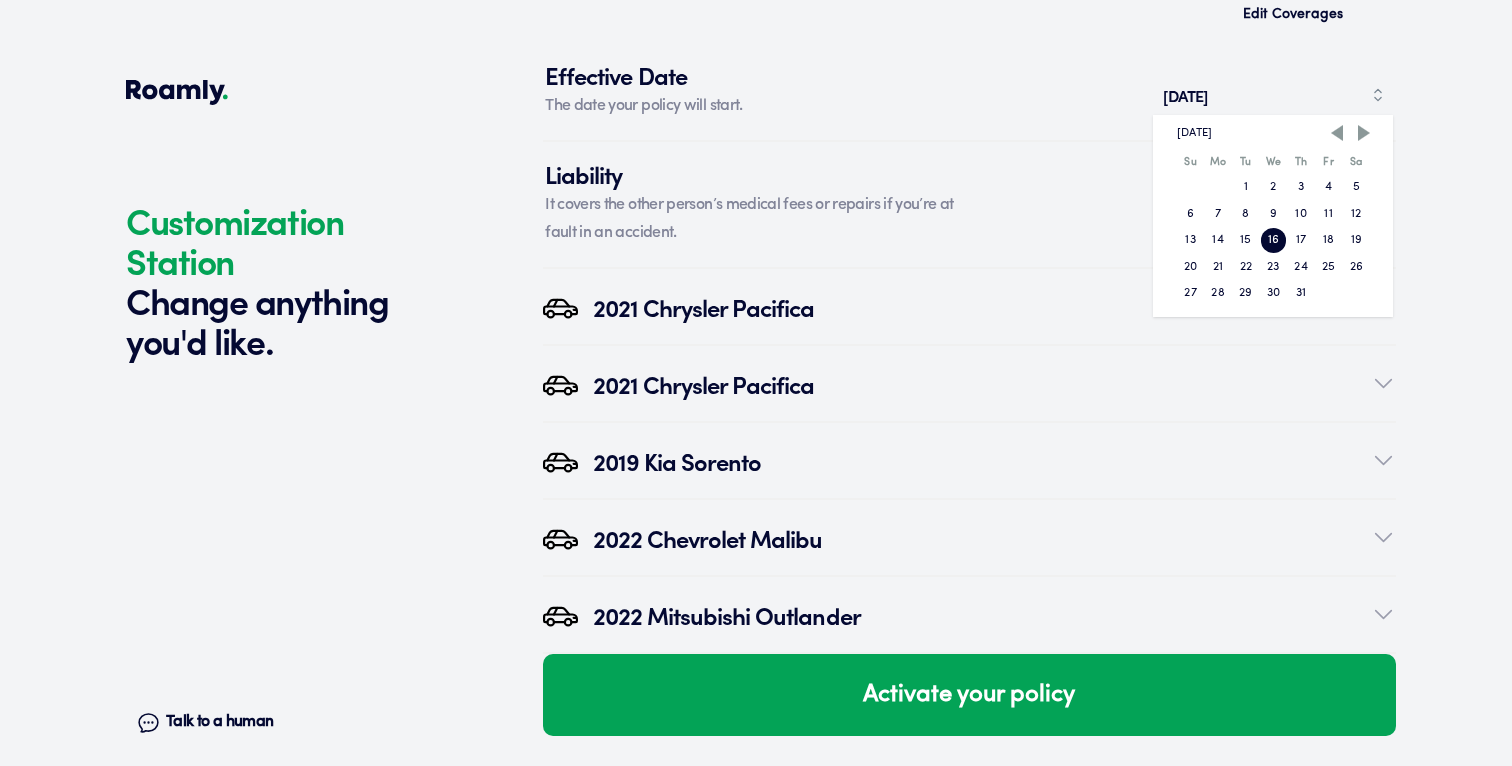 click at bounding box center [1364, 133] 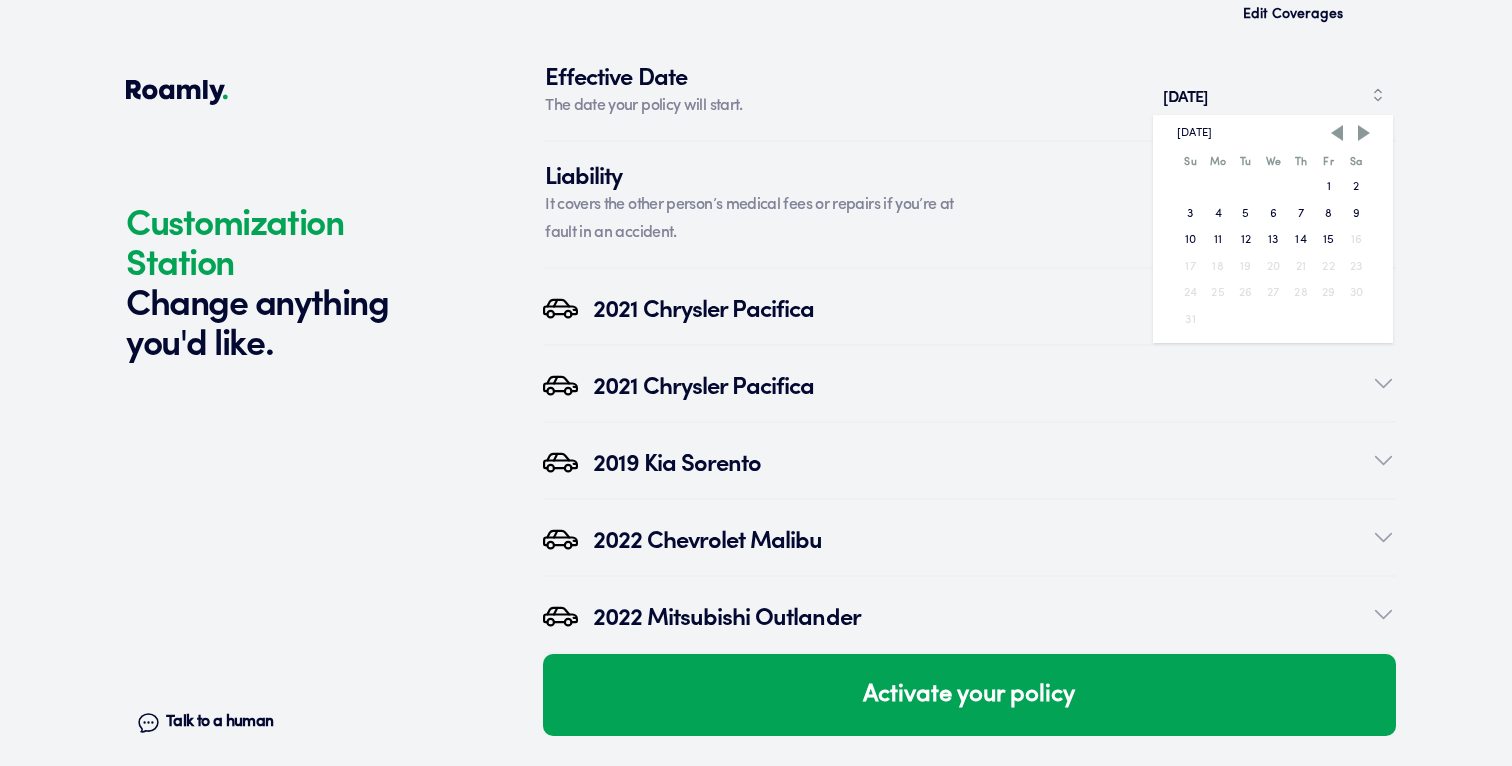 click on "1" at bounding box center (1329, 187) 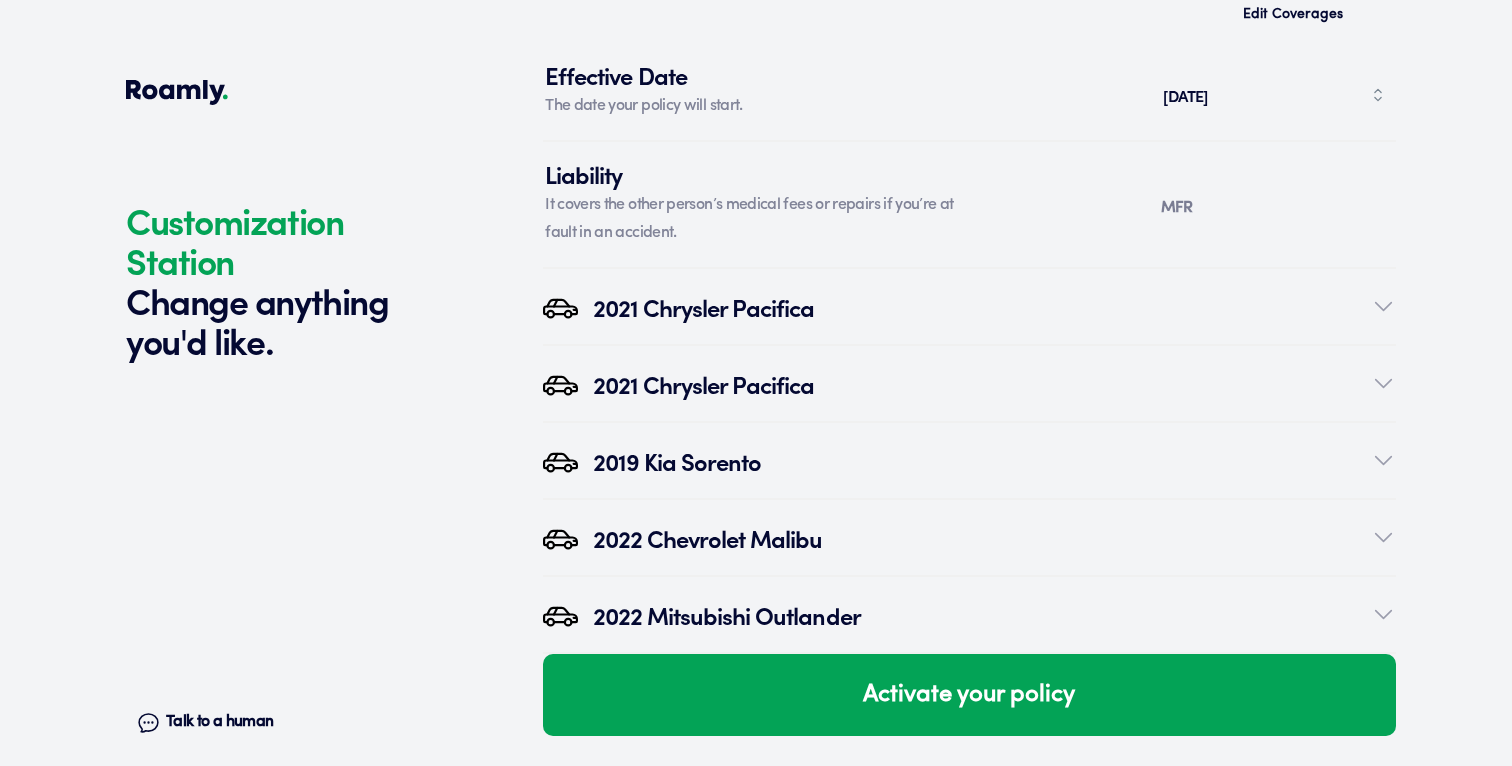 click on "2021 Chrysler Pacifica" at bounding box center [982, 307] 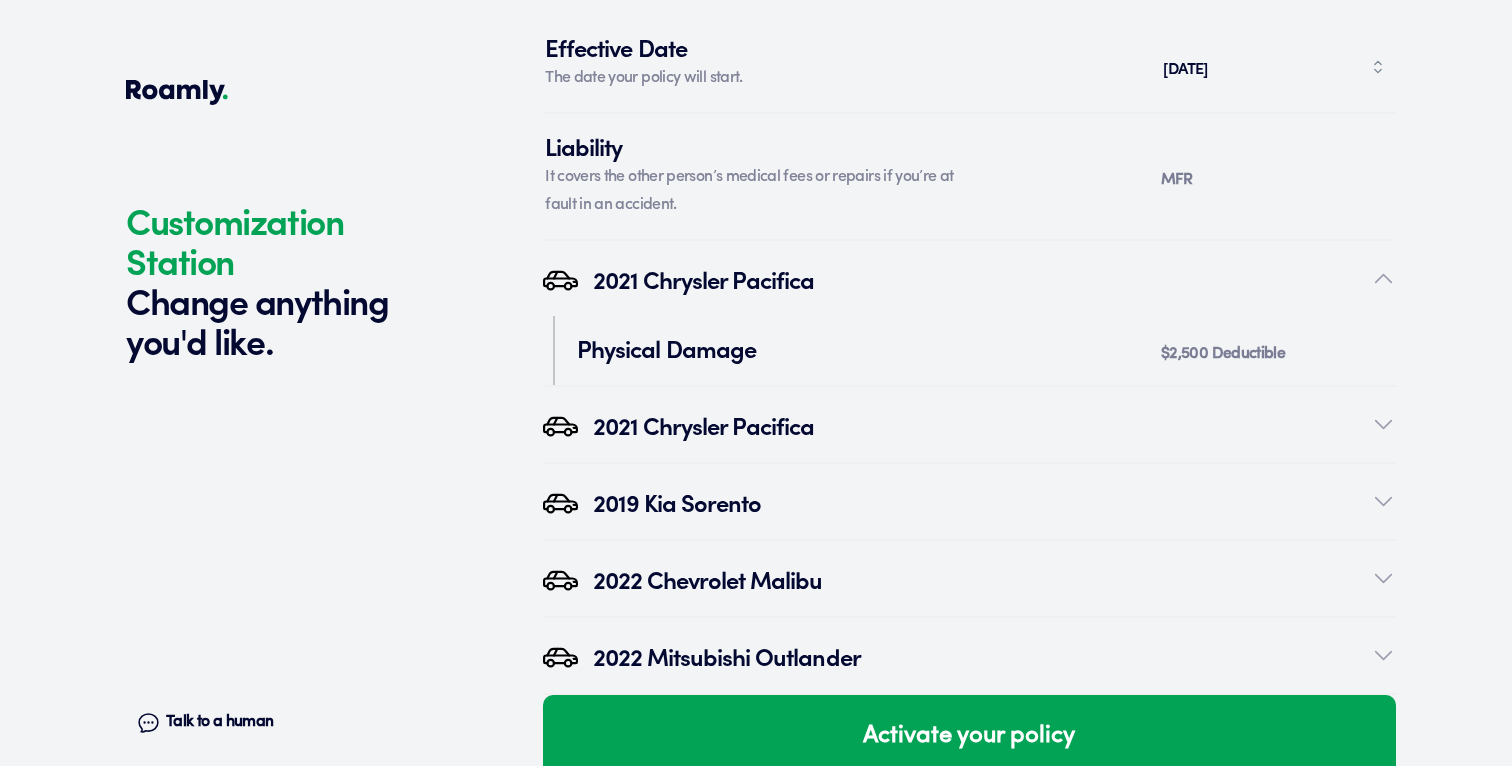 click on "2021 Chrysler Pacifica" at bounding box center [982, 279] 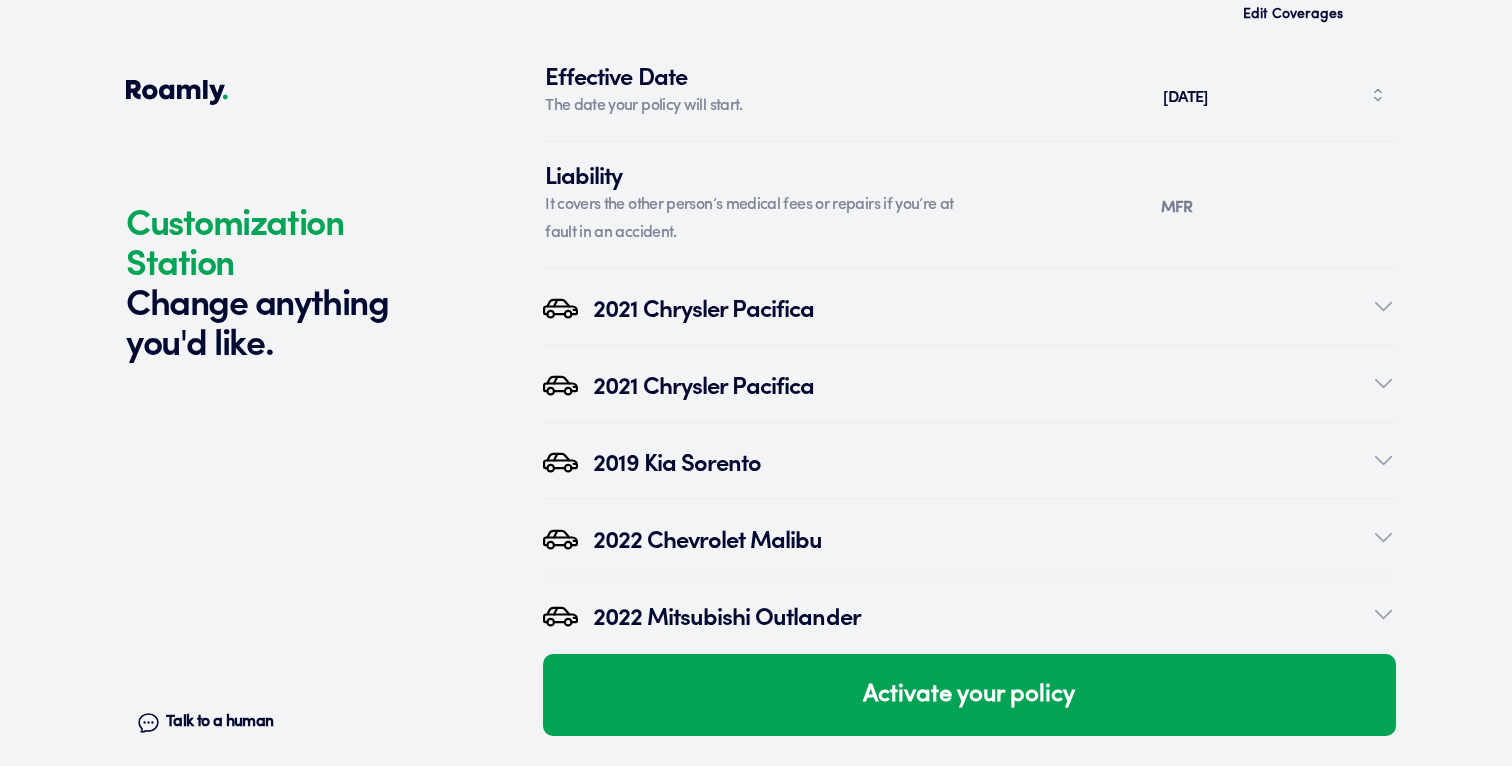 click on "2021 Chrysler Pacifica" at bounding box center [982, 384] 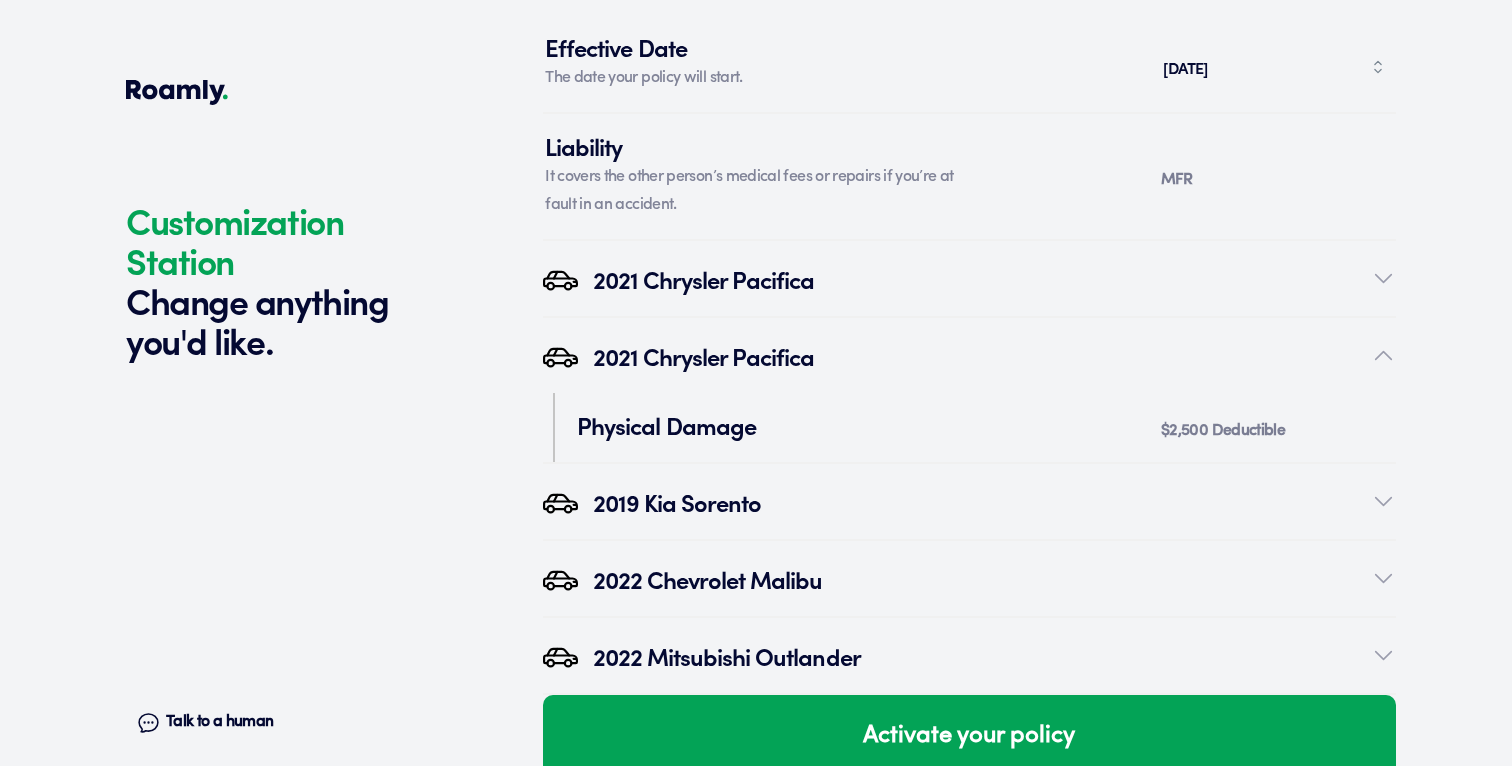 click on "2021 Chrysler Pacifica" at bounding box center [982, 356] 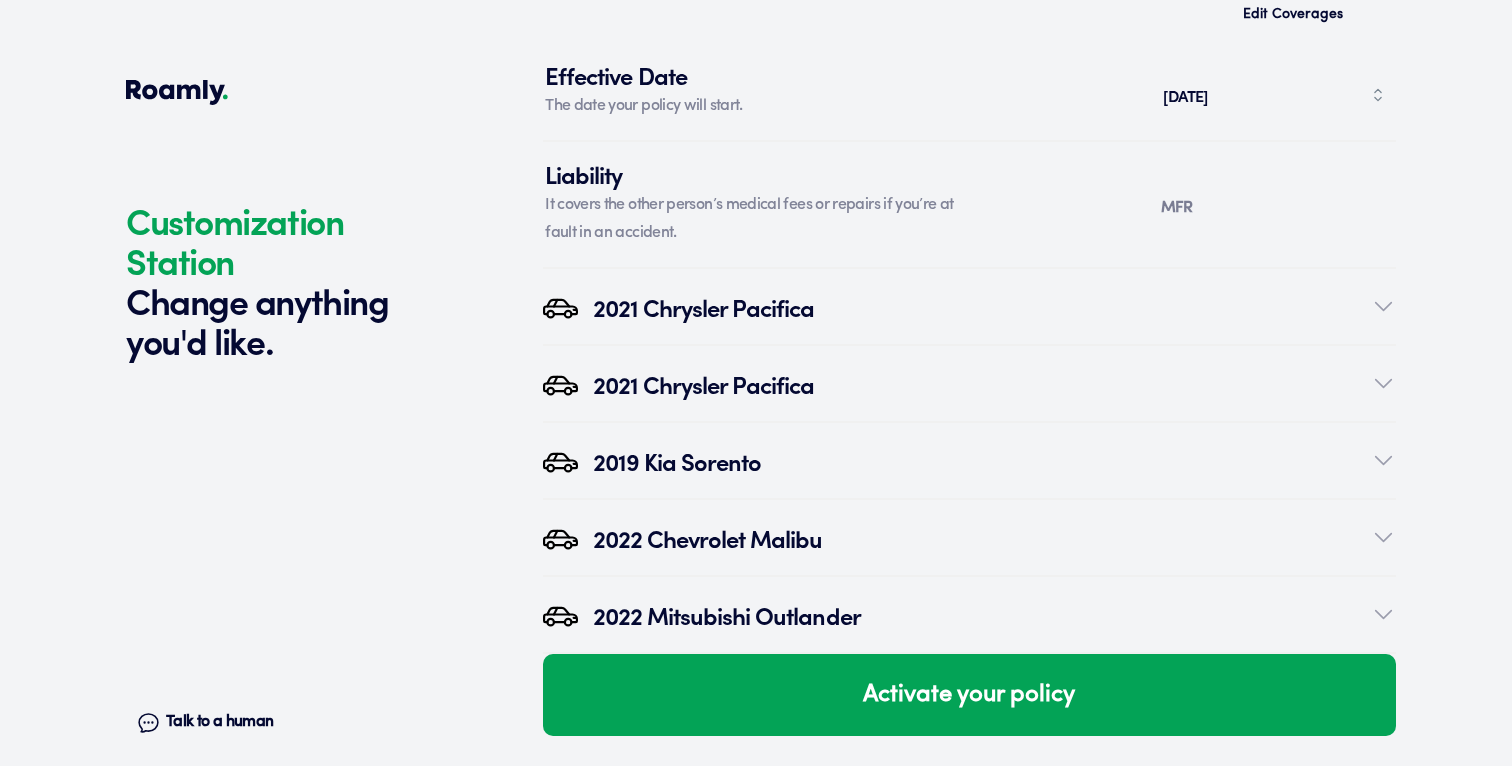 click on "2022 Mitsubishi Outlander" at bounding box center [982, 615] 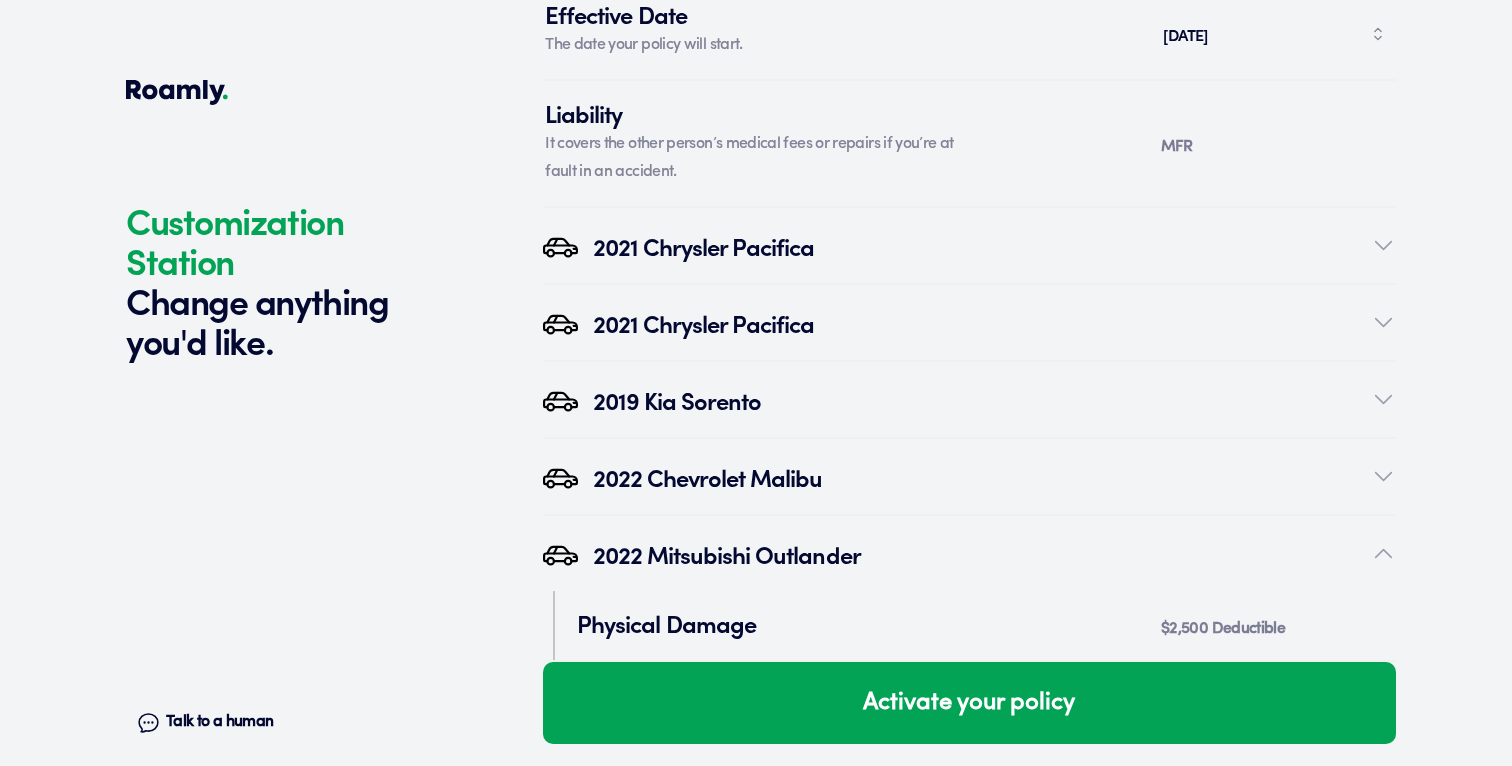 scroll, scrollTop: 6329, scrollLeft: 0, axis: vertical 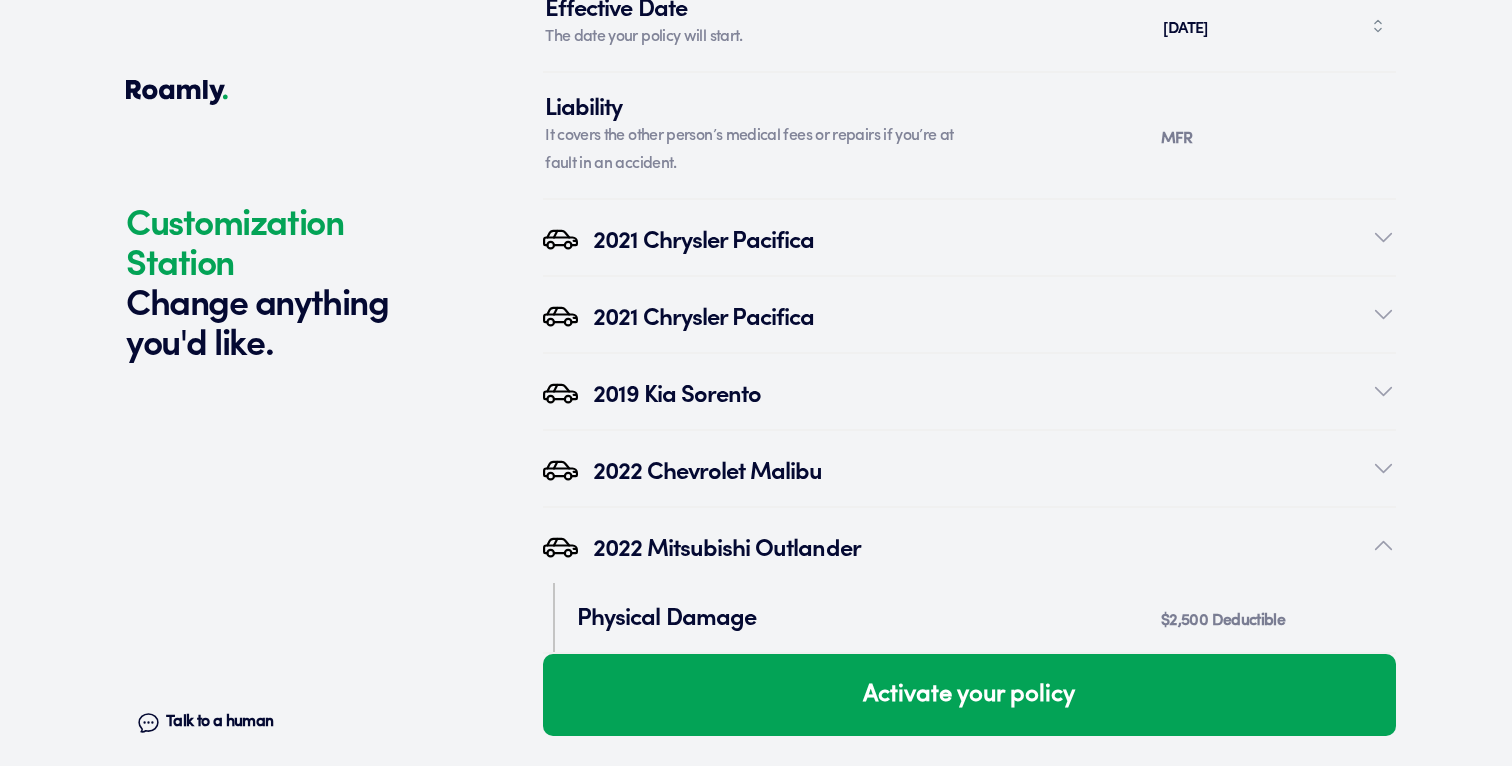 click on "$2,500 Deductible" at bounding box center (1189, 620) 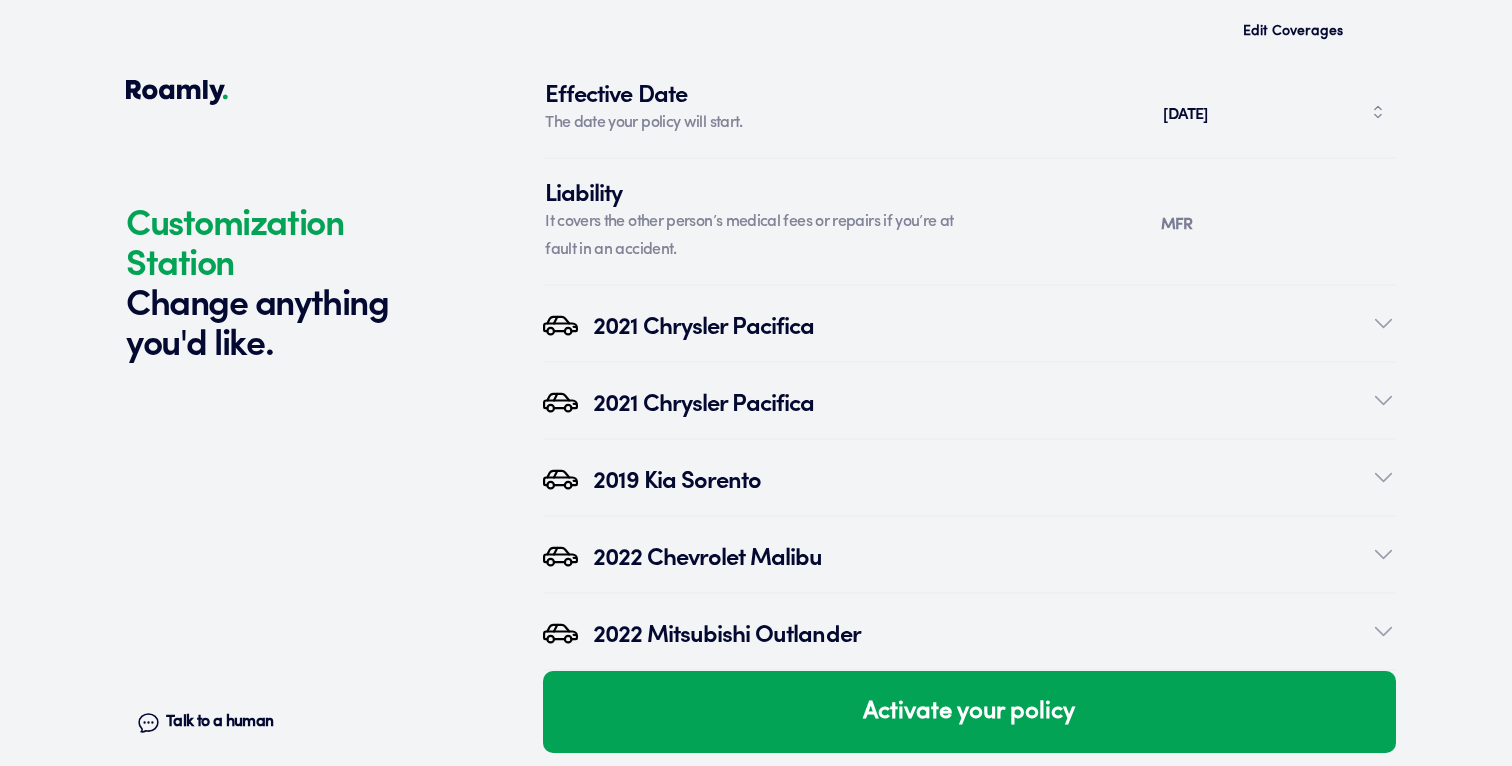 scroll, scrollTop: 6260, scrollLeft: 0, axis: vertical 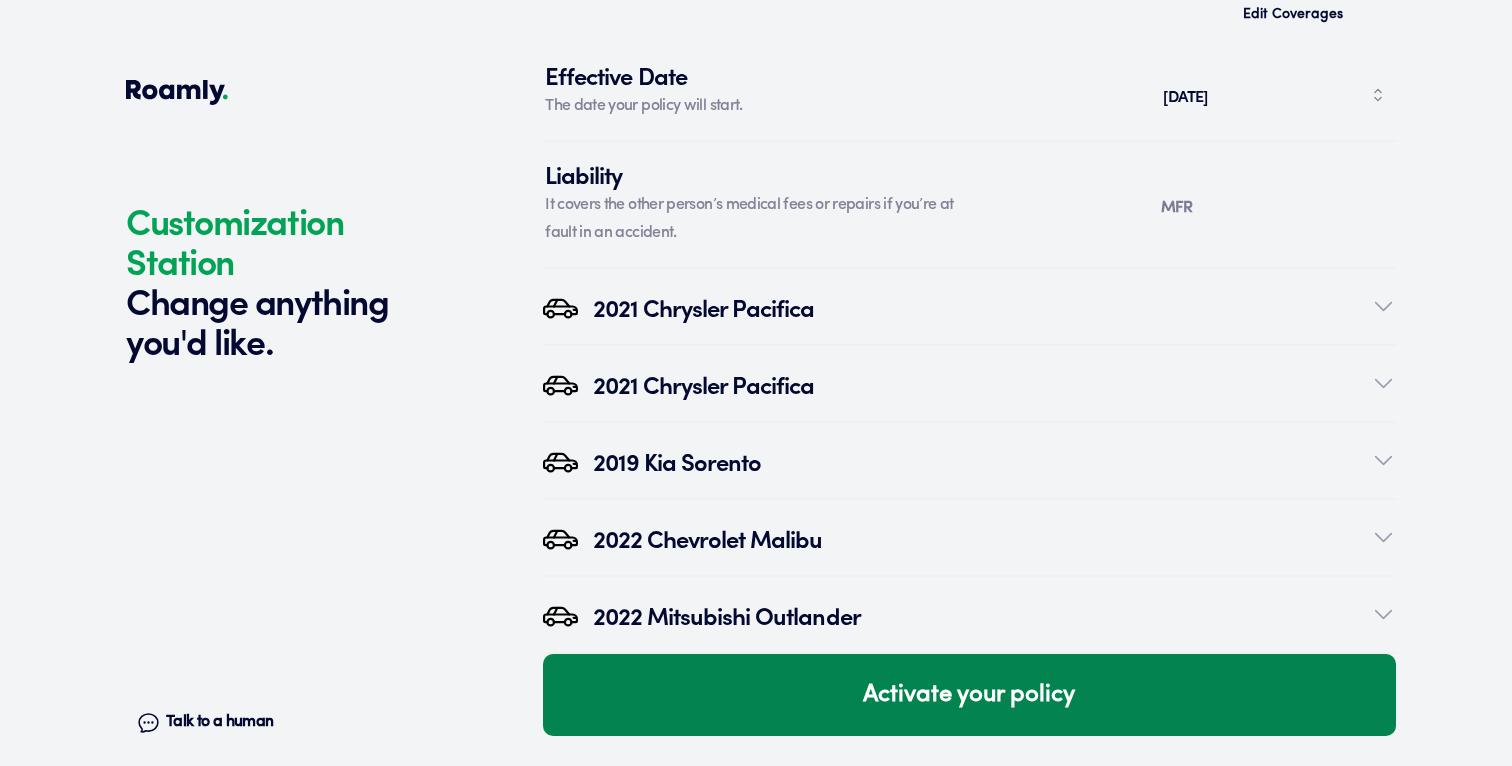 click on "Activate your policy" at bounding box center (969, 695) 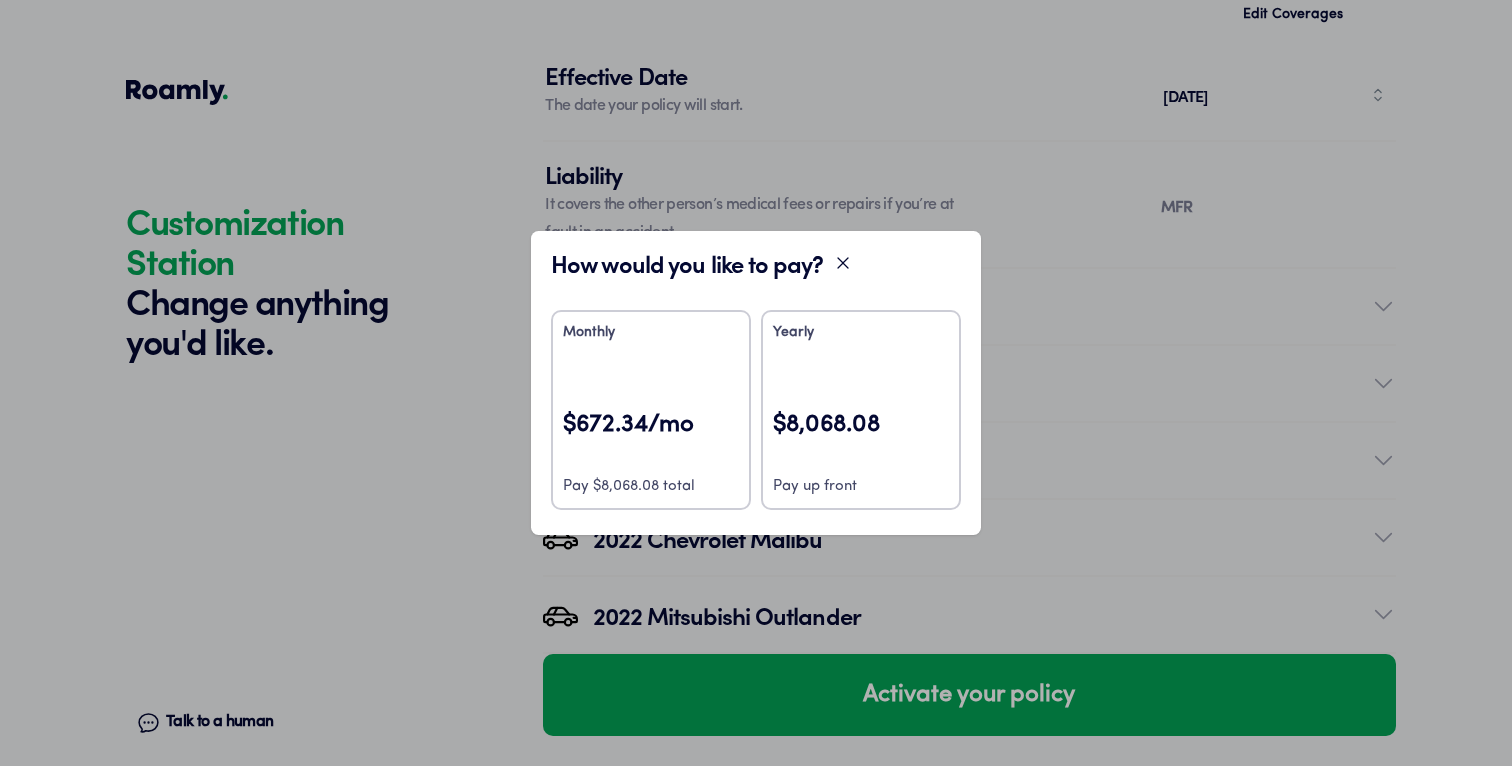 click on "Monthly $672.34/mo Pay $8,068.08 total" at bounding box center (651, 410) 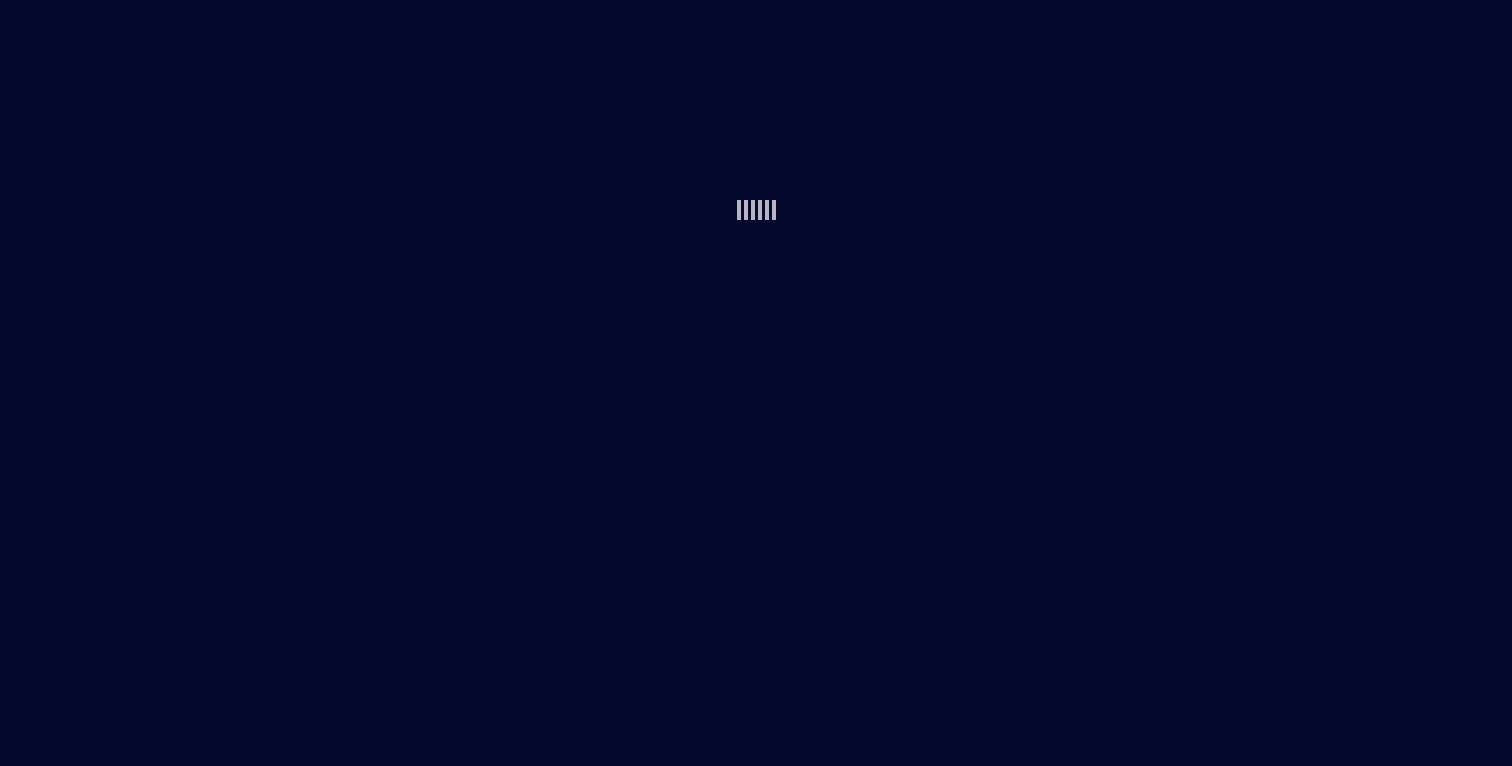 scroll, scrollTop: 0, scrollLeft: 0, axis: both 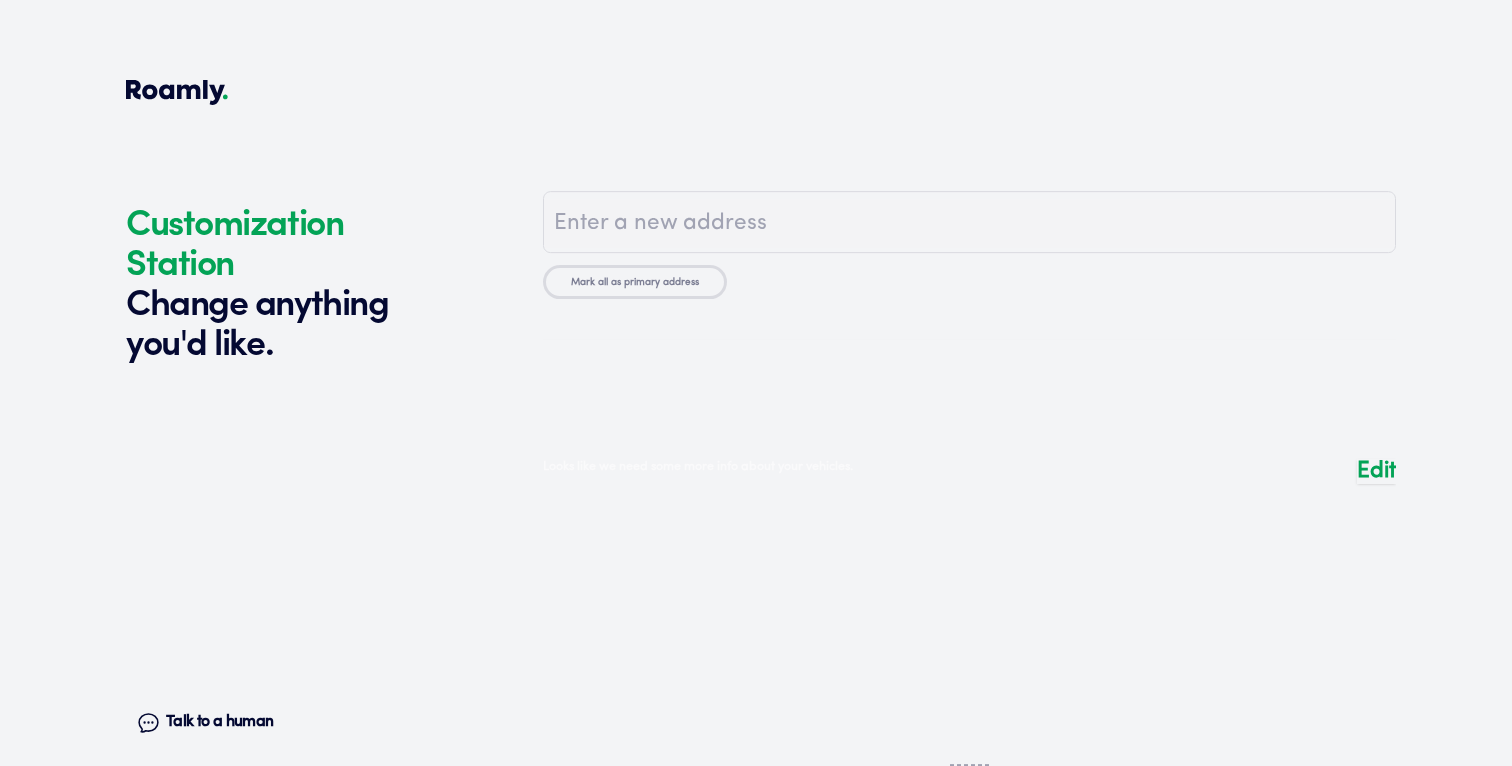 type on "16700" 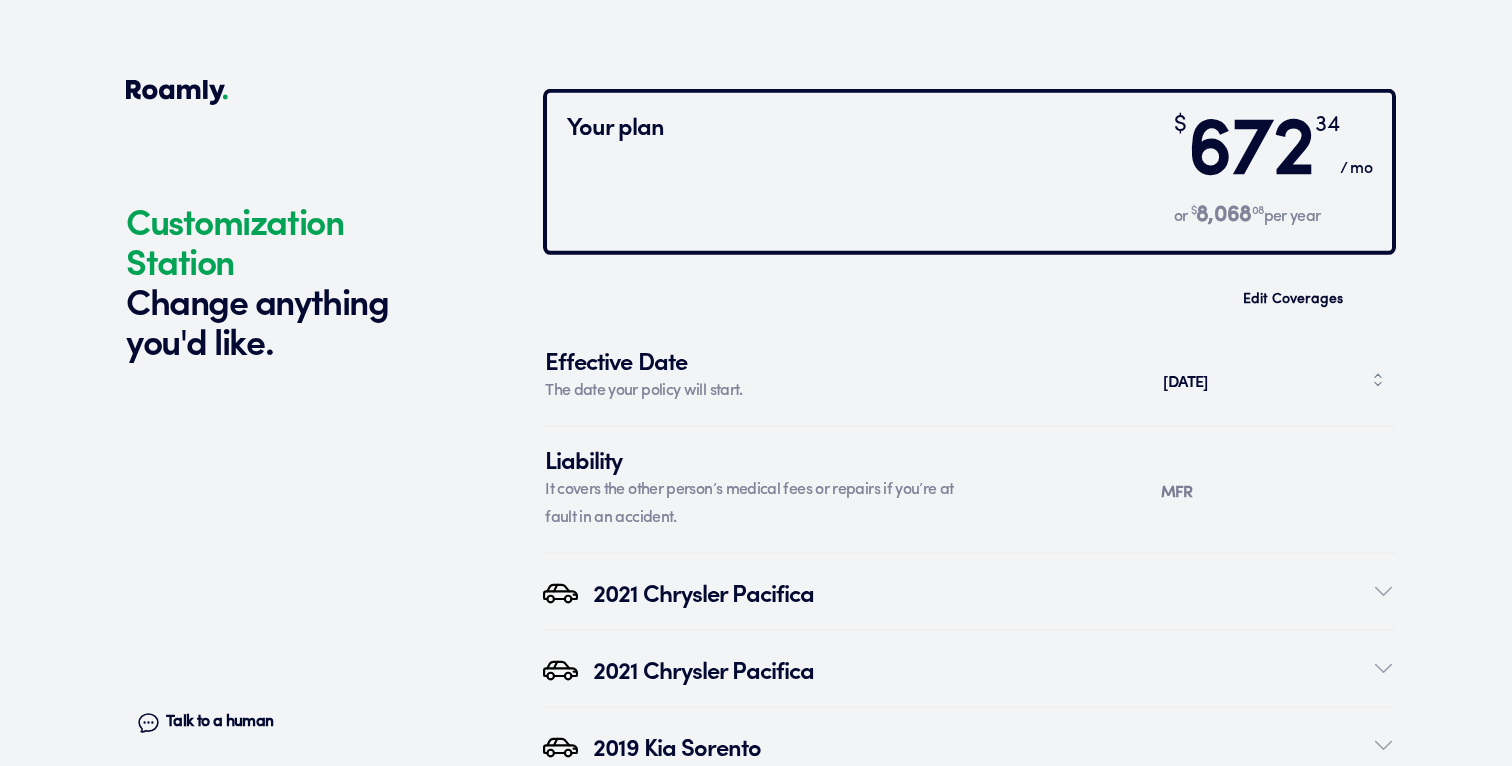 scroll, scrollTop: 6260, scrollLeft: 0, axis: vertical 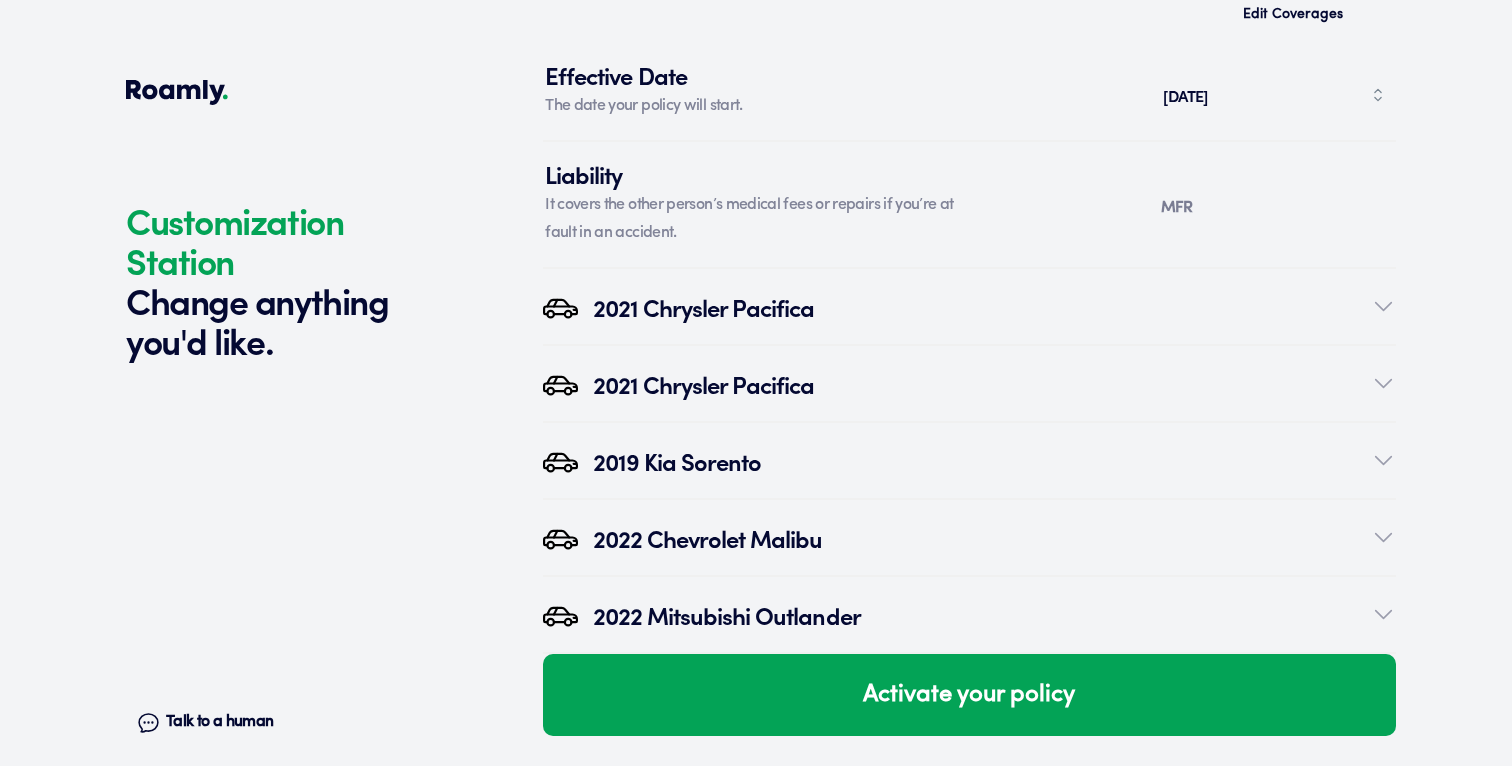 click on "Talk to a human" at bounding box center (219, 722) 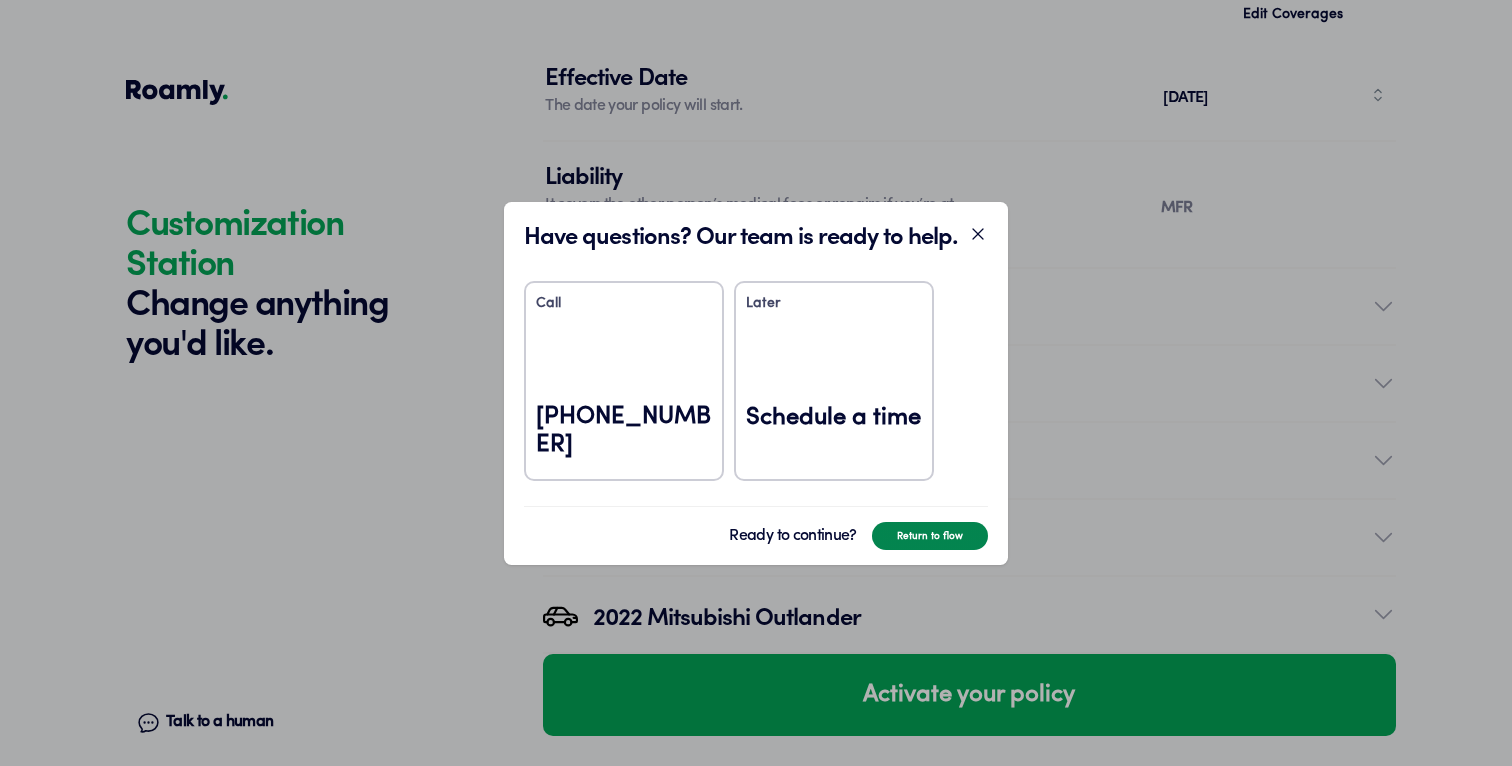 click on "Return to flow" at bounding box center [930, 536] 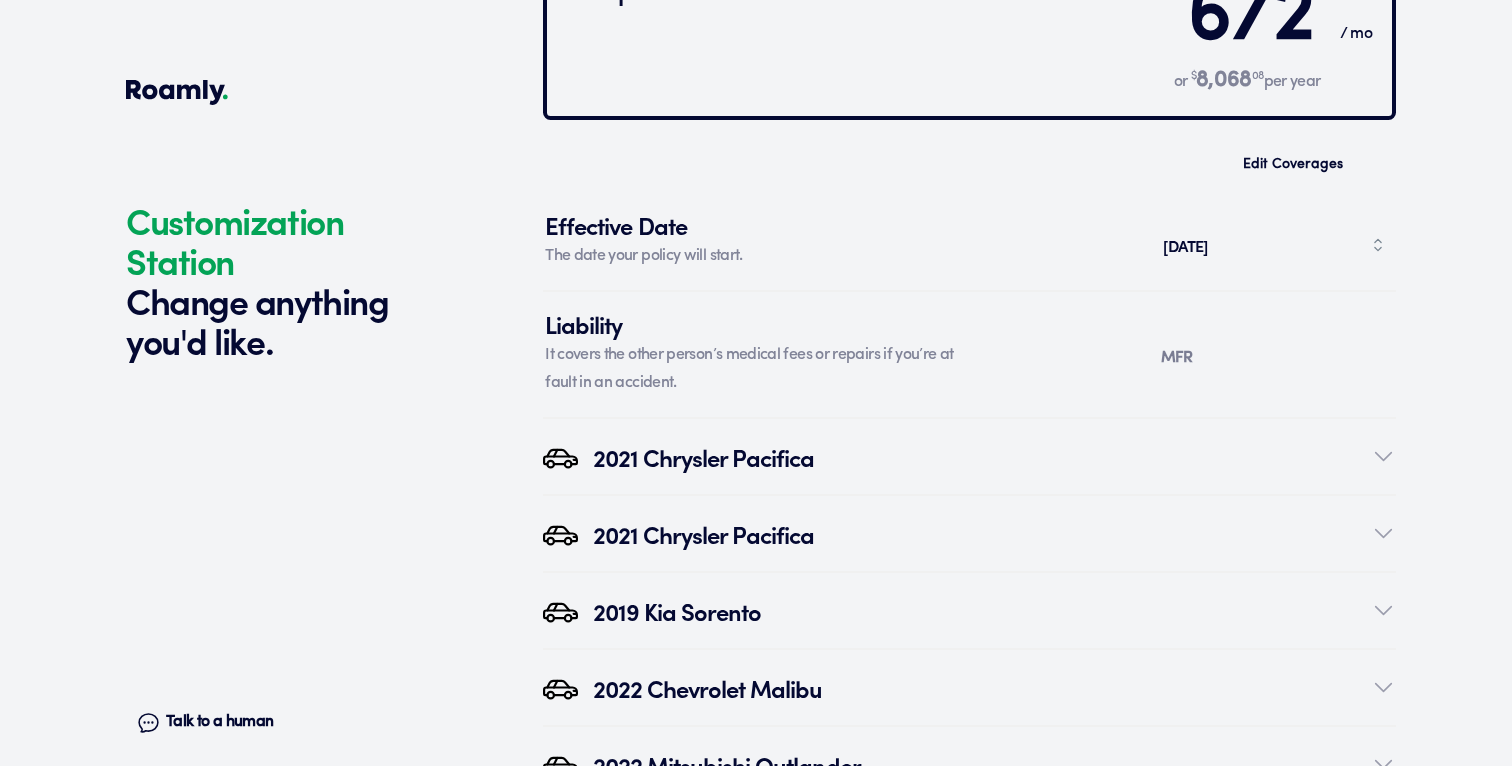 scroll, scrollTop: 5936, scrollLeft: 0, axis: vertical 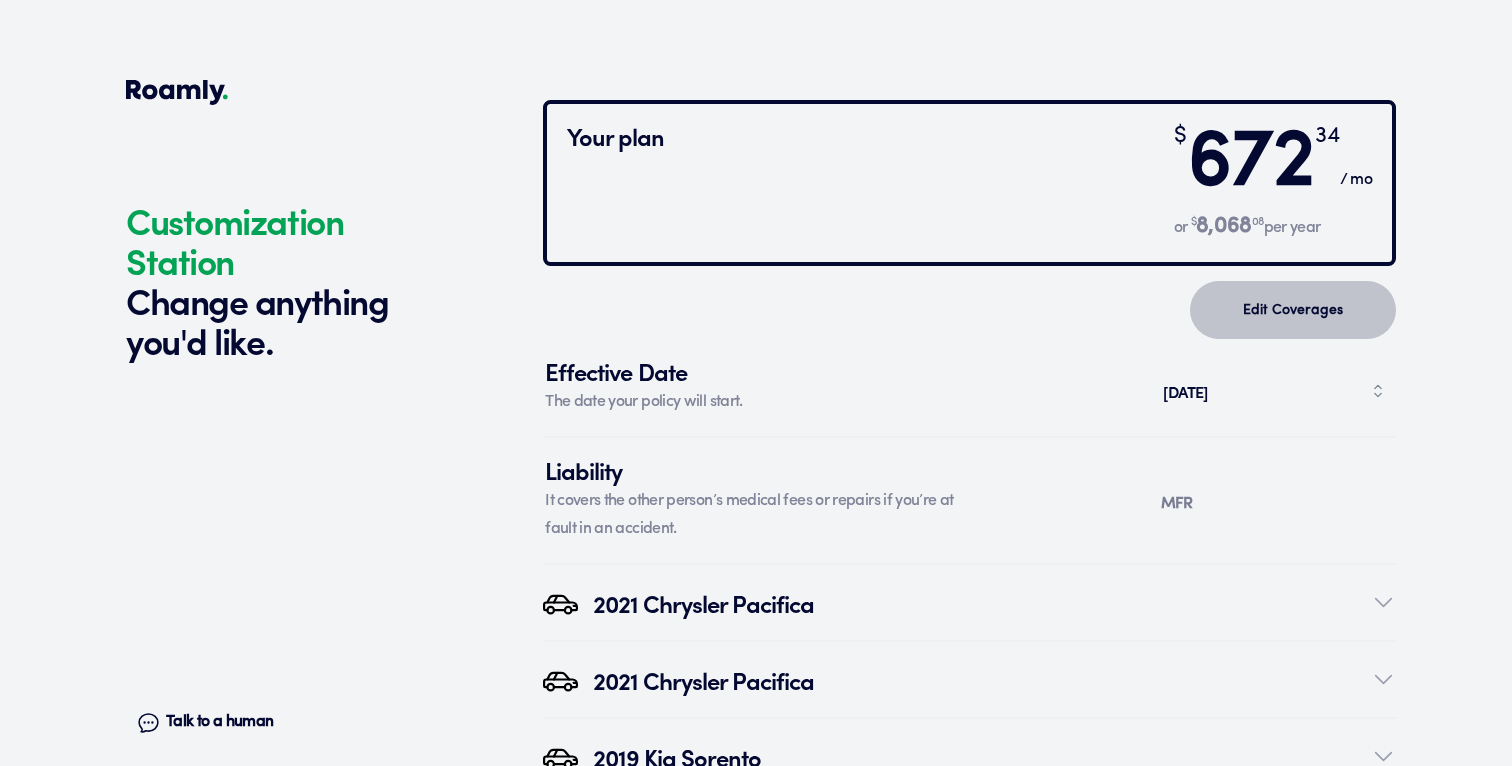 click on "Edit Coverages" at bounding box center (1293, 310) 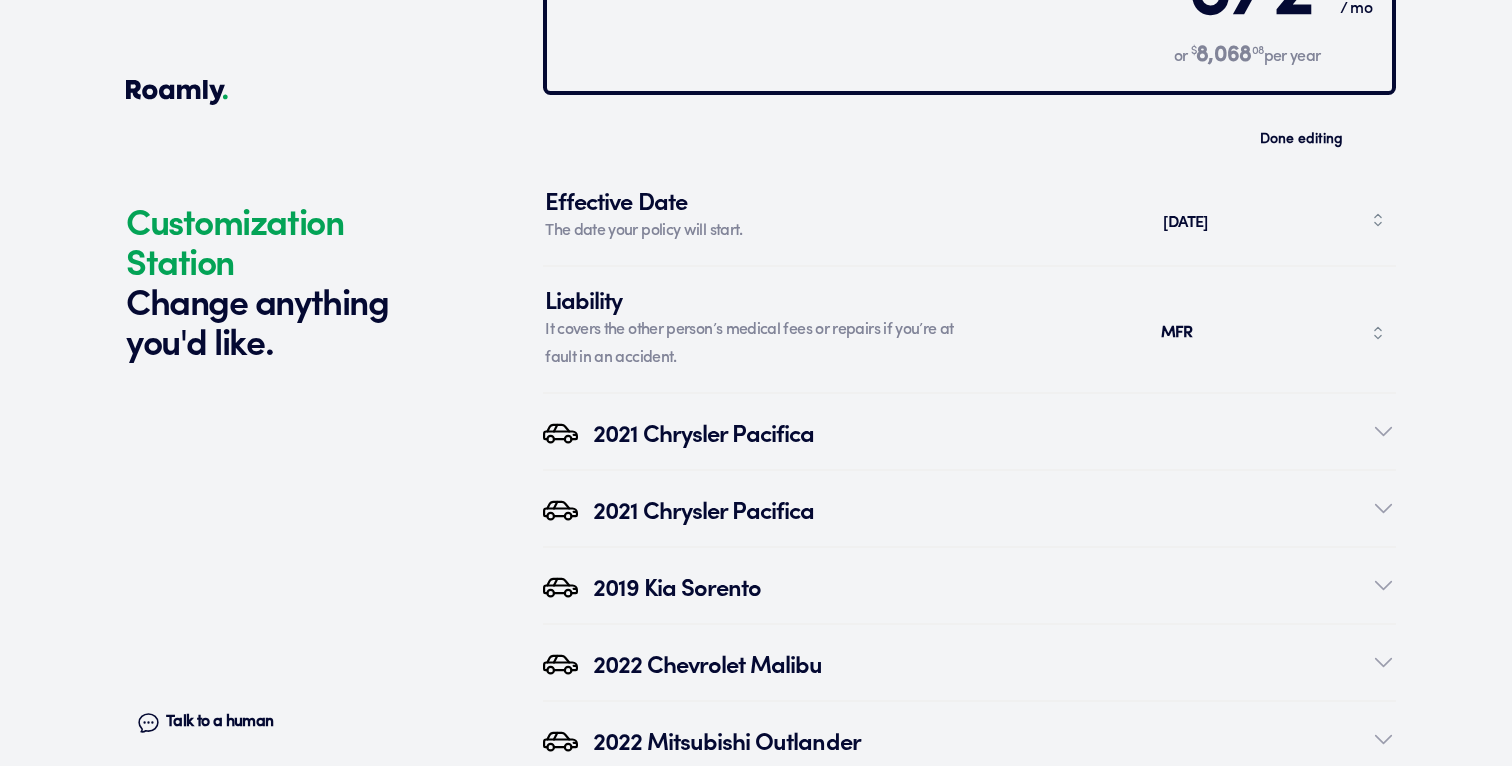 scroll, scrollTop: 6109, scrollLeft: 0, axis: vertical 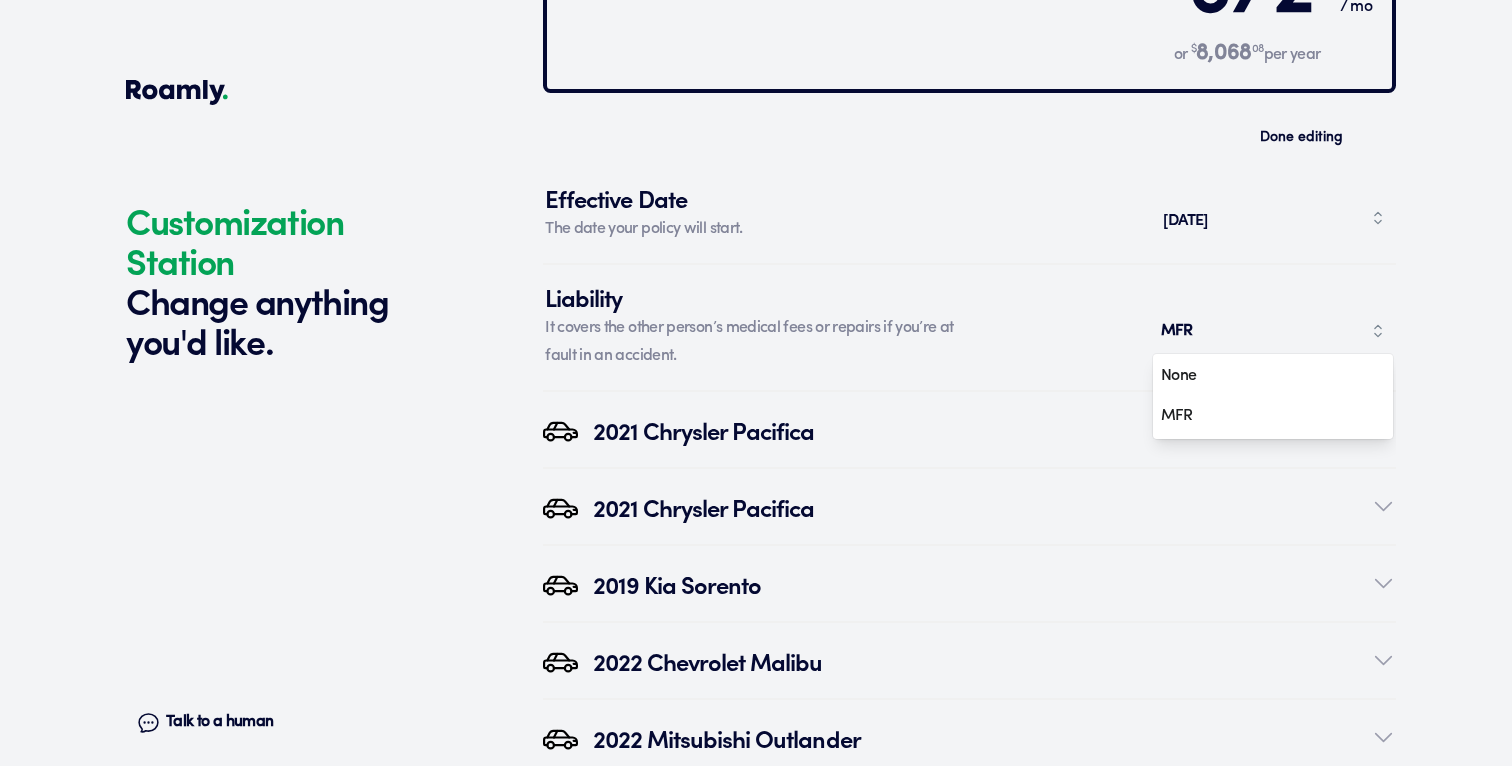 click on "MFR" at bounding box center (1179, 331) 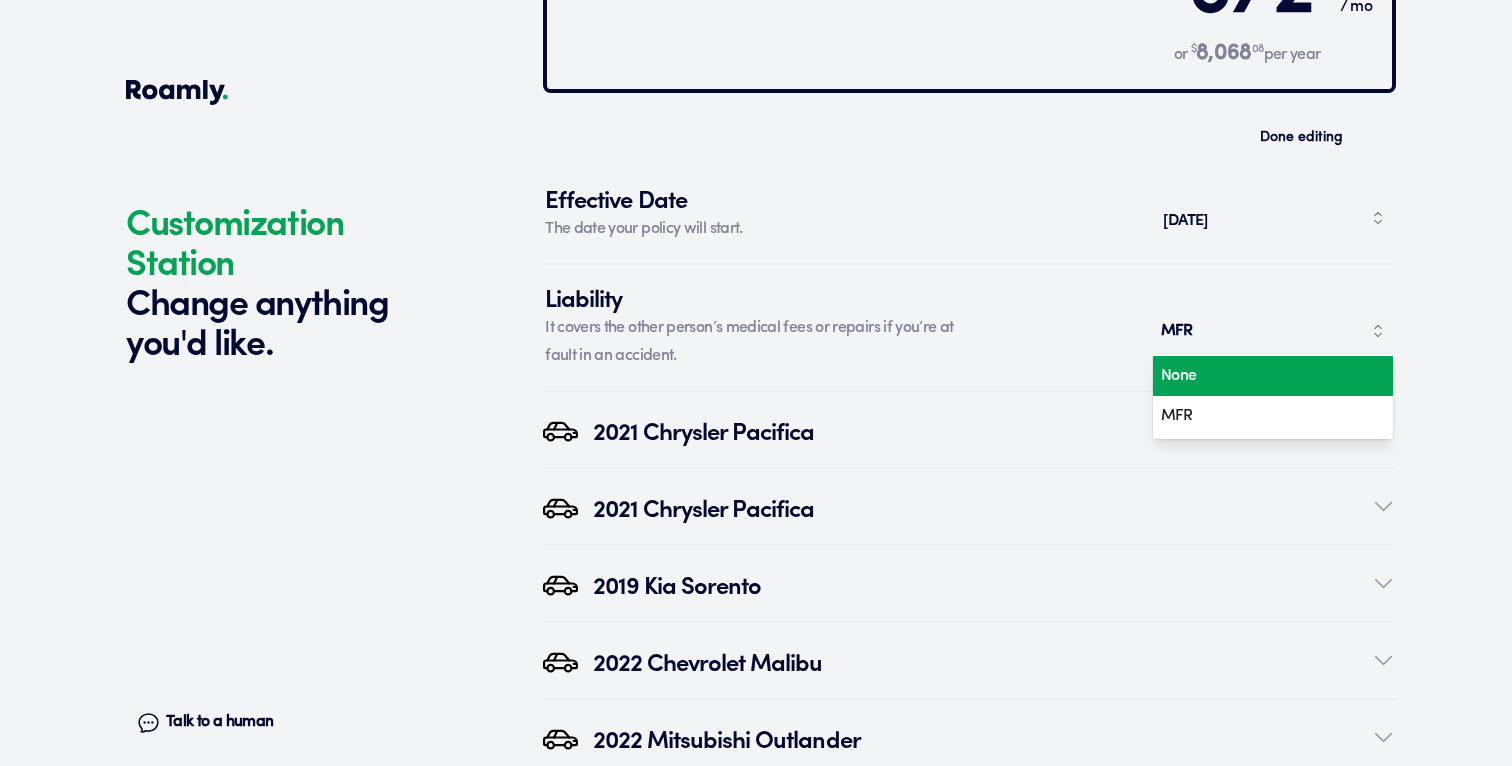 click on "None" at bounding box center (1266, 376) 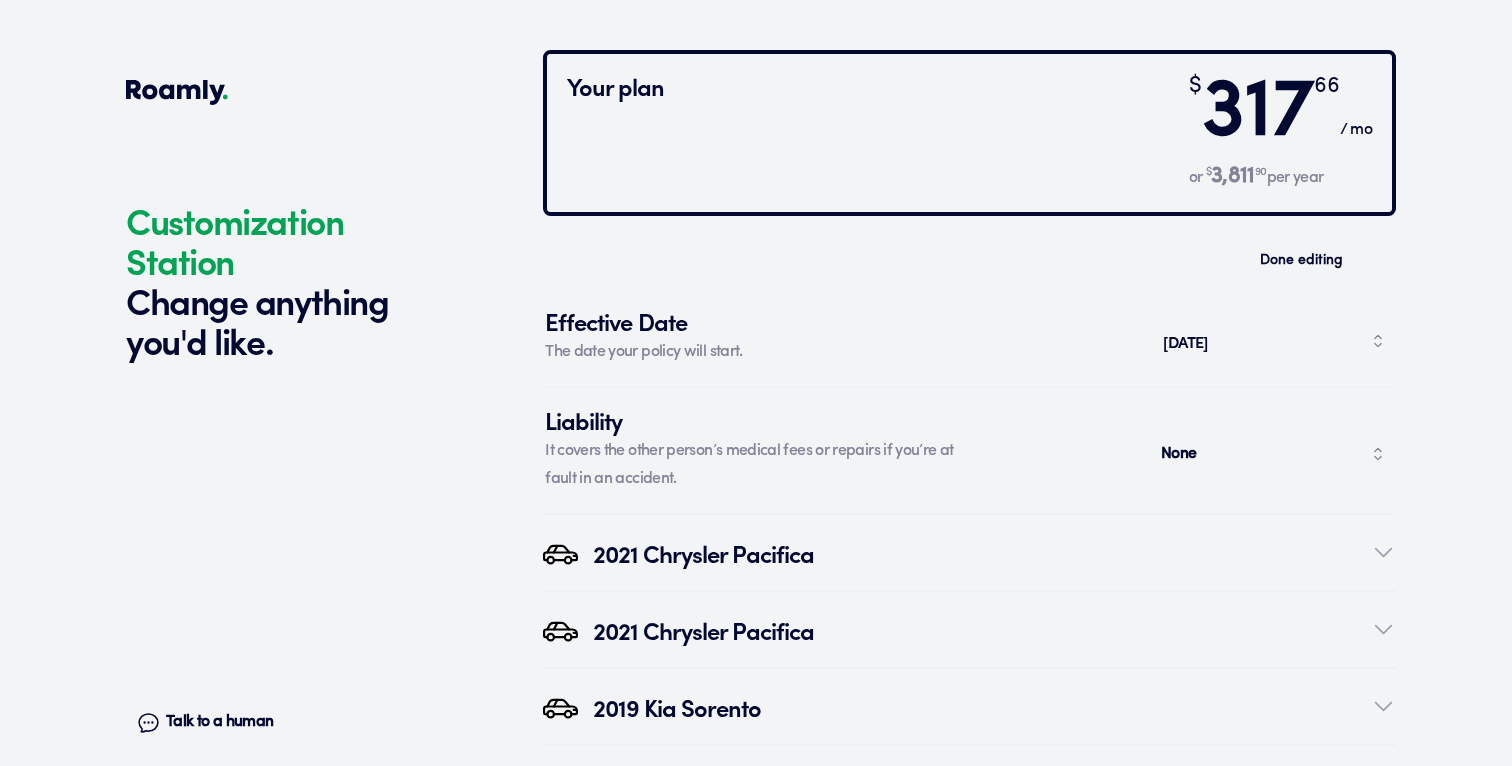 scroll, scrollTop: 5986, scrollLeft: 0, axis: vertical 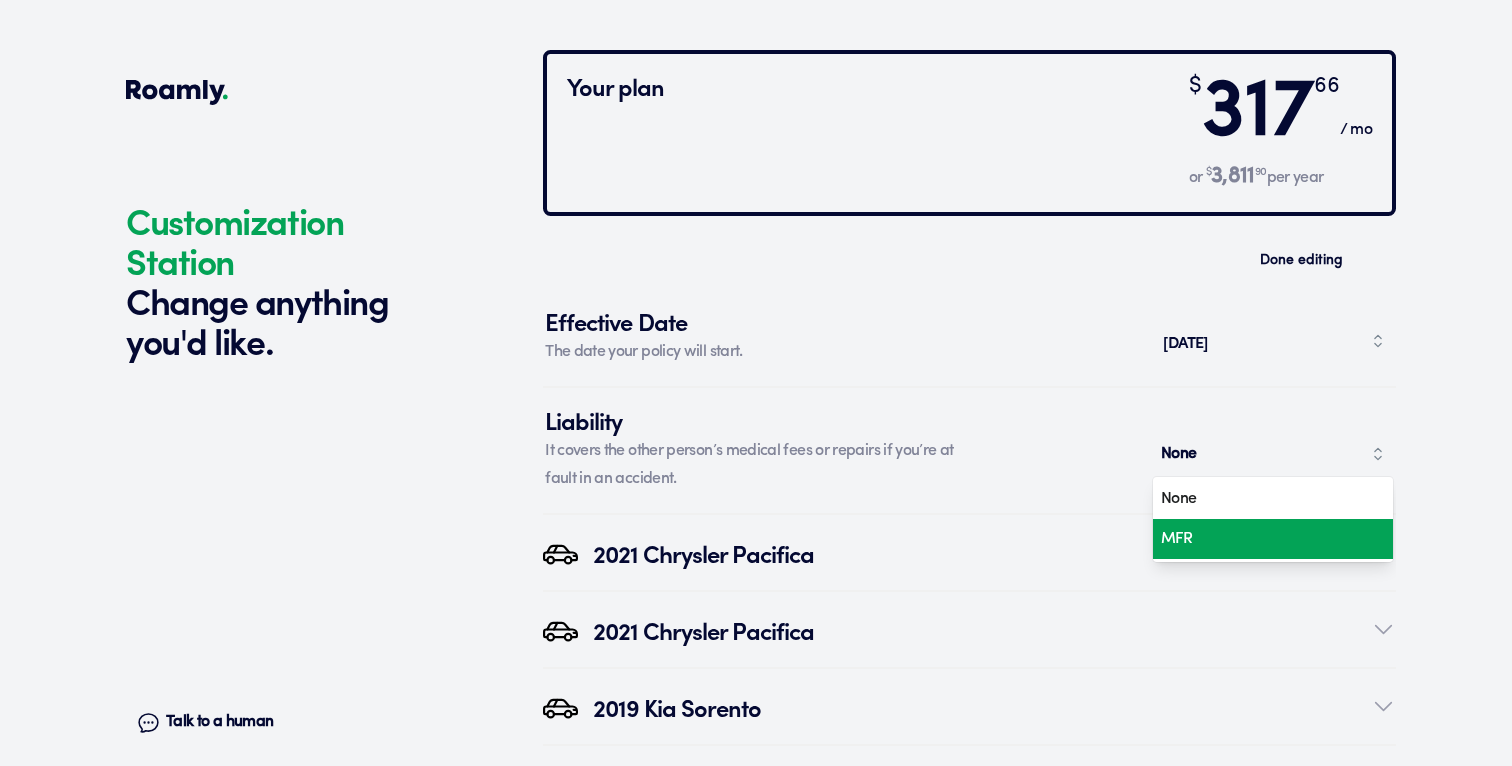 click on "MFR" at bounding box center (1266, 539) 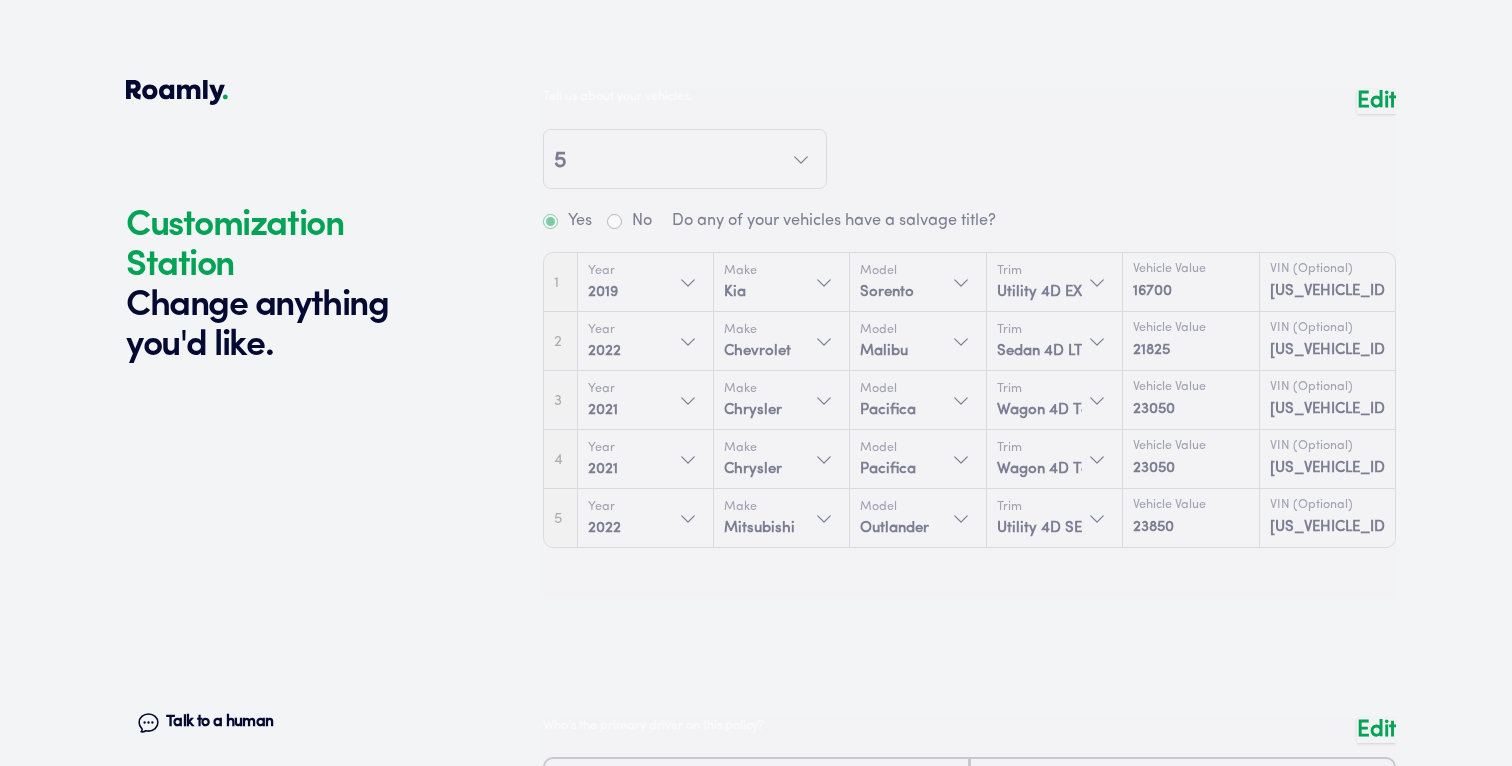 scroll, scrollTop: 0, scrollLeft: 0, axis: both 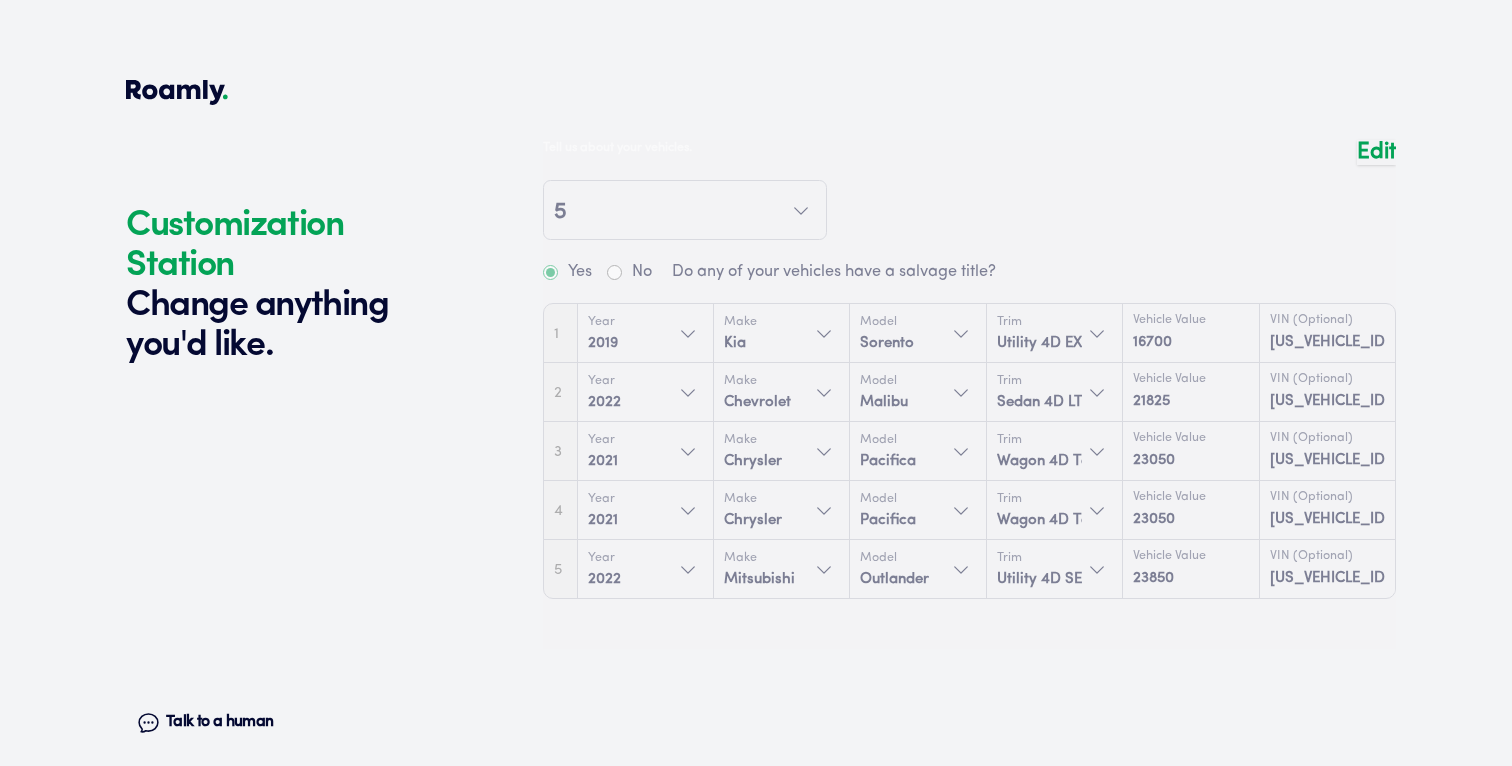 click on "Edit" at bounding box center [1376, 152] 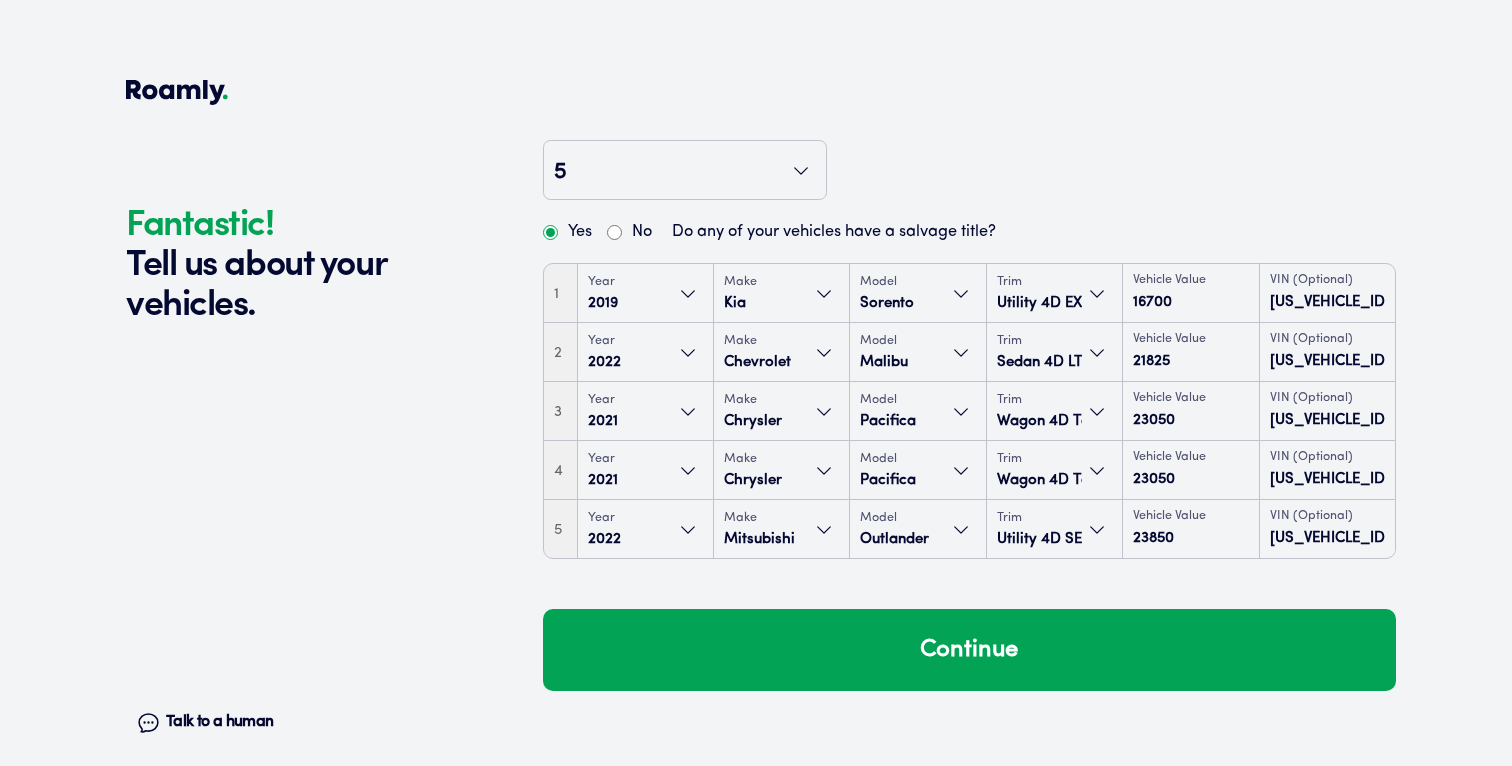 click on "5 Yes No Do any of your vehicles have a salvage title? 1 Year 2019 Make Kia Model Sorento Trim Utility 4D EX 3.3L V6 Vehicle Value 16700 VIN (Optional) 5XYPG4A52KG490739 2 Year 2022 Make Chevrolet Model Malibu Trim Sedan 4D LT 1.5L I4 Turbo Vehicle Value 21825 VIN (Optional) 1G1ZD5ST9NF179636 3 Year 2021 Make Chrysler Model Pacifica Trim Wagon 4D Touring L 3.6L V6 Vehicle Value 23050 VIN (Optional) 2C4RC1BG5MR591954 4 Year 2021 Make Chrysler Model Pacifica Trim Wagon 4D Touring L 3.6L V6 Vehicle Value 23050 VIN (Optional) 2C4RC1BG4MR527646 5 Year 2022 Make Mitsubishi Model Outlander Trim Utility 4D SEL 2.5L I4 Vehicle Value 23850 VIN (Optional) JA4J3VA89NZ084250" at bounding box center [969, 364] 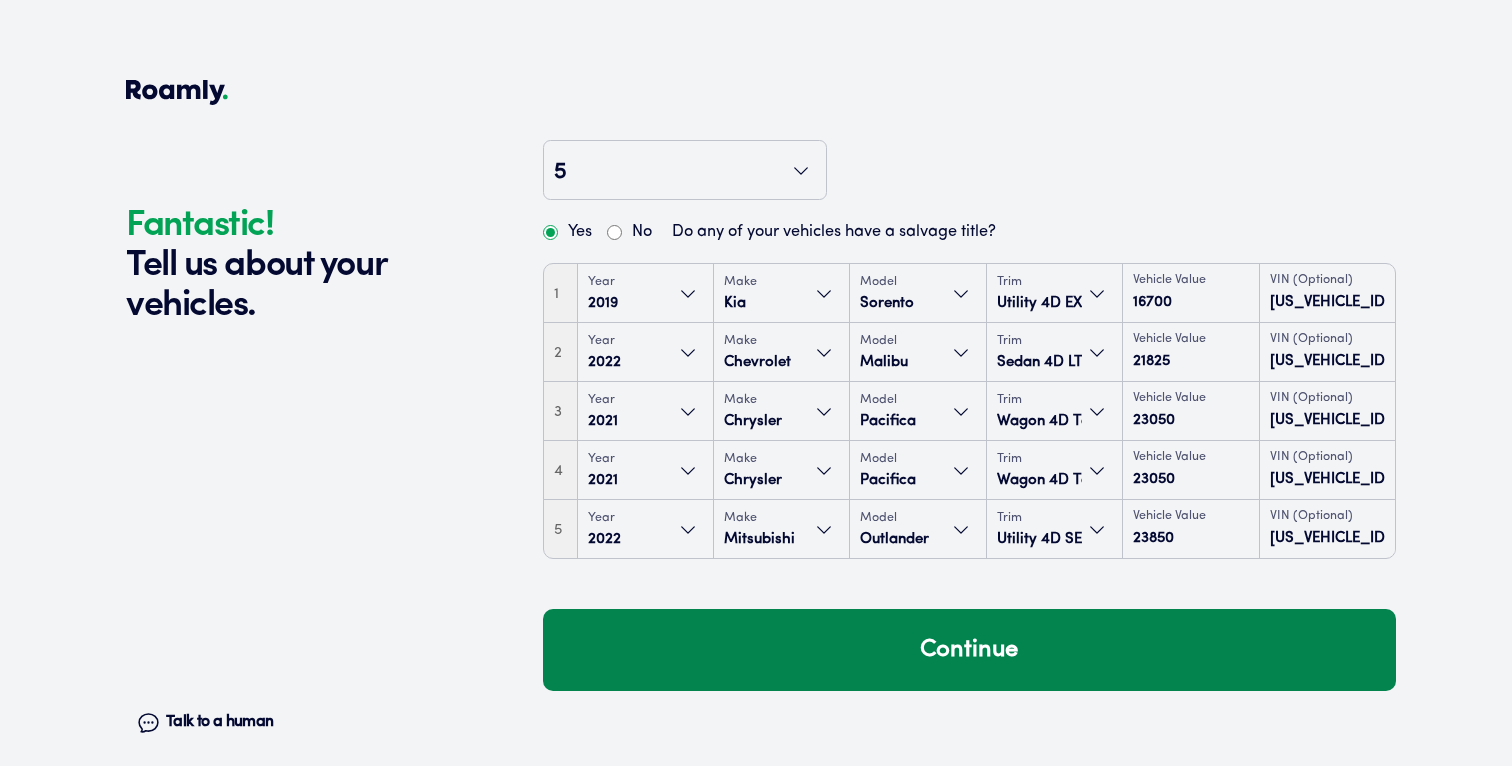 click on "Continue" at bounding box center (969, 650) 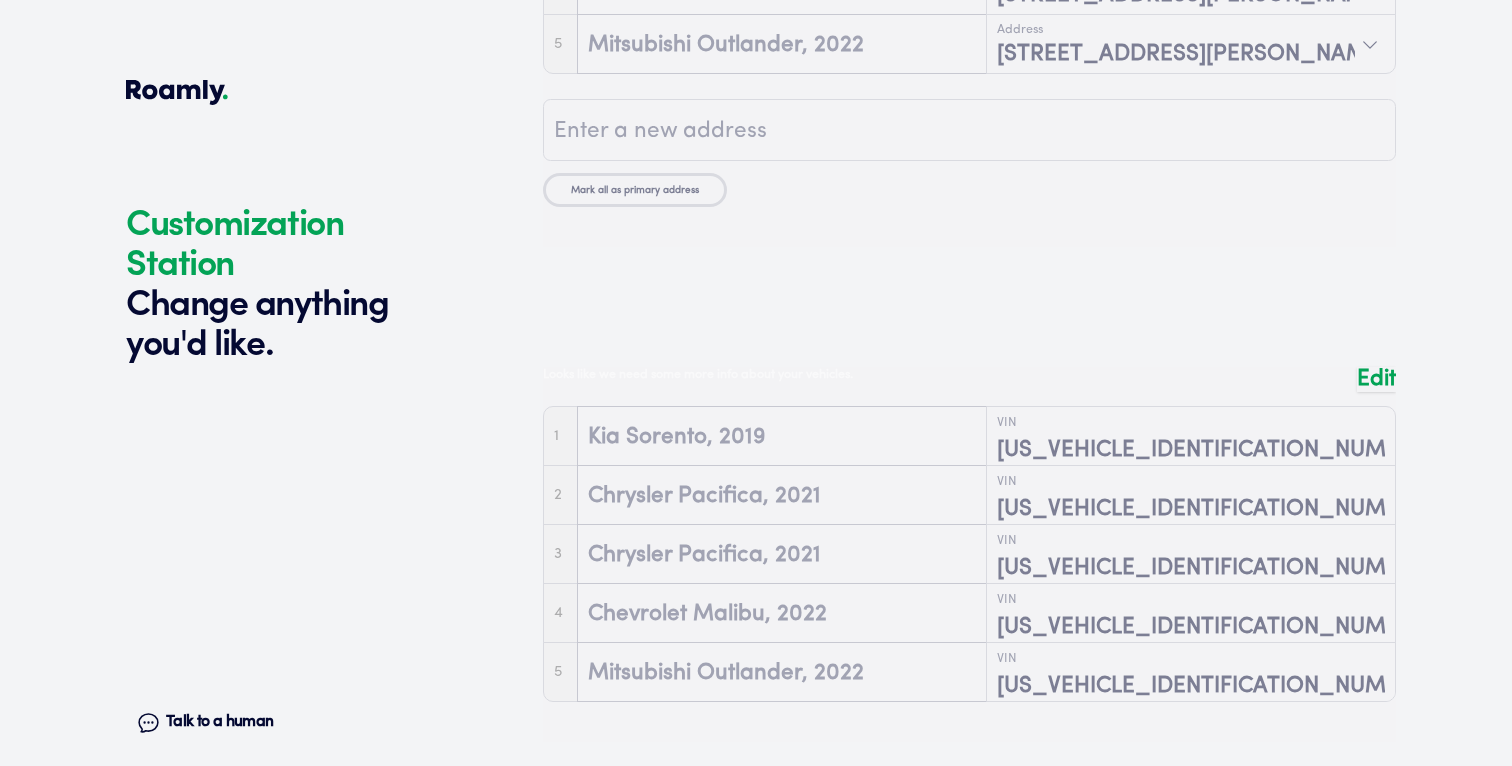 scroll, scrollTop: 6260, scrollLeft: 0, axis: vertical 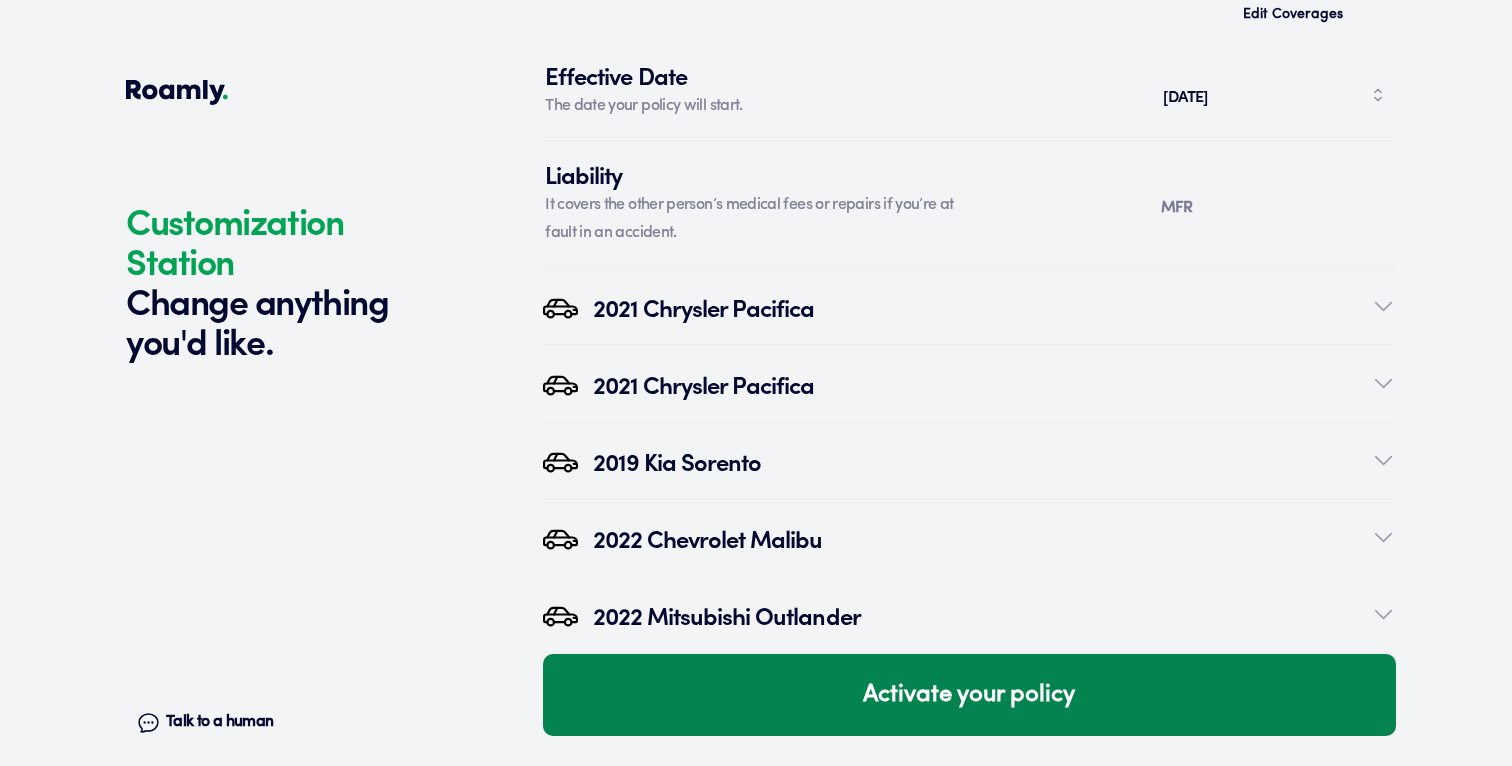 click on "Activate your policy" at bounding box center (969, 695) 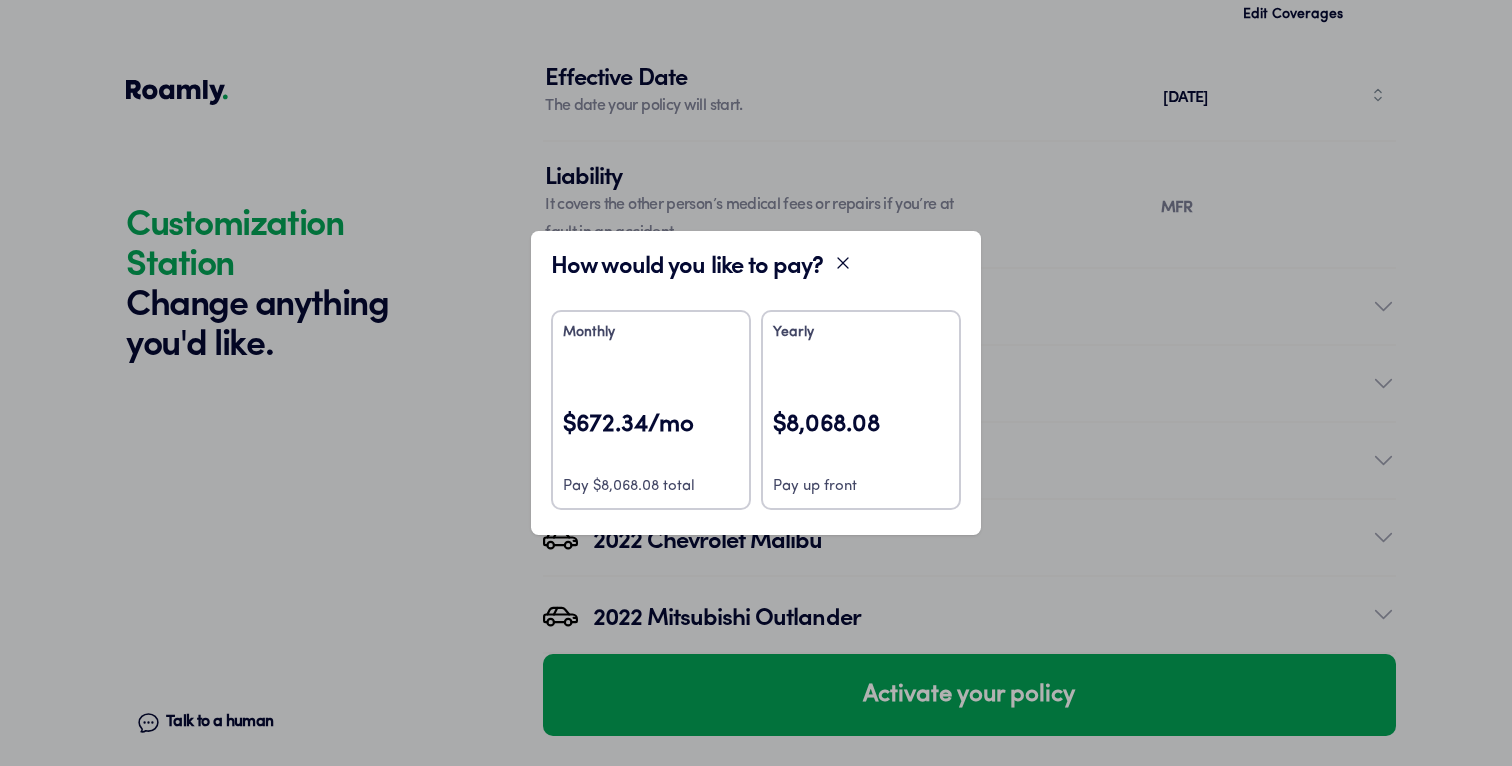 click on "$672.34/mo" at bounding box center [651, 438] 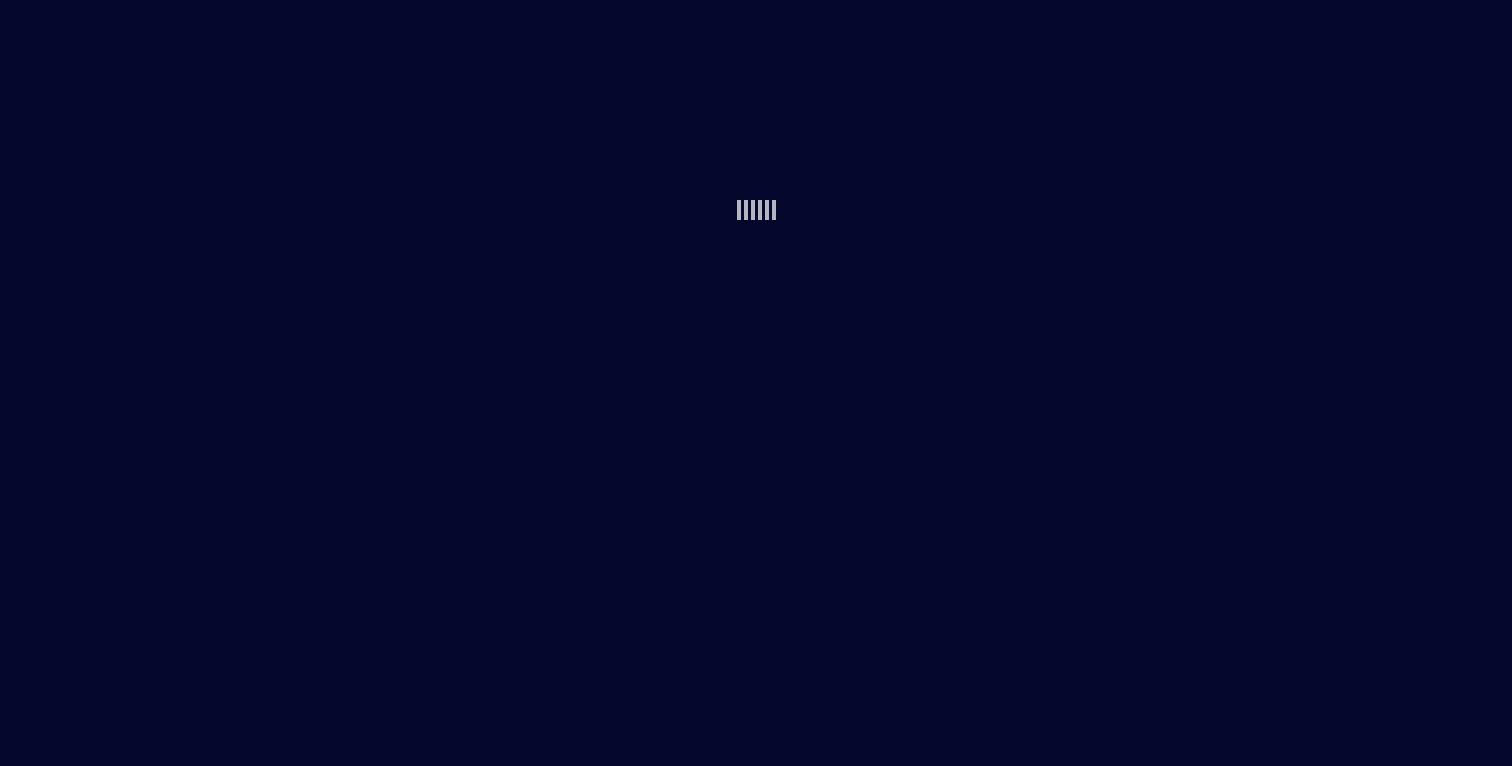 scroll, scrollTop: 0, scrollLeft: 0, axis: both 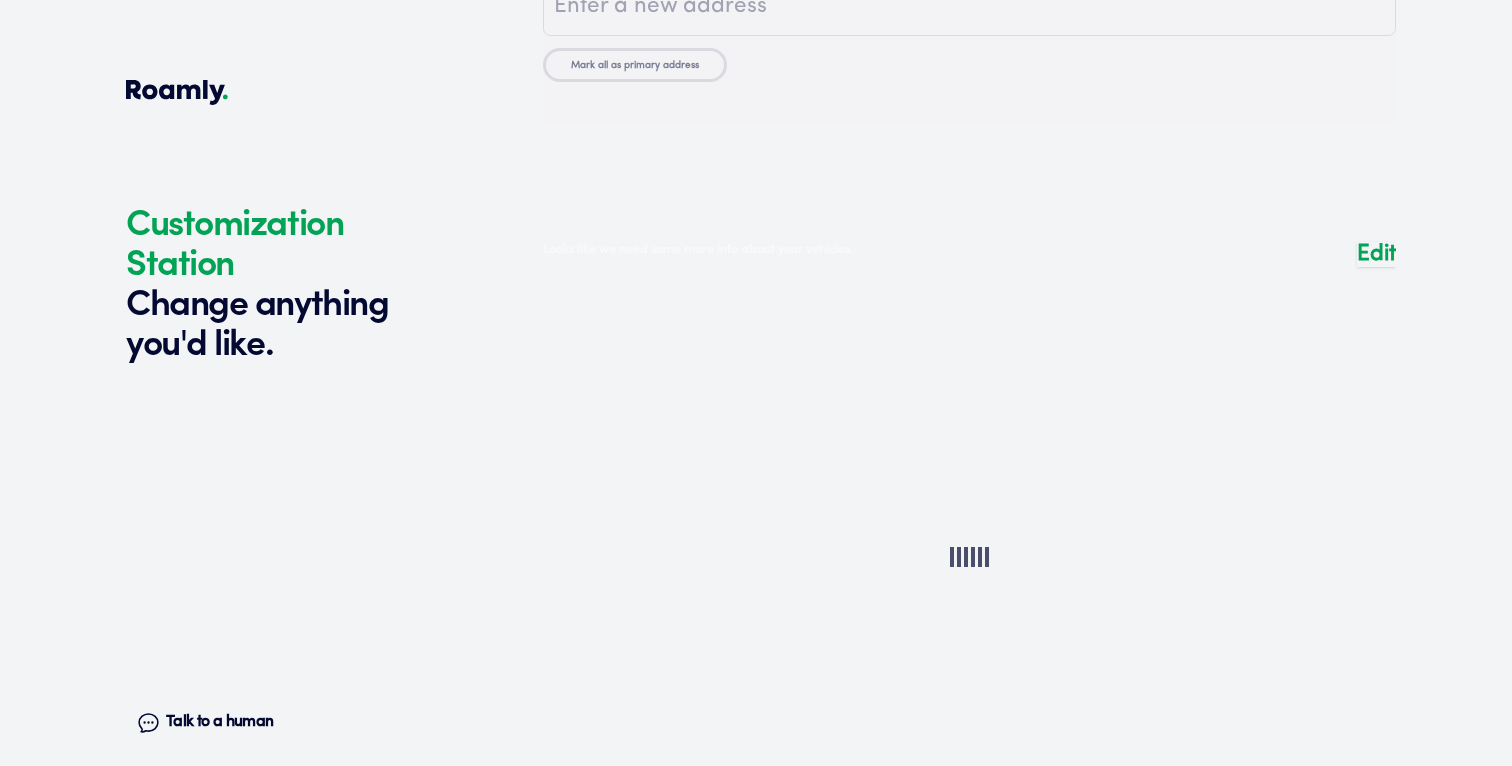 type on "16700" 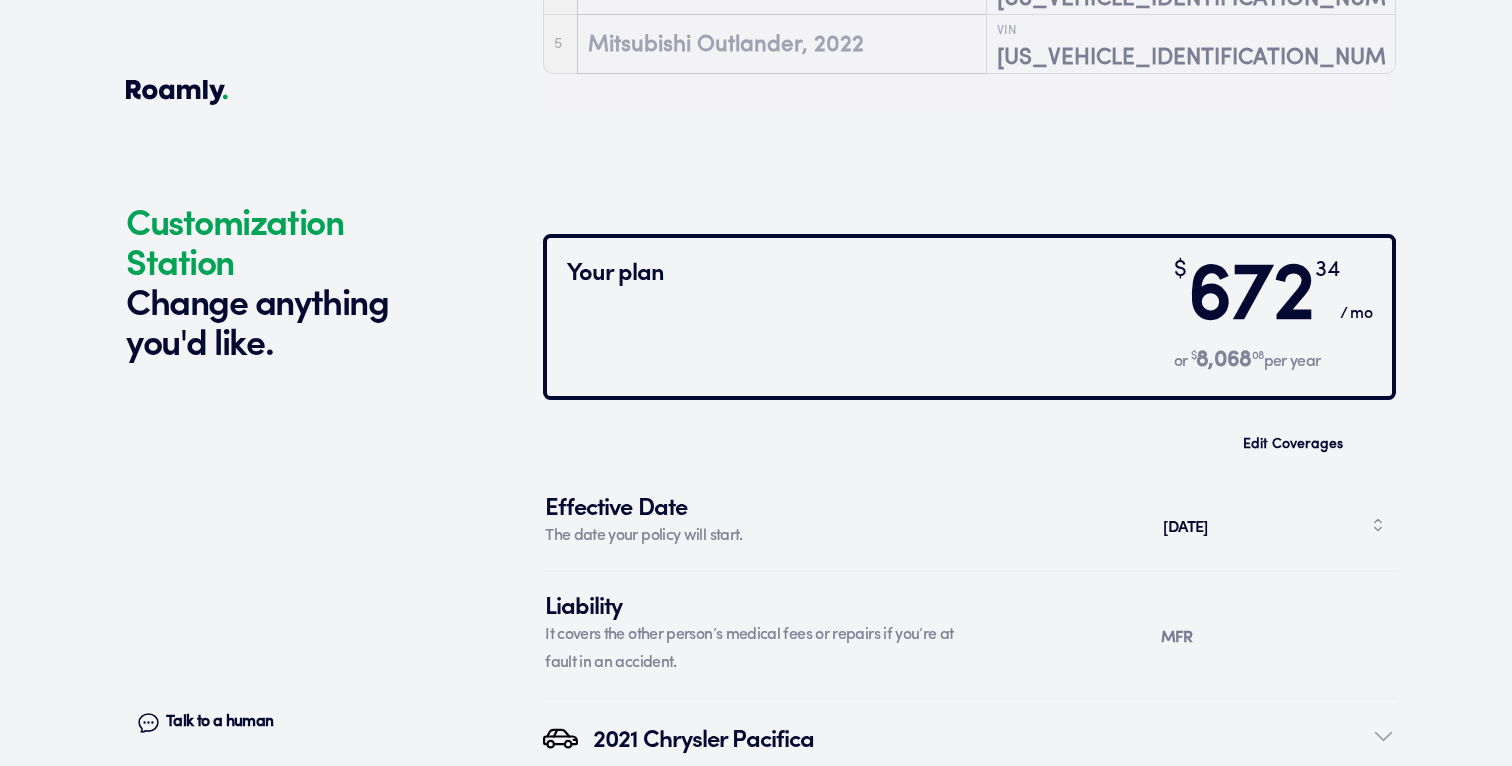scroll, scrollTop: 6260, scrollLeft: 0, axis: vertical 